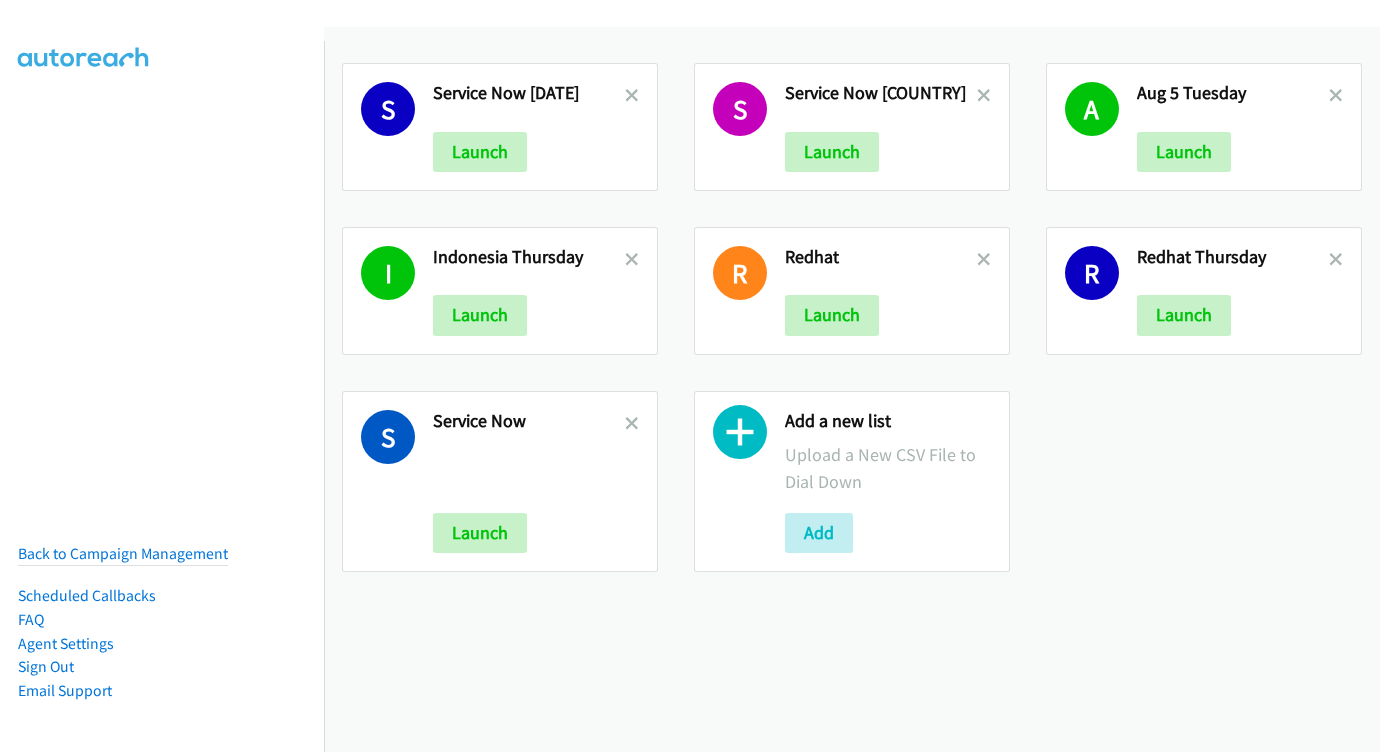 scroll, scrollTop: 0, scrollLeft: 0, axis: both 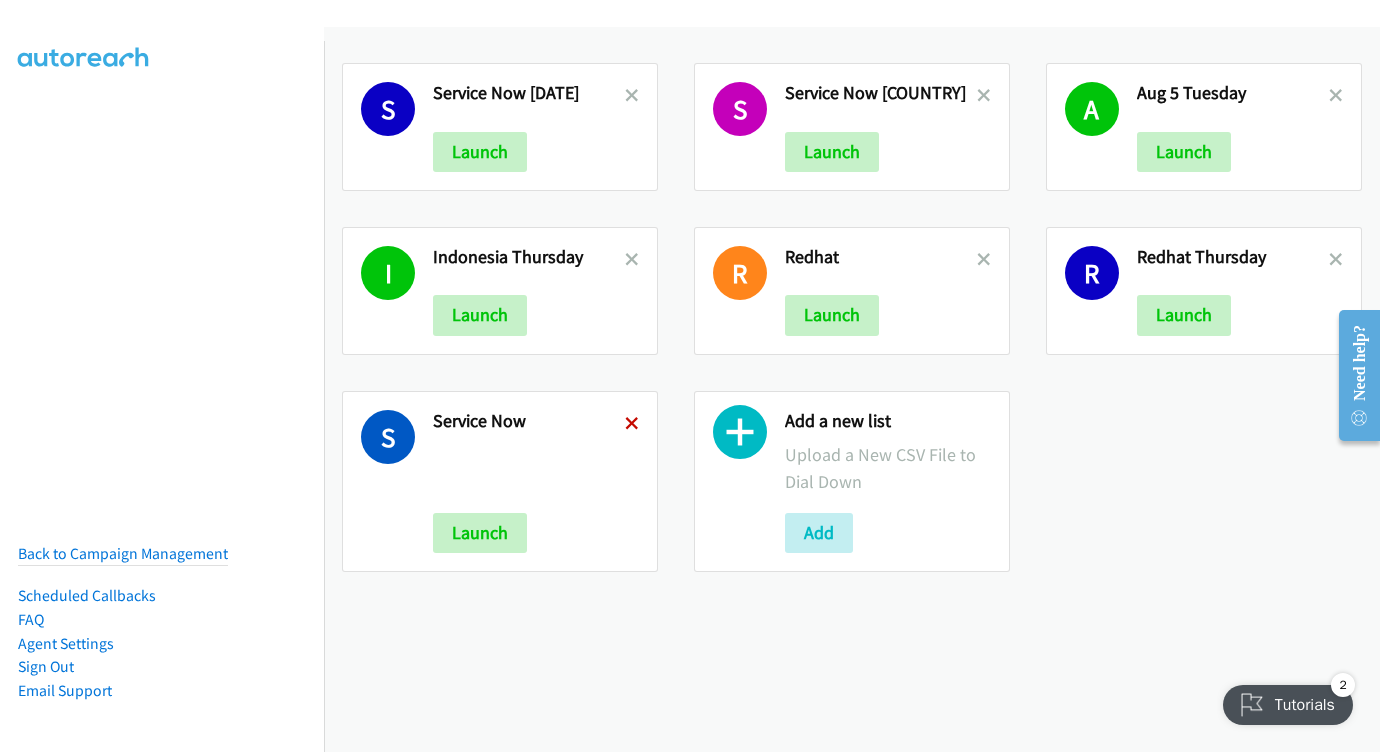 click at bounding box center (632, 425) 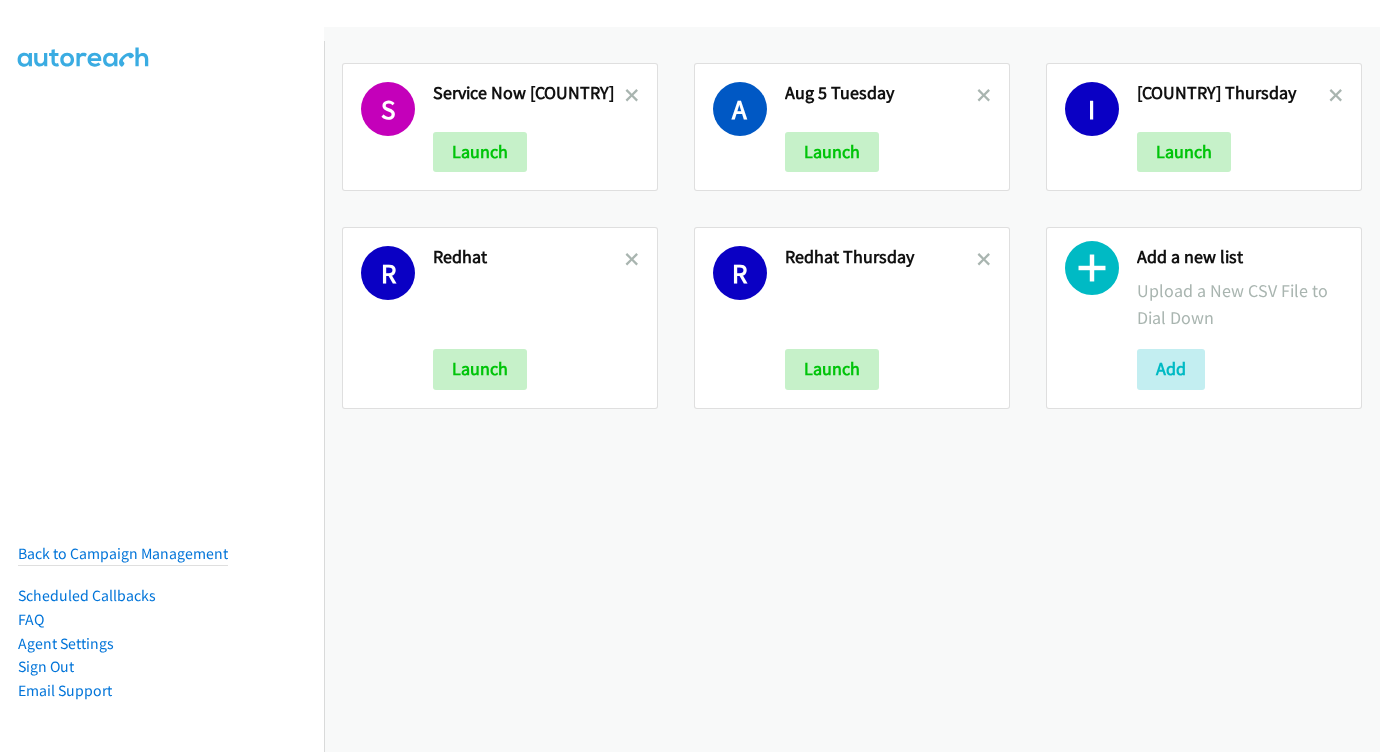 scroll, scrollTop: 0, scrollLeft: 0, axis: both 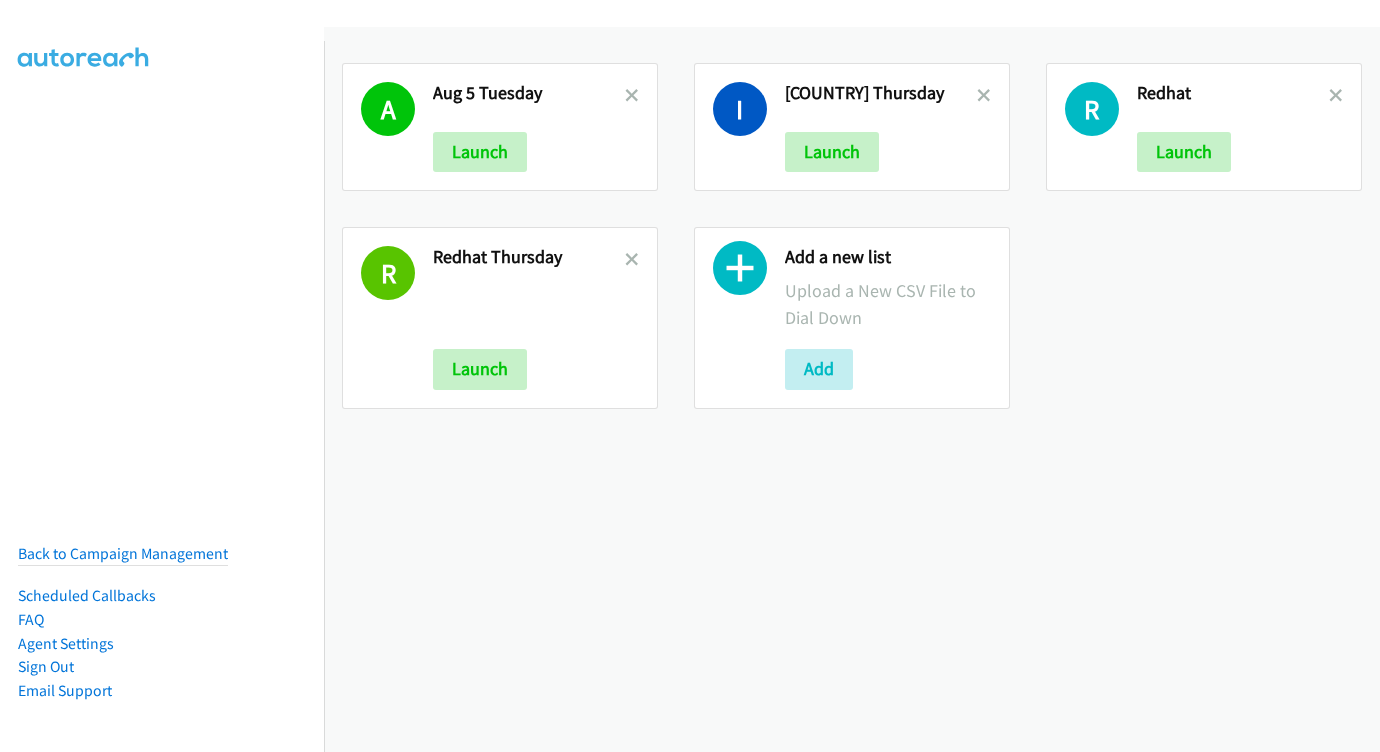 click at bounding box center [632, 97] 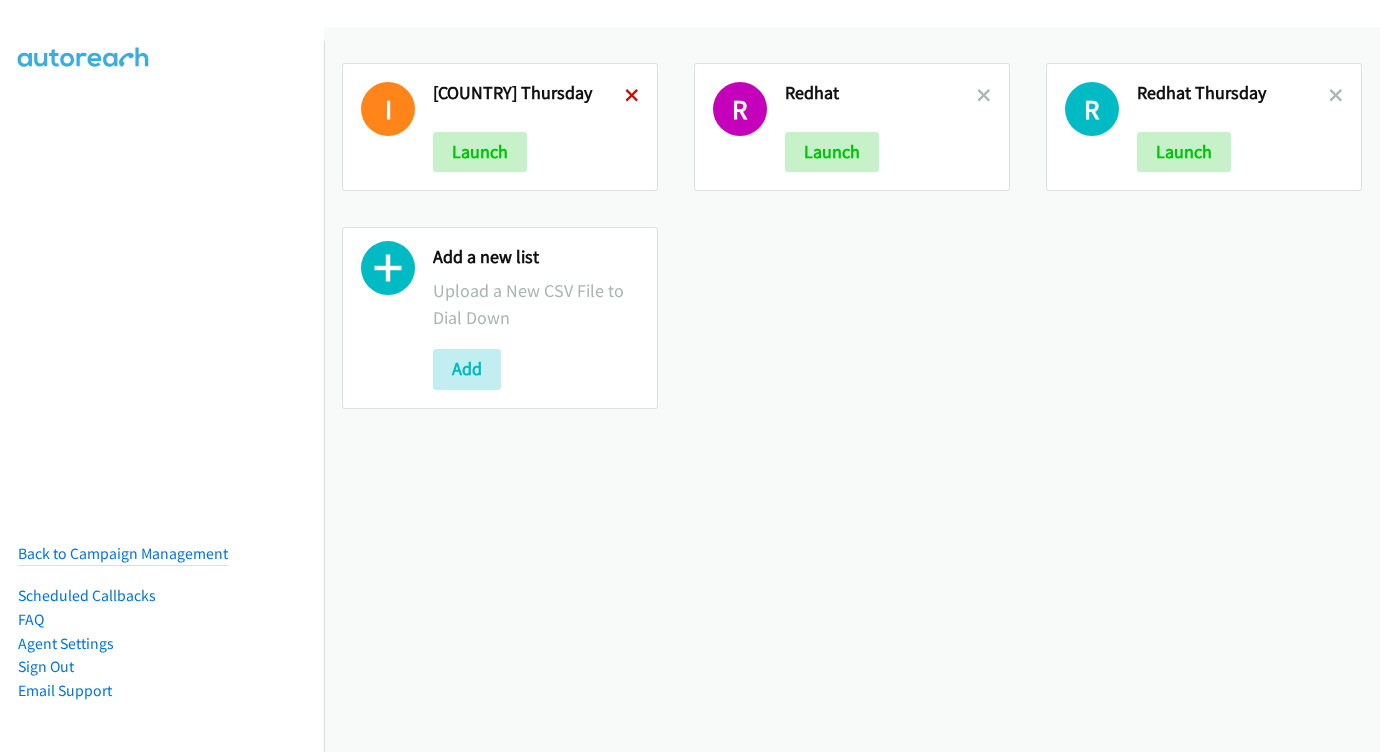 click at bounding box center (632, 97) 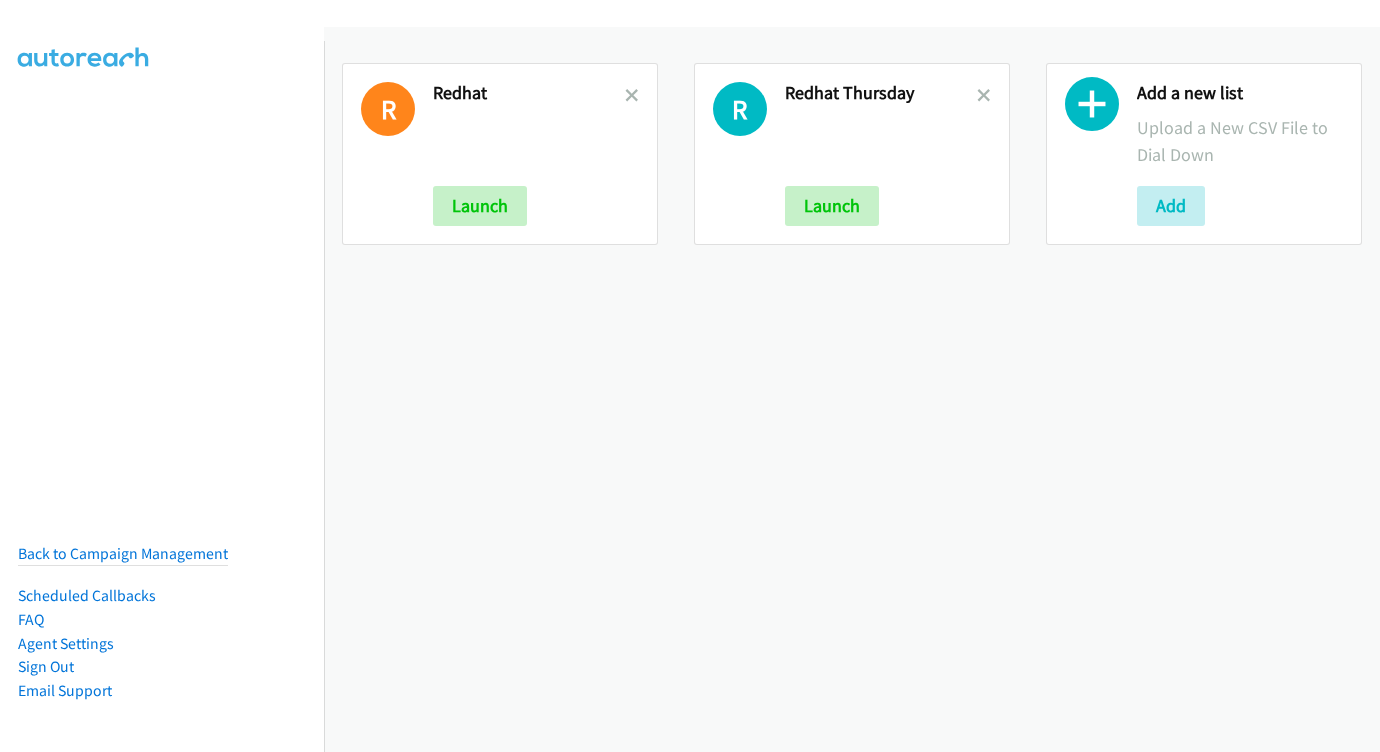 click at bounding box center (632, 97) 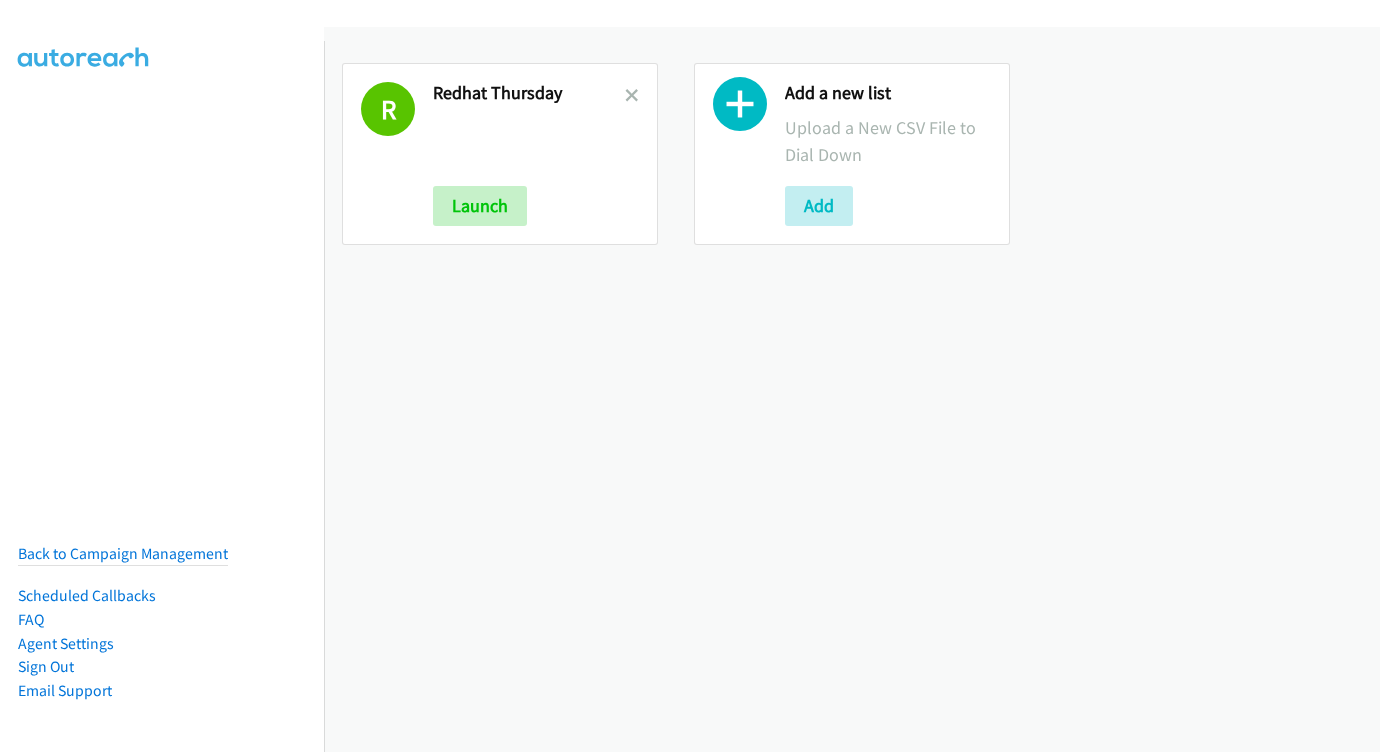 scroll, scrollTop: 0, scrollLeft: 0, axis: both 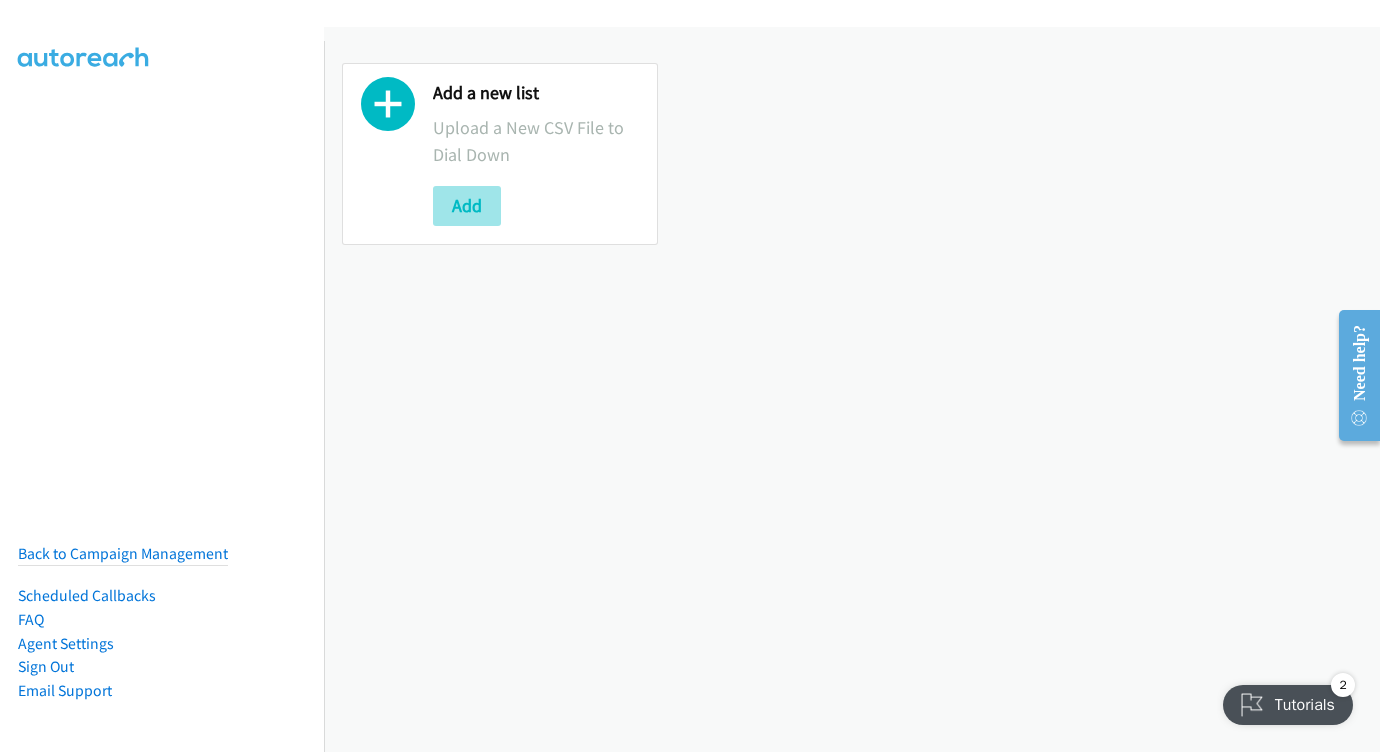 click on "Add" at bounding box center (467, 206) 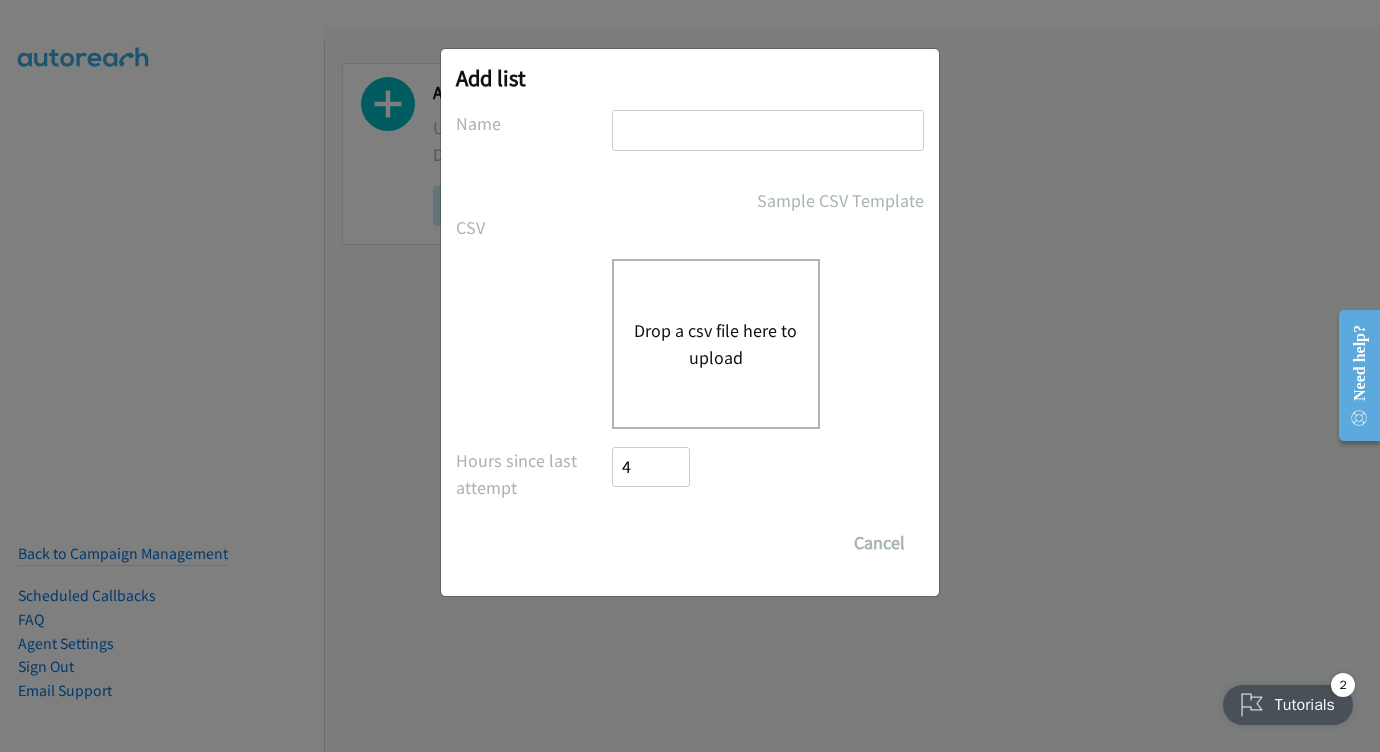 click at bounding box center [768, 139] 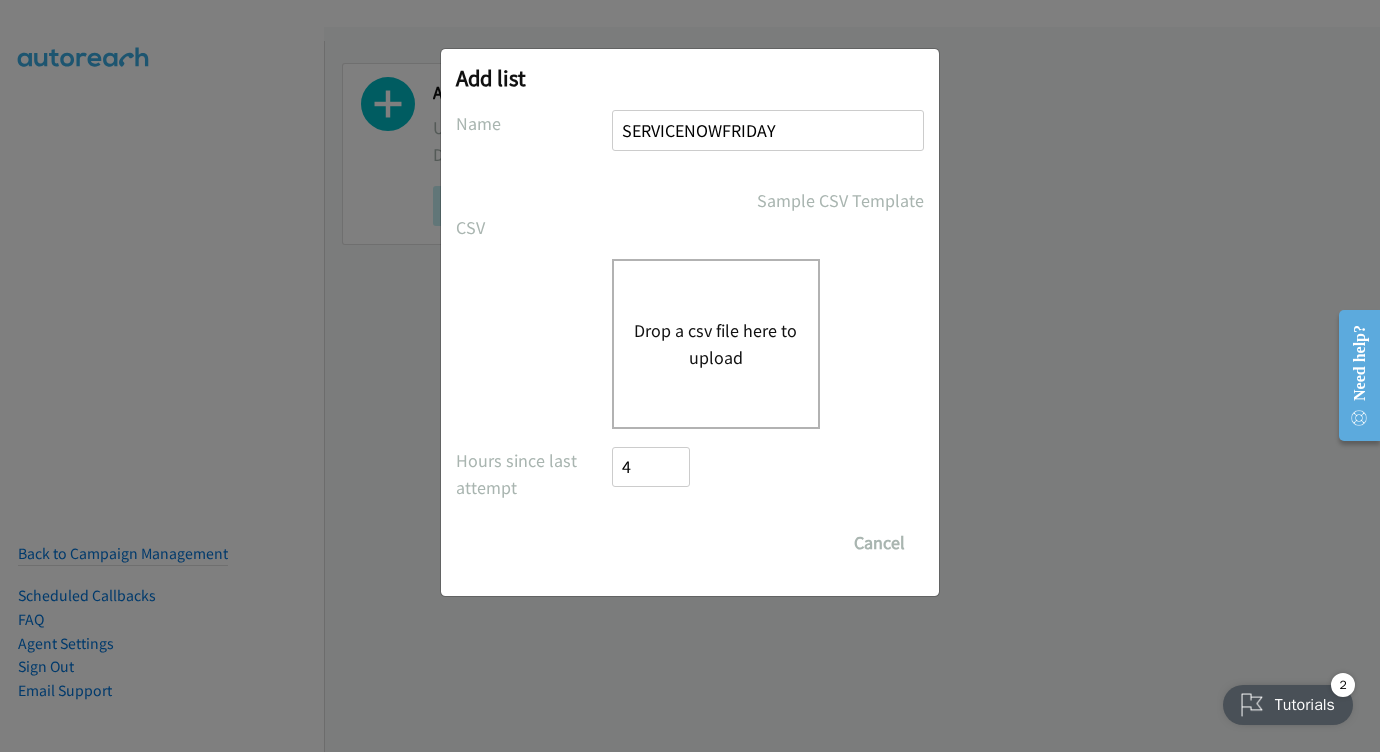 type on "SERVICENOWFRIDAY" 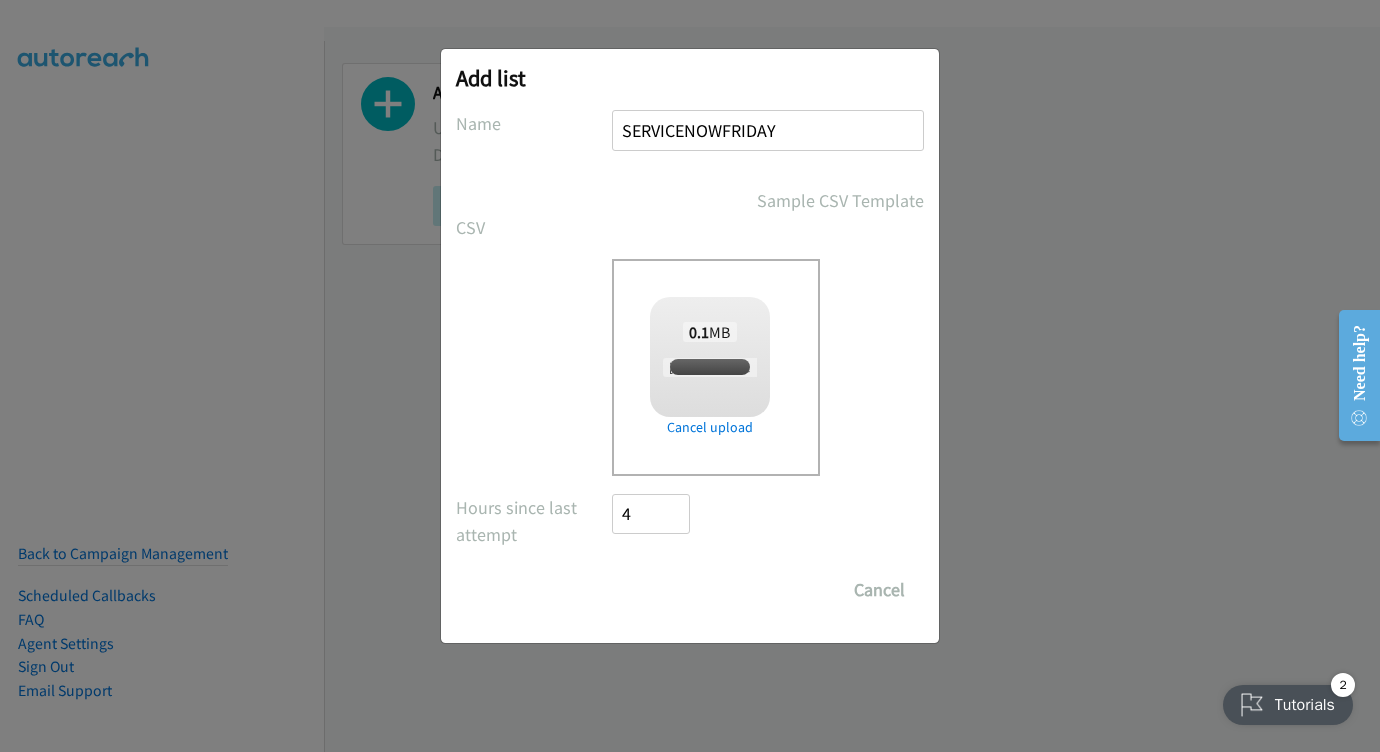 checkbox on "true" 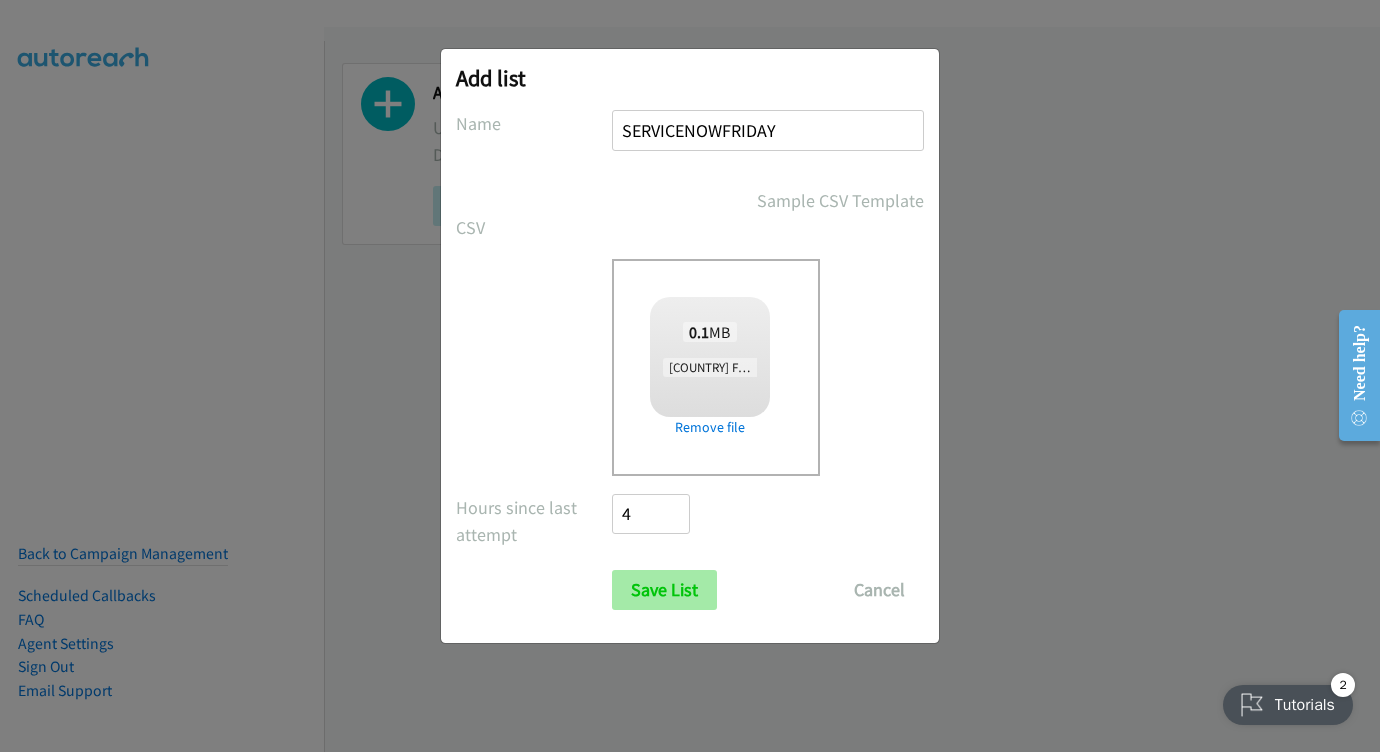 click on "Save List" at bounding box center (664, 590) 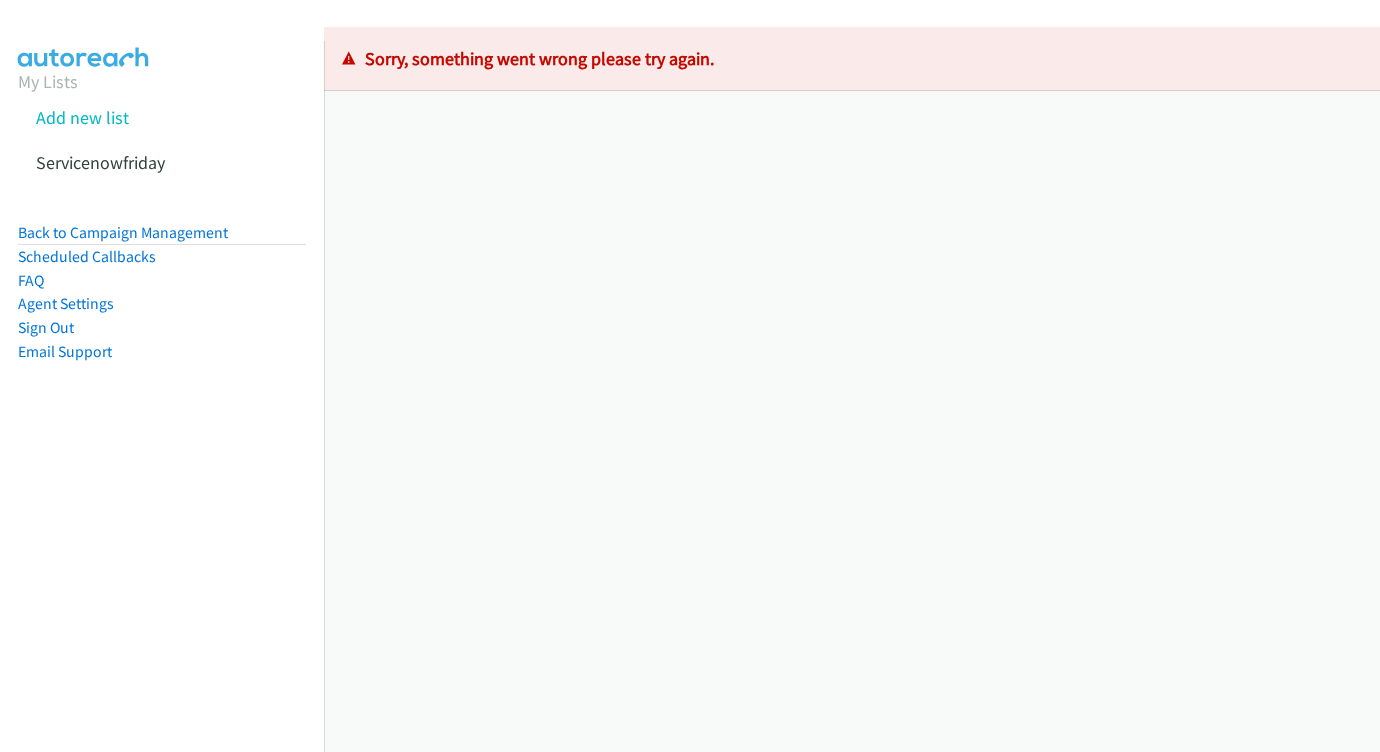 scroll, scrollTop: 0, scrollLeft: 0, axis: both 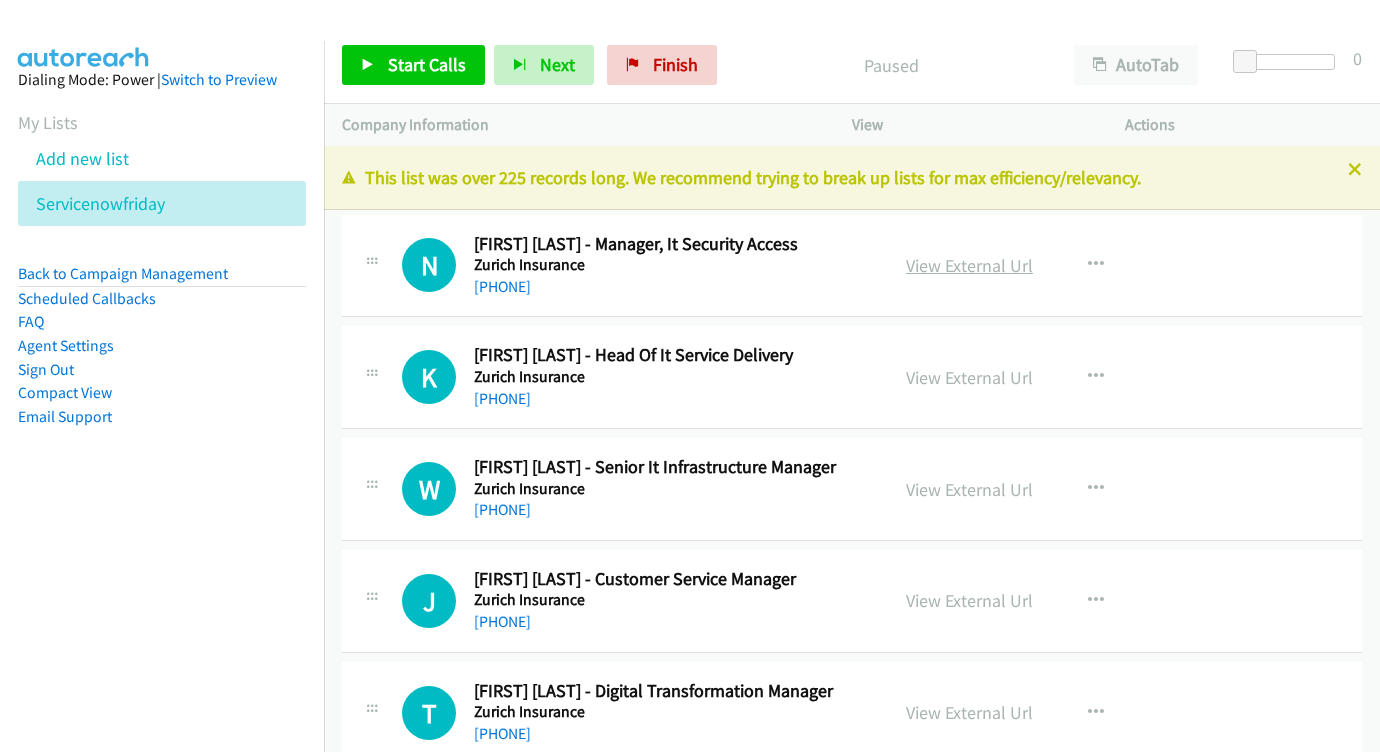 click on "View External Url" at bounding box center (969, 265) 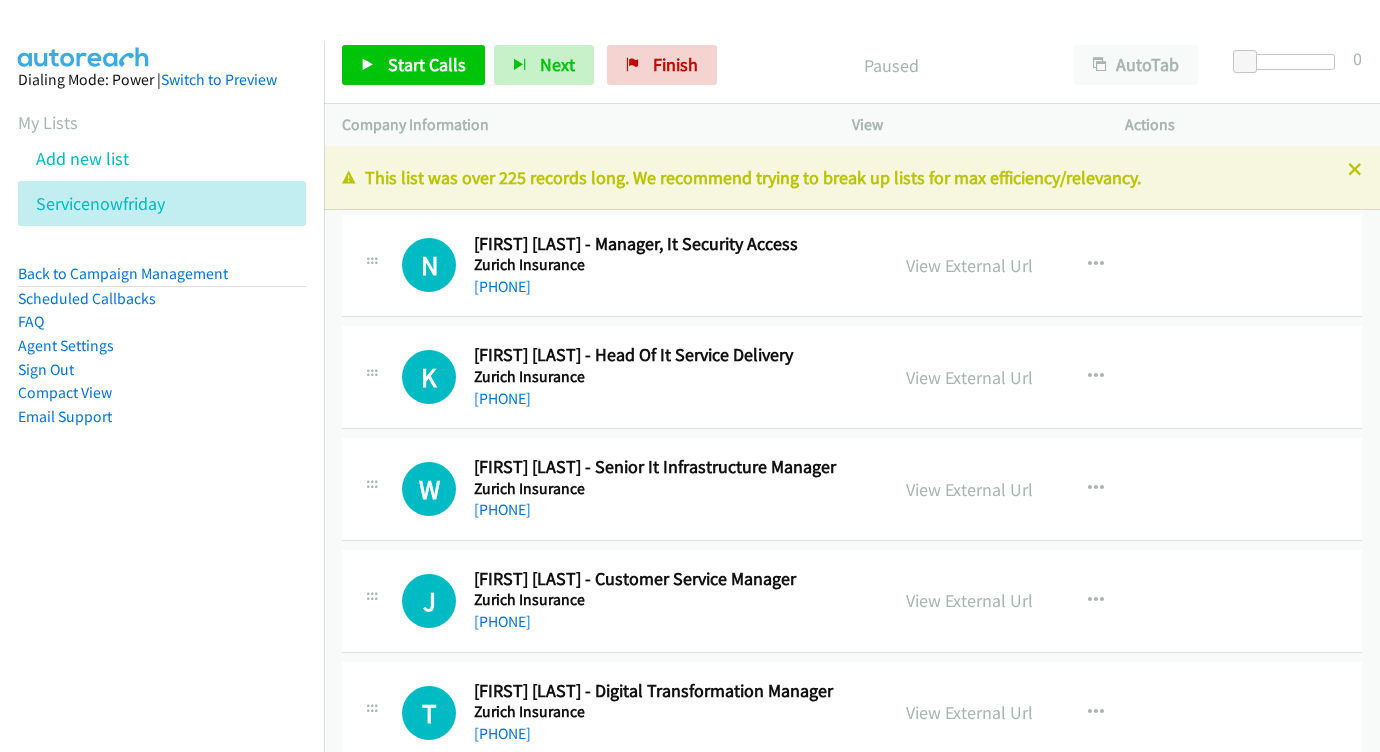 scroll, scrollTop: 0, scrollLeft: 0, axis: both 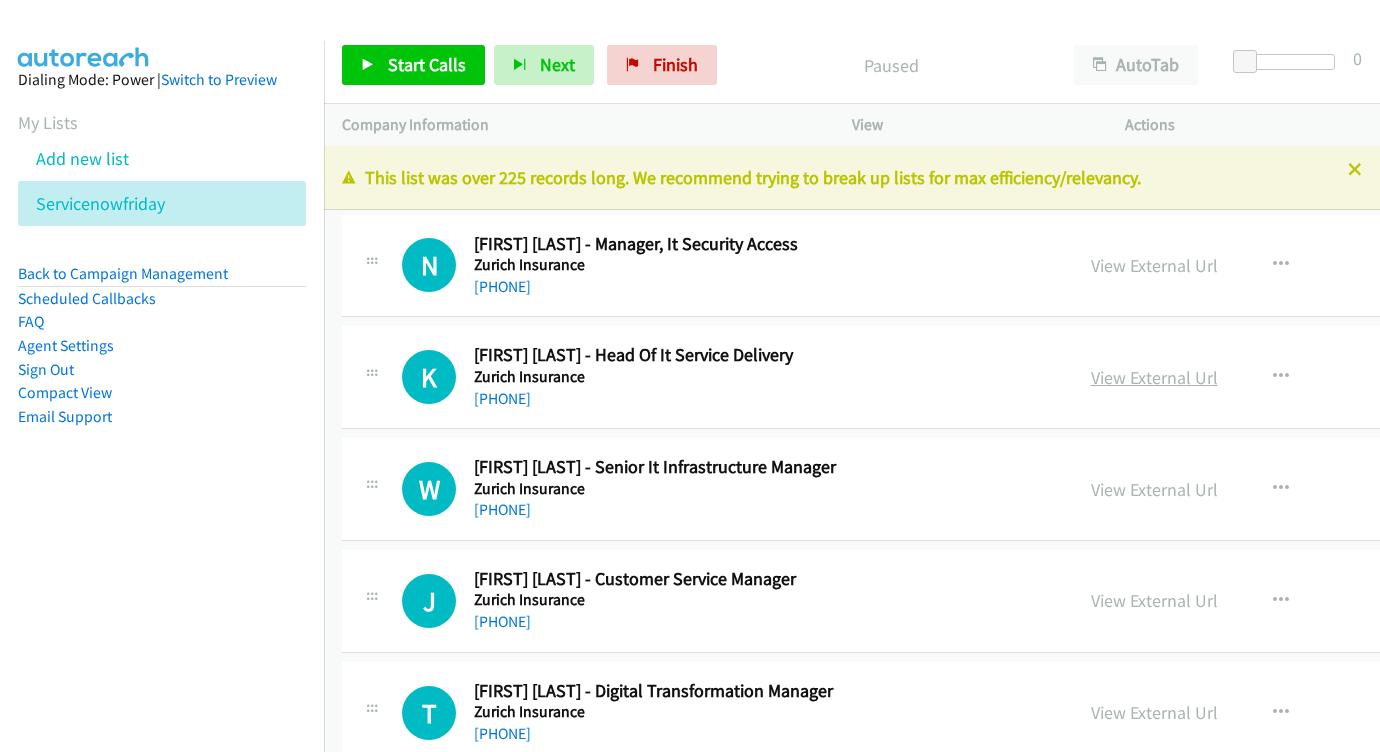click on "N
Callback Scheduled
Naagendran Sagar - Manager, It Security Access
Zurich Insurance
Asia/Kuching
+60 12-243 7261
View External Url
View External Url
Schedule/Manage Callback
Start Calls Here
Remove from list
Add to do not call list
Reset Call Status
K
Callback Scheduled
Kian Tat Ng - Head Of It Service Delivery
Zurich Insurance
Asia/Kuching
+60 12-308 0018
View External Url
View External Url
Schedule/Manage Callback
Start Calls Here
Remove from list
Add to do not call list
Reset Call Status
W
Callback Scheduled
Wai Keng Low - Senior It Infrastructure Manager
Zurich Insurance
Asia/Kuching
+60 16-268 2211
View External Url" at bounding box center [1036, 25368] 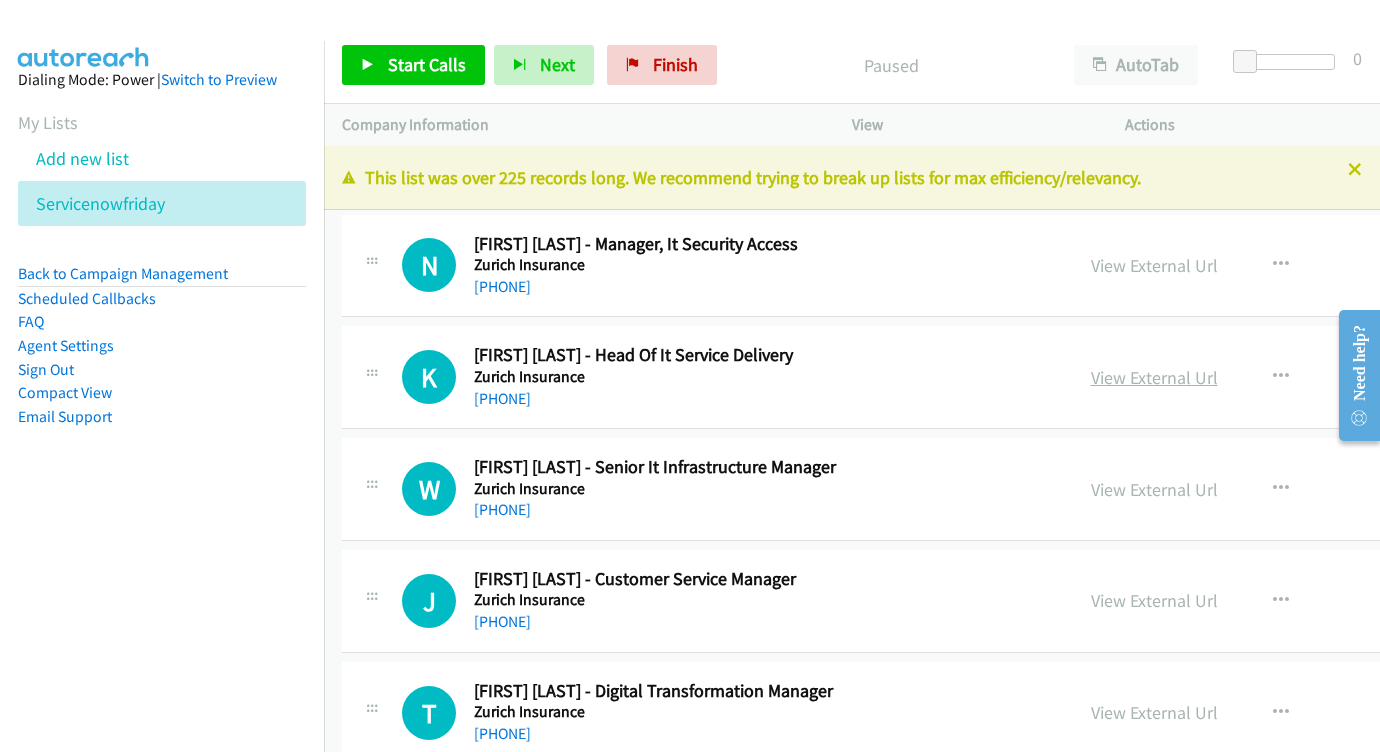 click on "View External Url" at bounding box center (1154, 377) 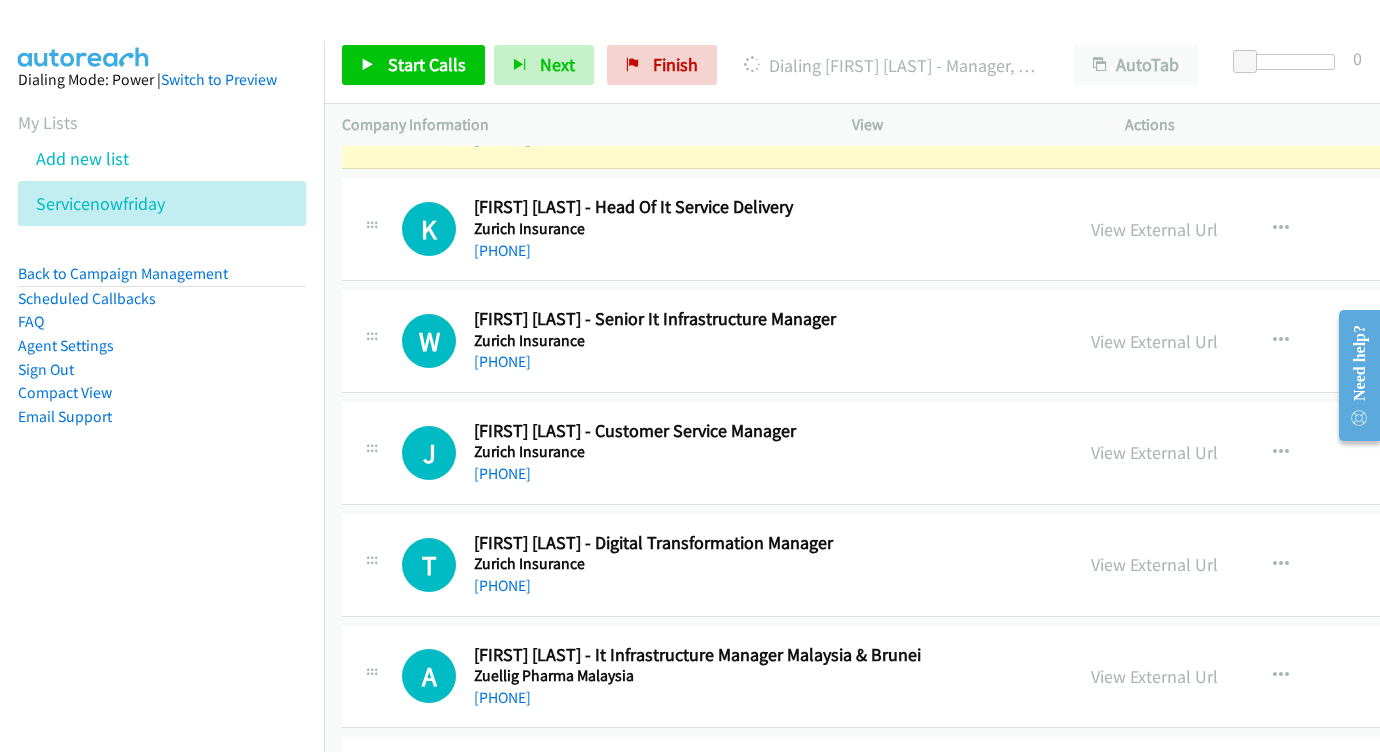 scroll, scrollTop: 253, scrollLeft: 0, axis: vertical 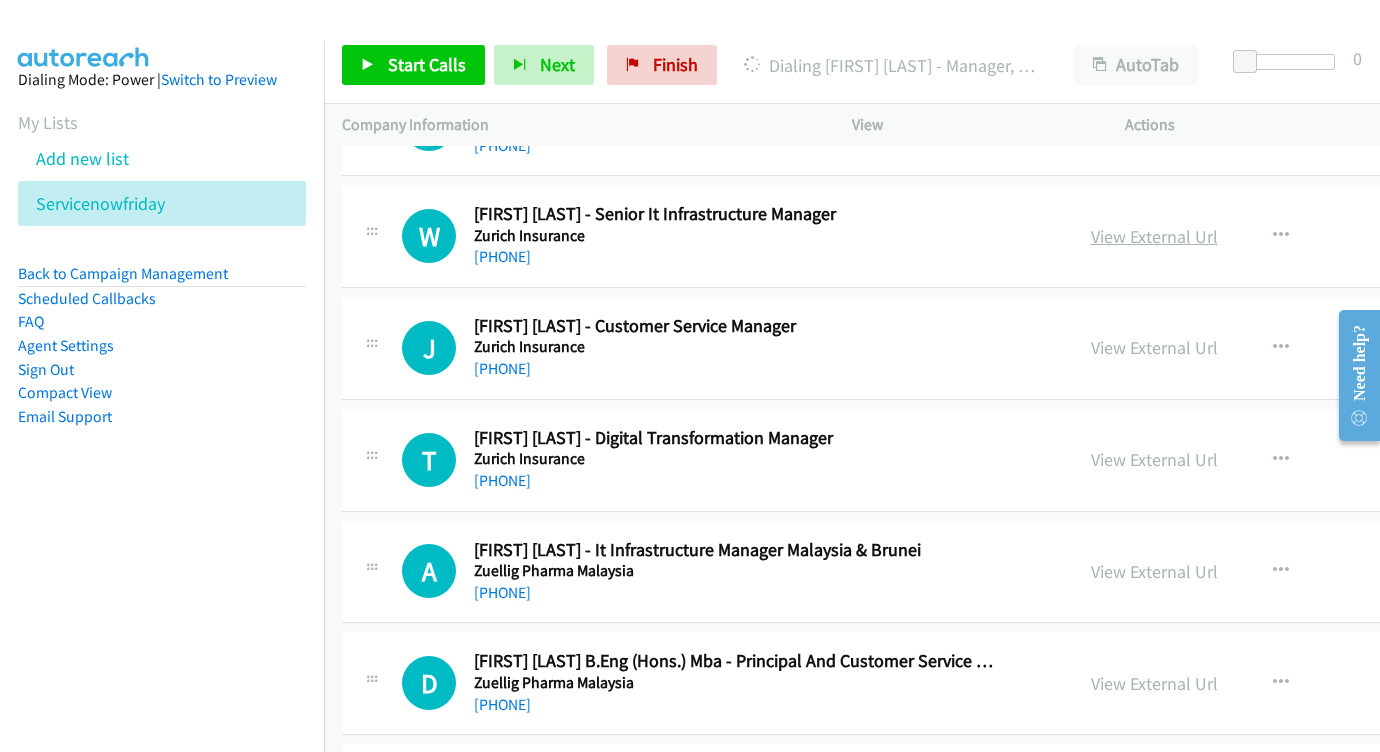 click on "View External Url" at bounding box center [1154, 236] 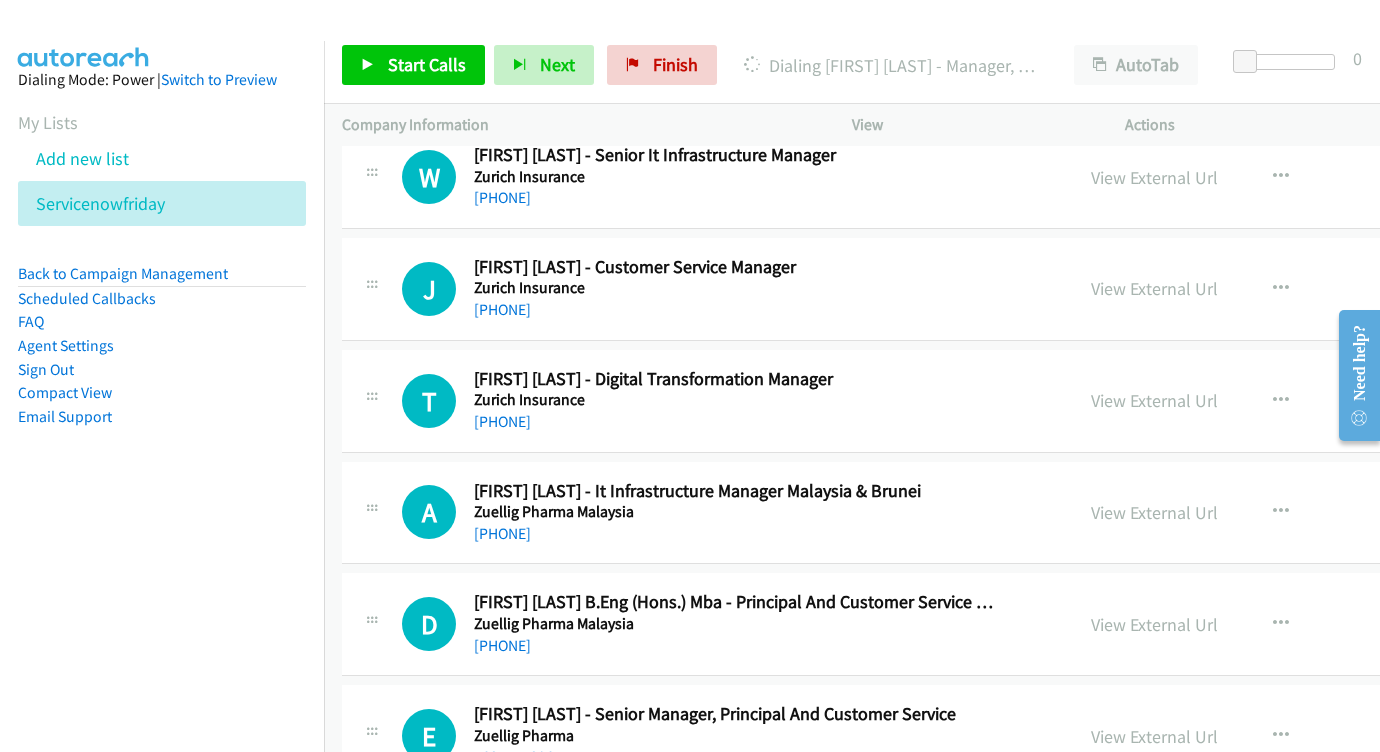 scroll, scrollTop: 345, scrollLeft: 0, axis: vertical 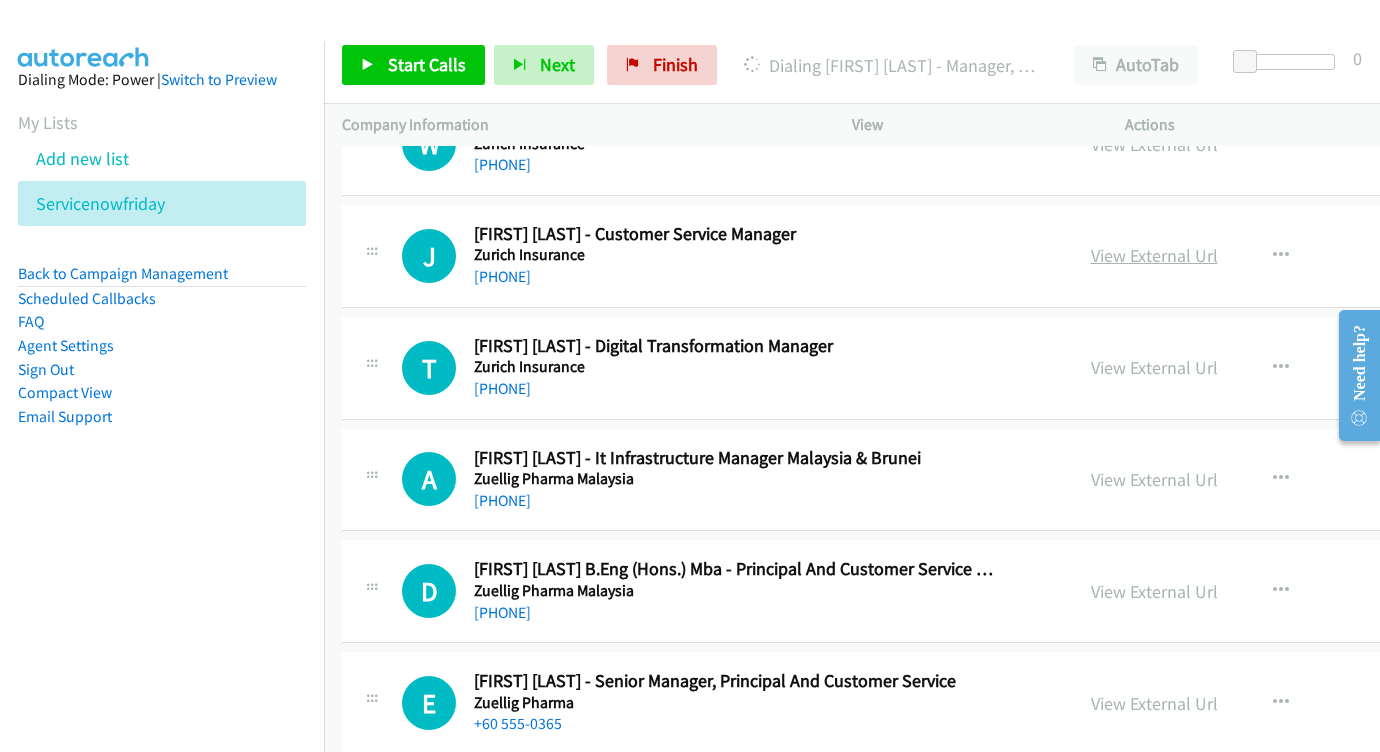 click on "View External Url" at bounding box center [1154, 255] 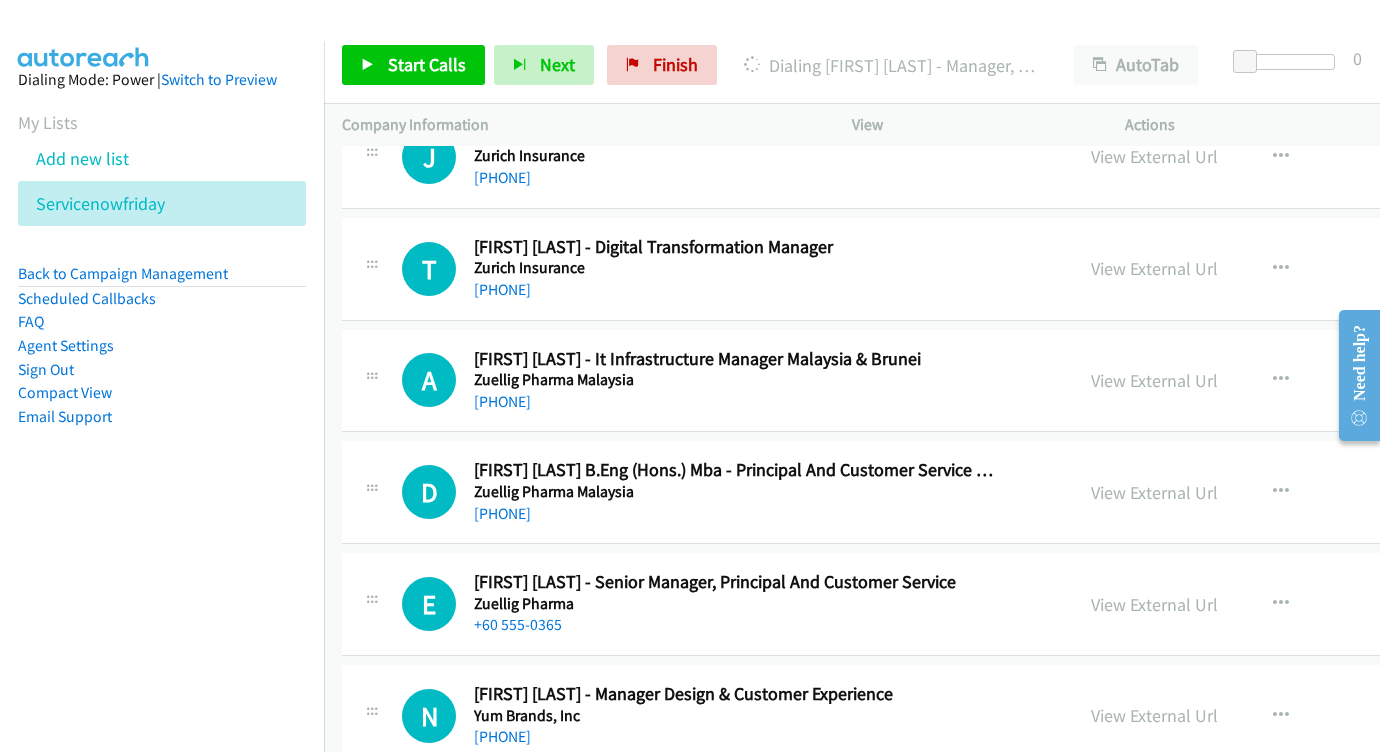scroll, scrollTop: 464, scrollLeft: 0, axis: vertical 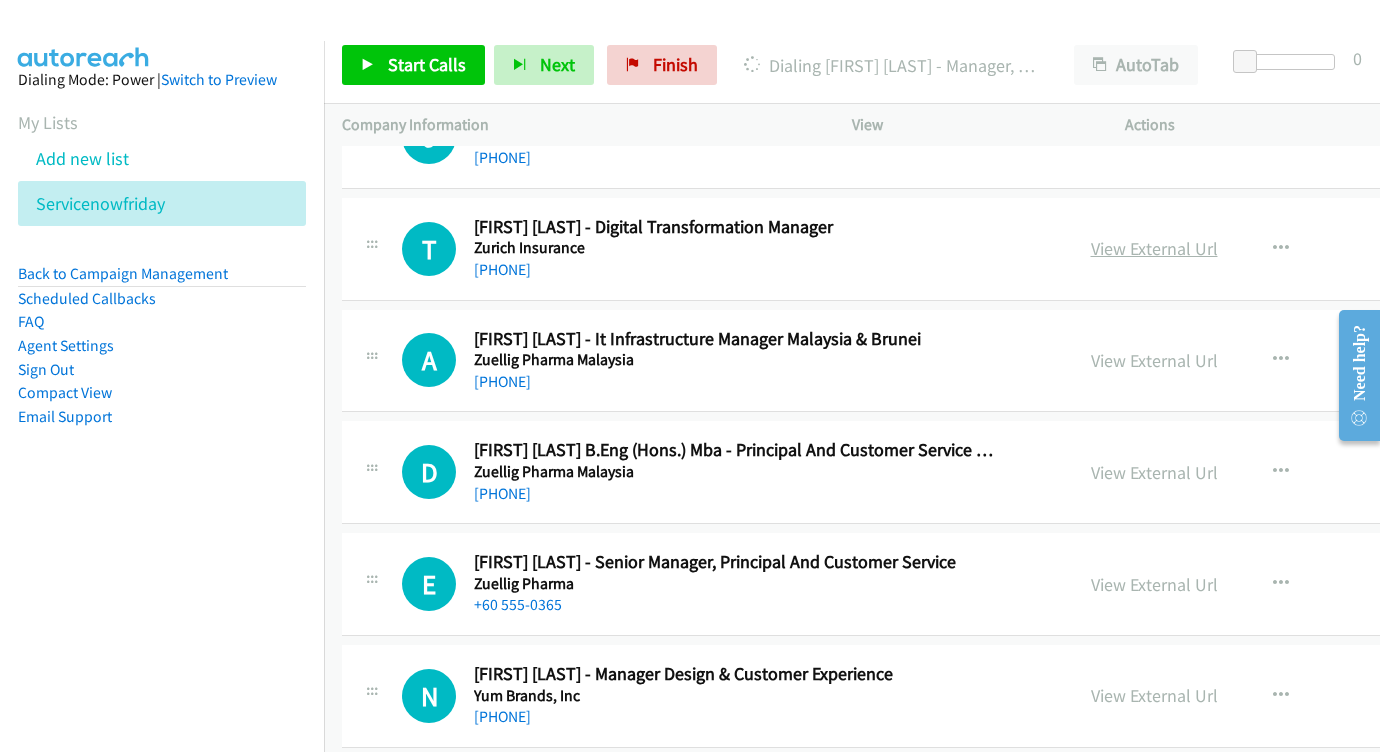 click on "View External Url" at bounding box center (1154, 248) 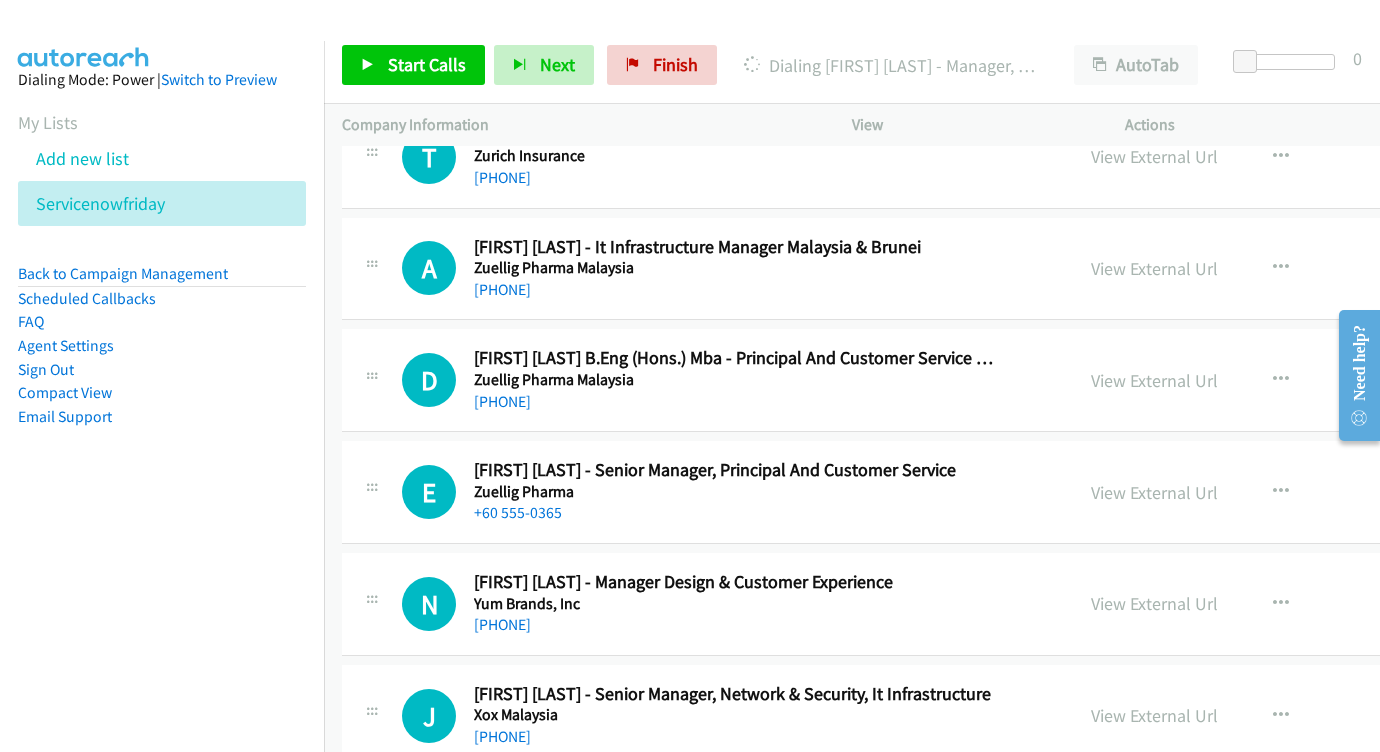 scroll, scrollTop: 573, scrollLeft: 0, axis: vertical 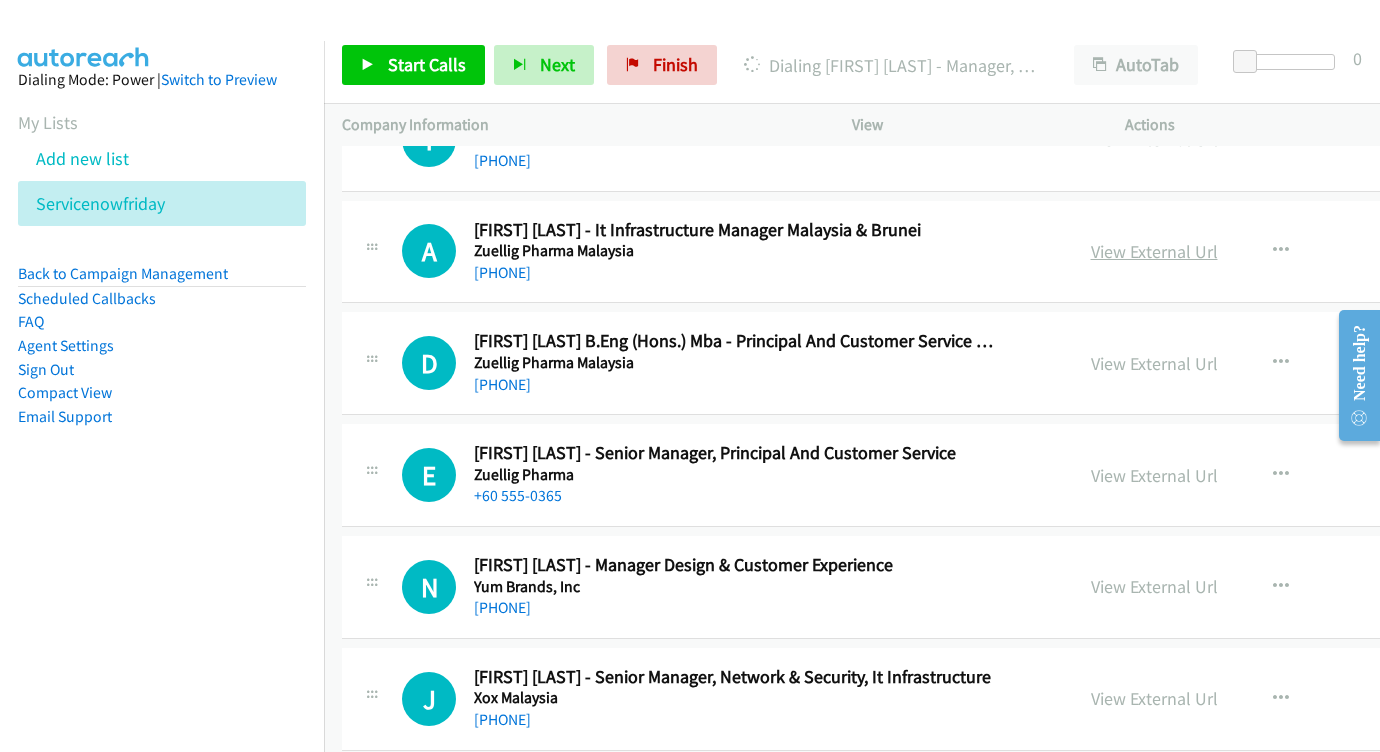 click on "View External Url" at bounding box center (1154, 251) 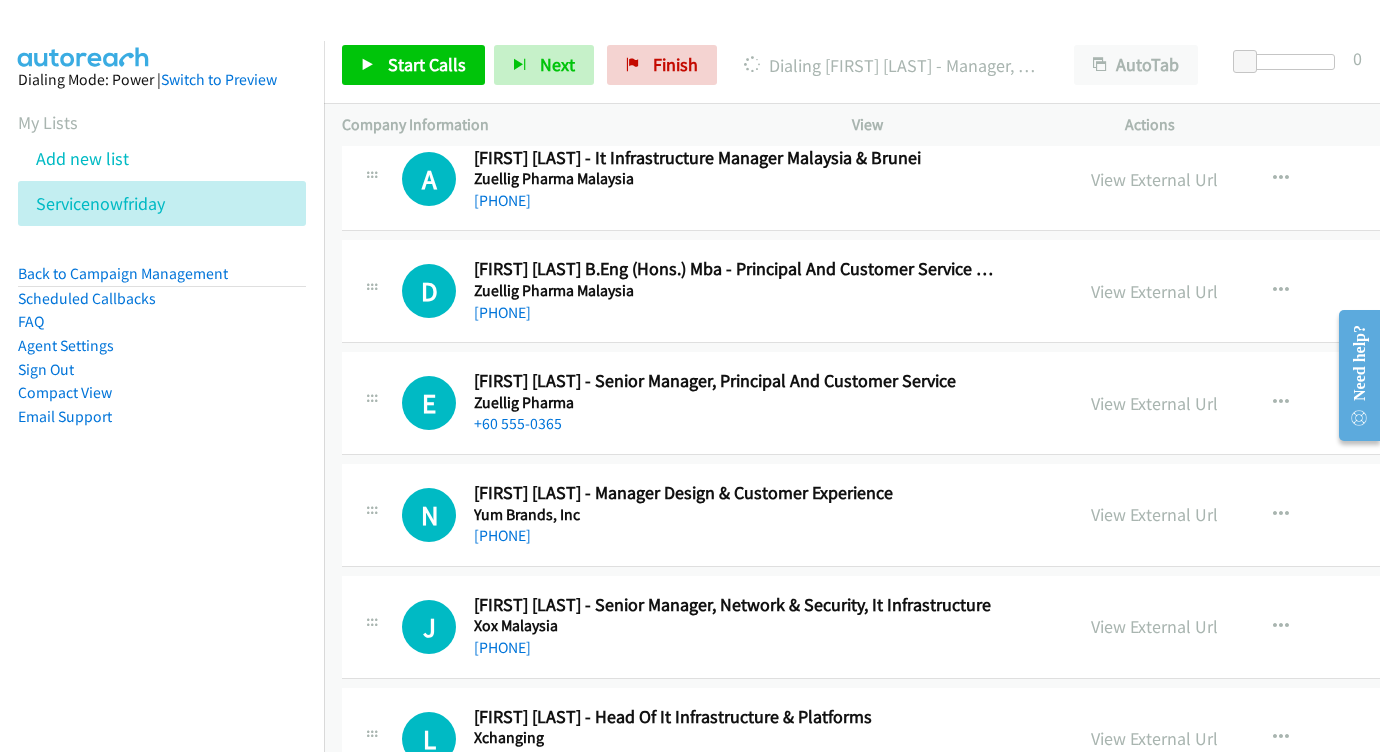 scroll, scrollTop: 666, scrollLeft: 0, axis: vertical 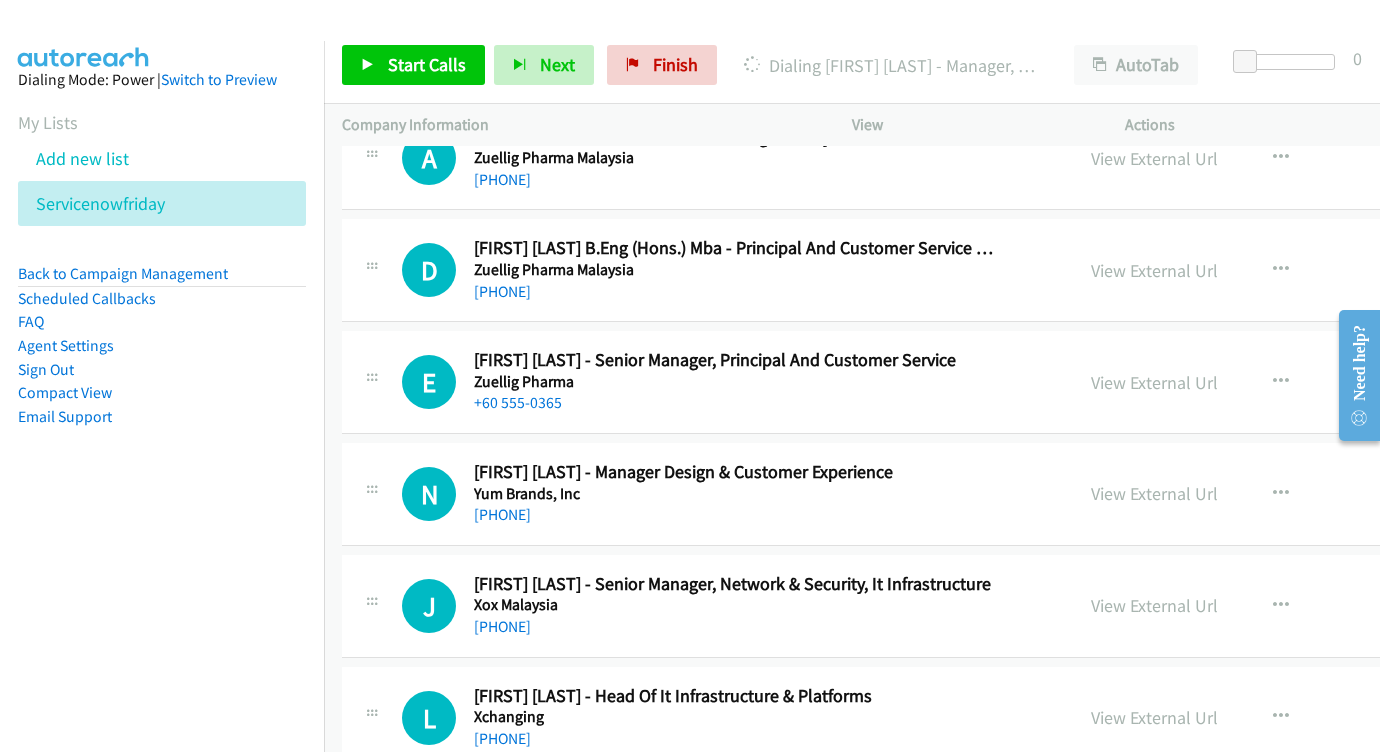 click on "View External Url
View External Url
Schedule/Manage Callback
Start Calls Here
Remove from list
Add to do not call list
Reset Call Status" at bounding box center [1264, 270] 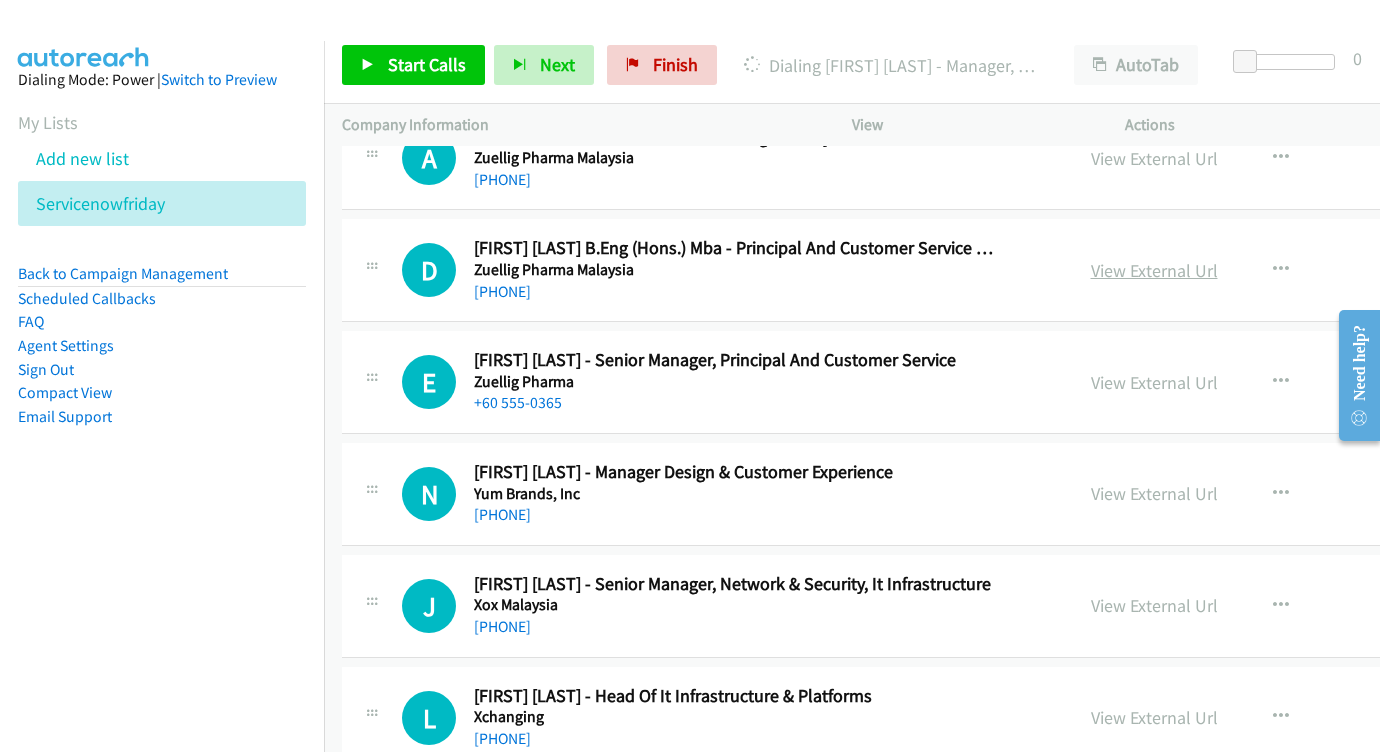 click on "View External Url" at bounding box center [1154, 270] 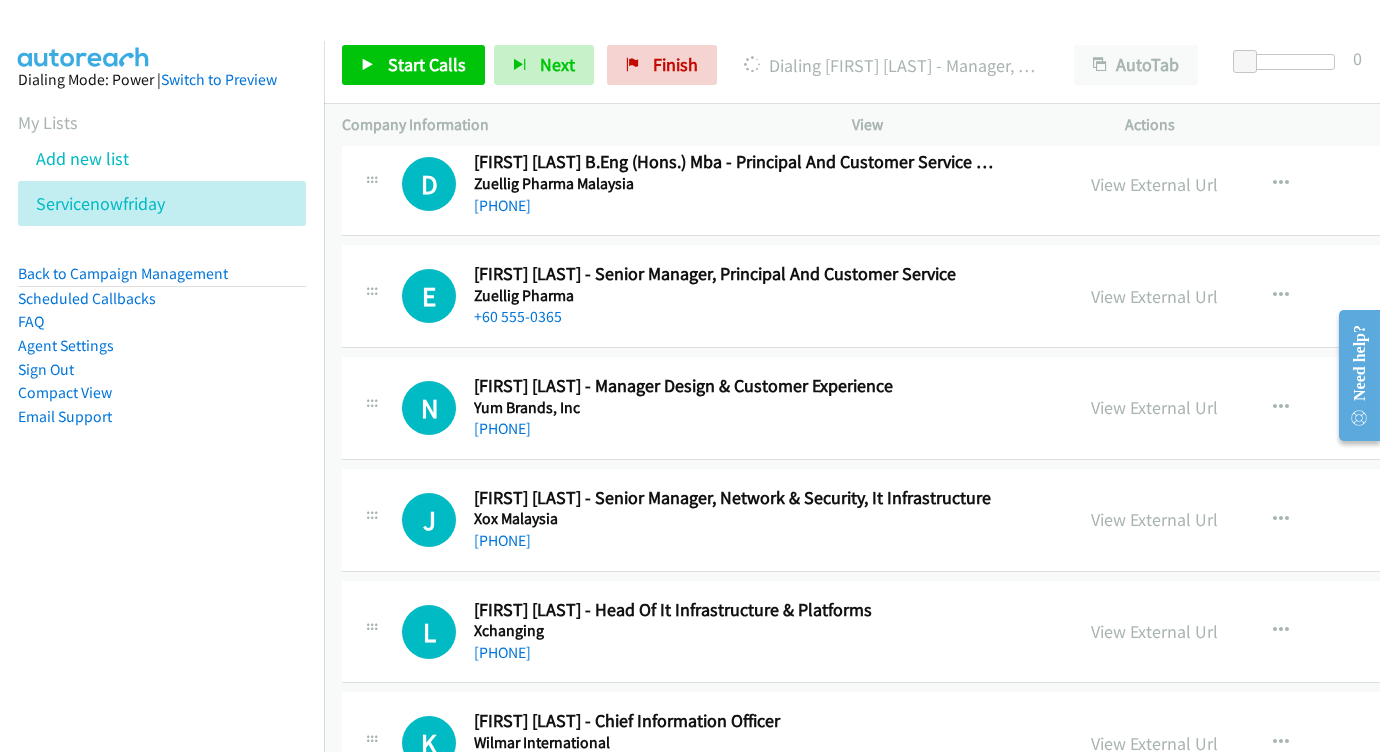 scroll, scrollTop: 791, scrollLeft: 0, axis: vertical 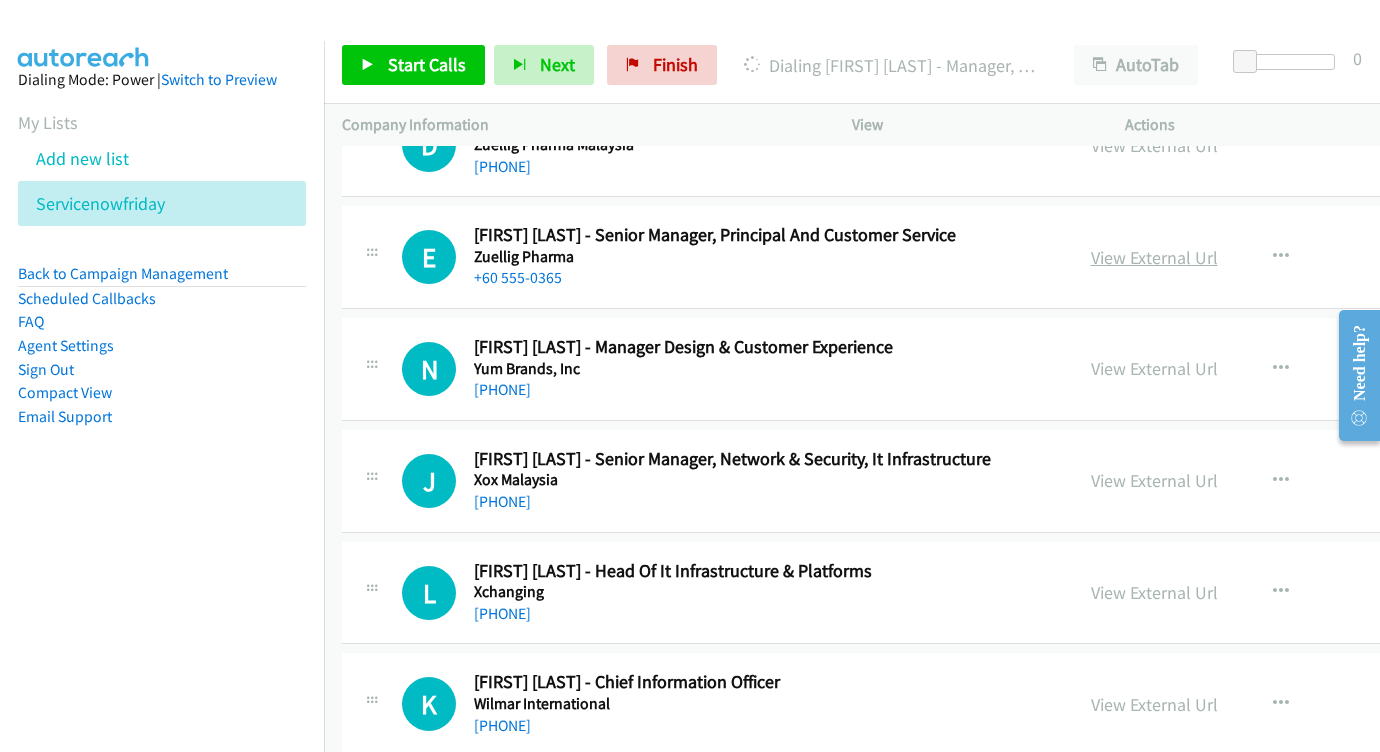 click on "View External Url" at bounding box center (1154, 257) 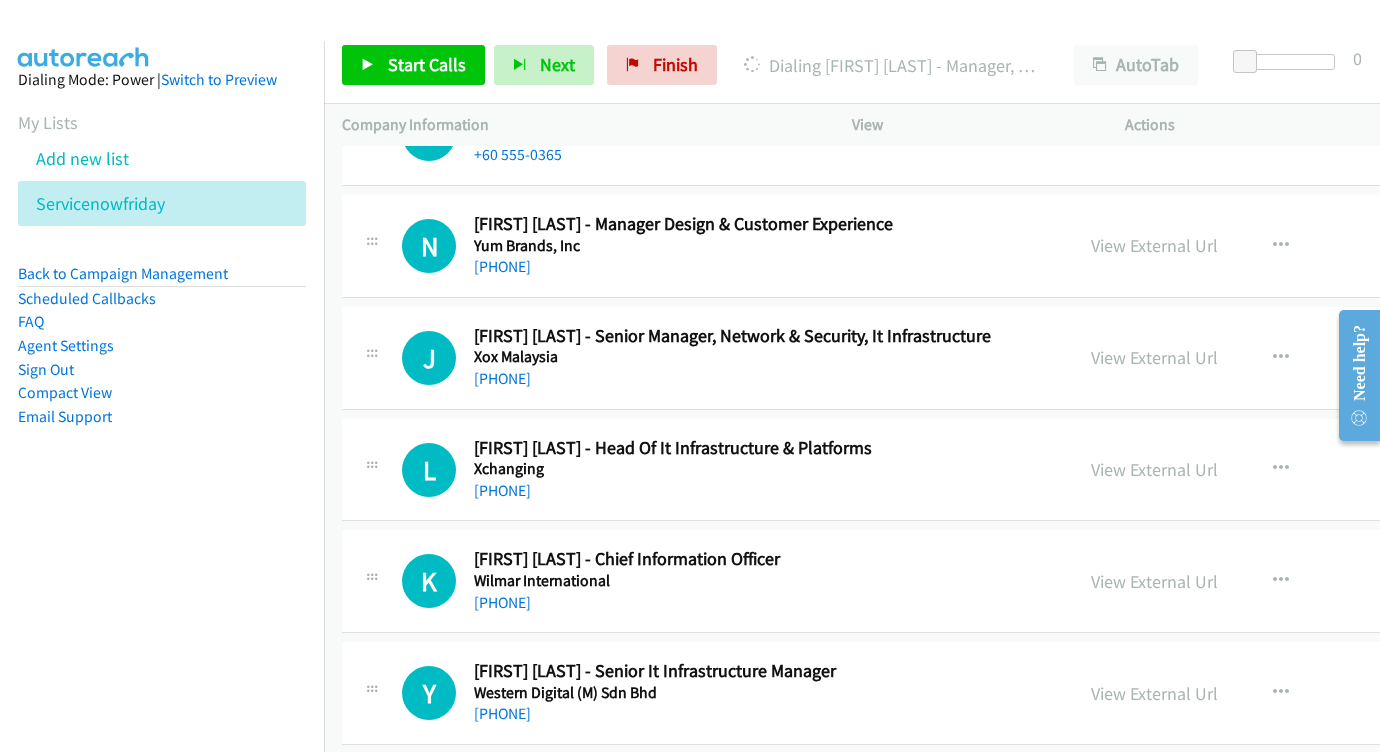 scroll, scrollTop: 924, scrollLeft: 0, axis: vertical 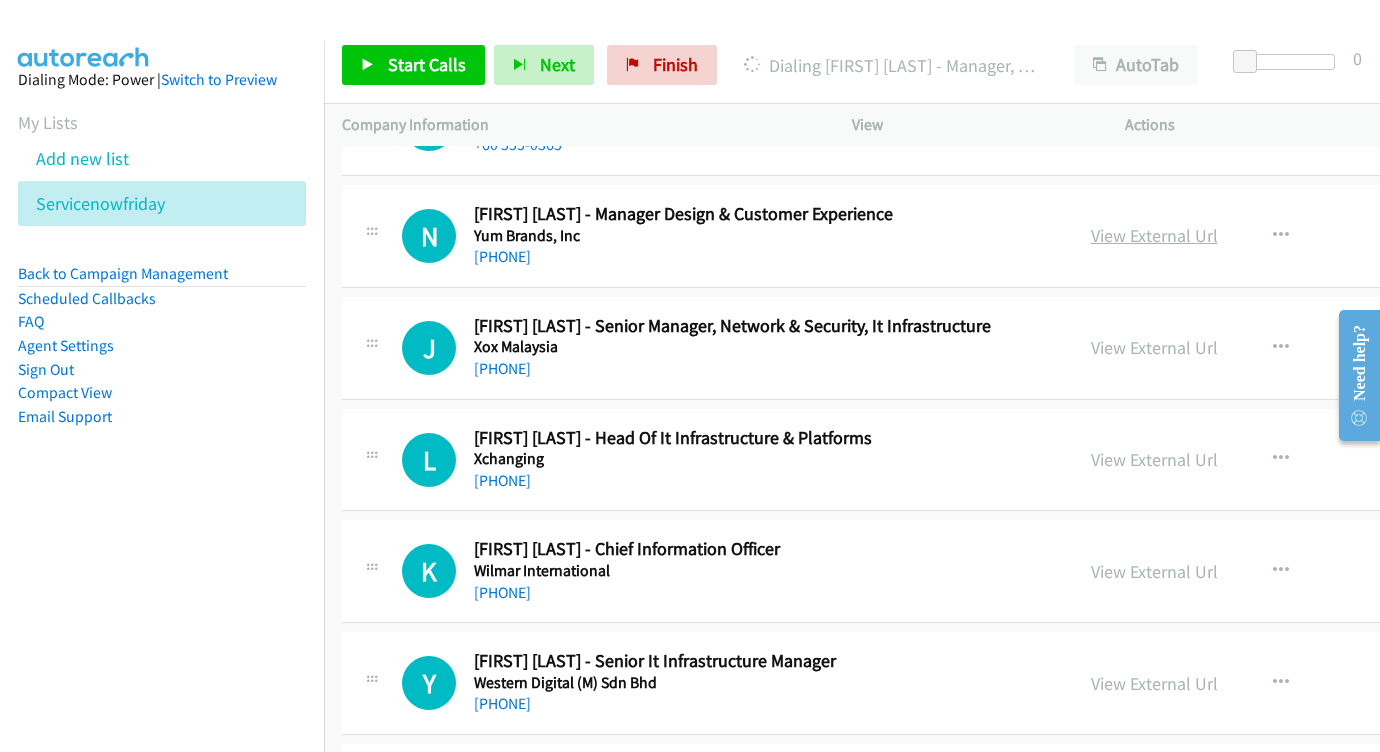 click on "View External Url" at bounding box center (1154, 235) 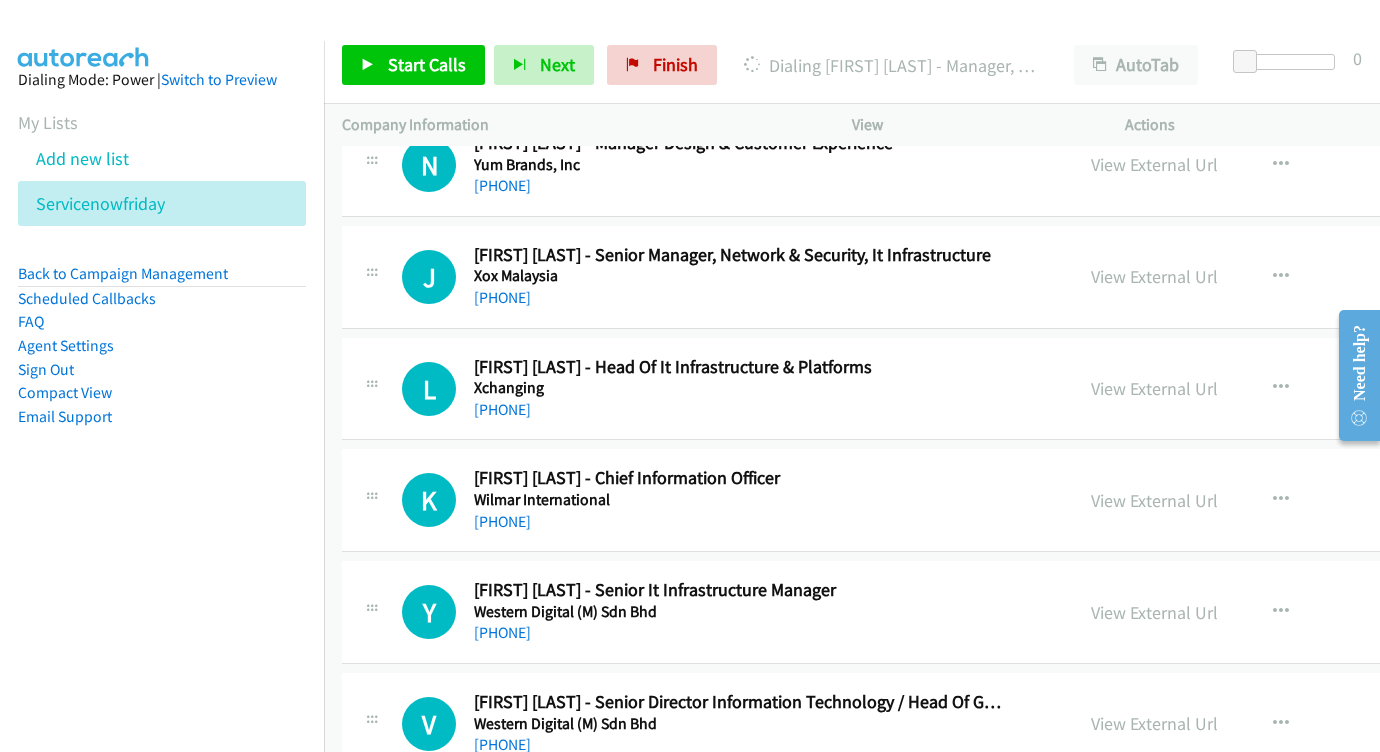 scroll, scrollTop: 1017, scrollLeft: 0, axis: vertical 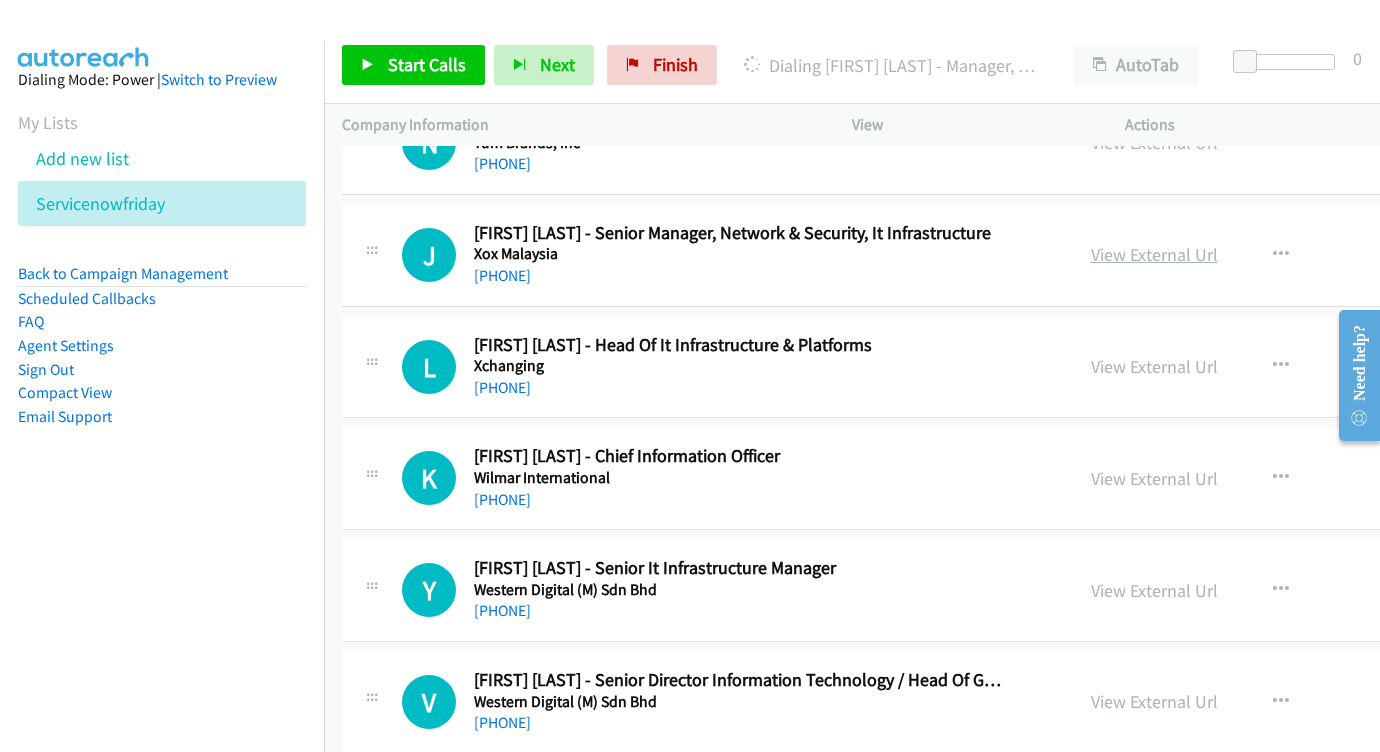 click on "View External Url" at bounding box center (1154, 254) 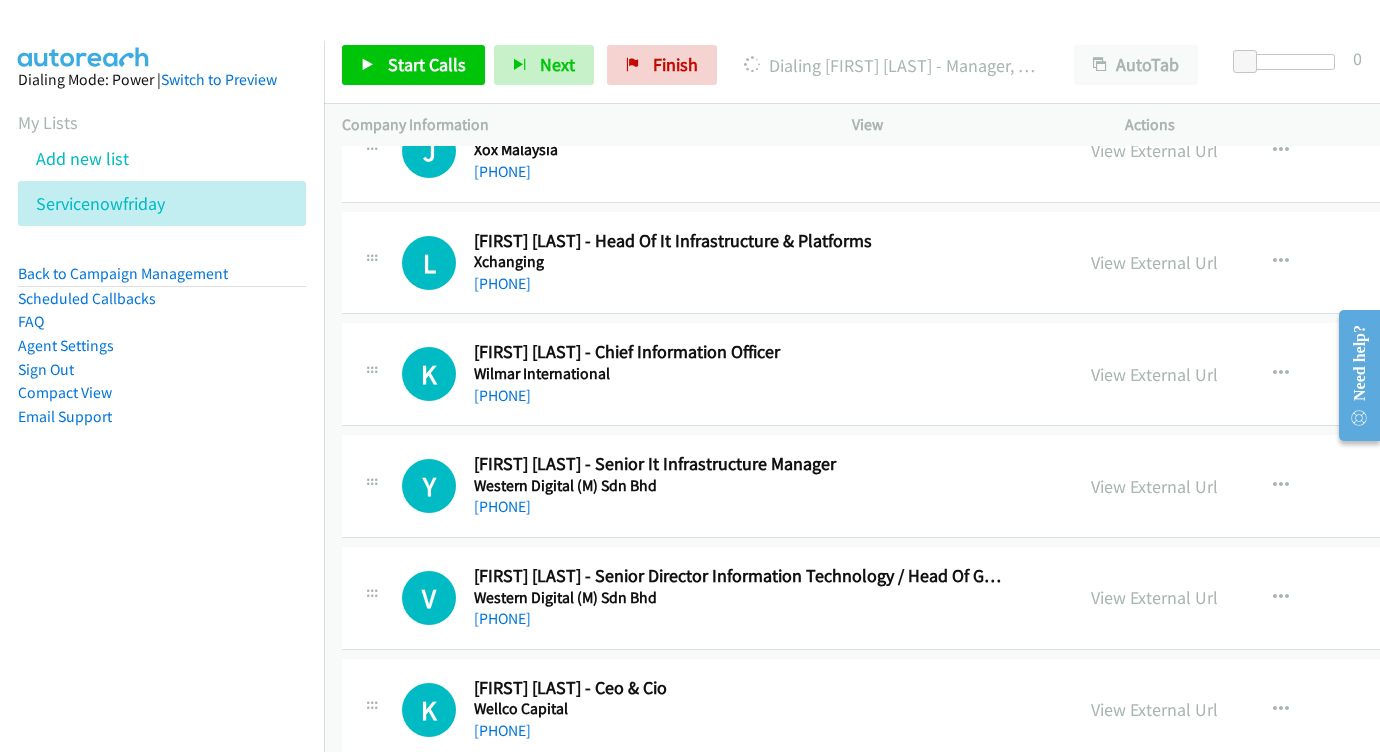 scroll, scrollTop: 1154, scrollLeft: 0, axis: vertical 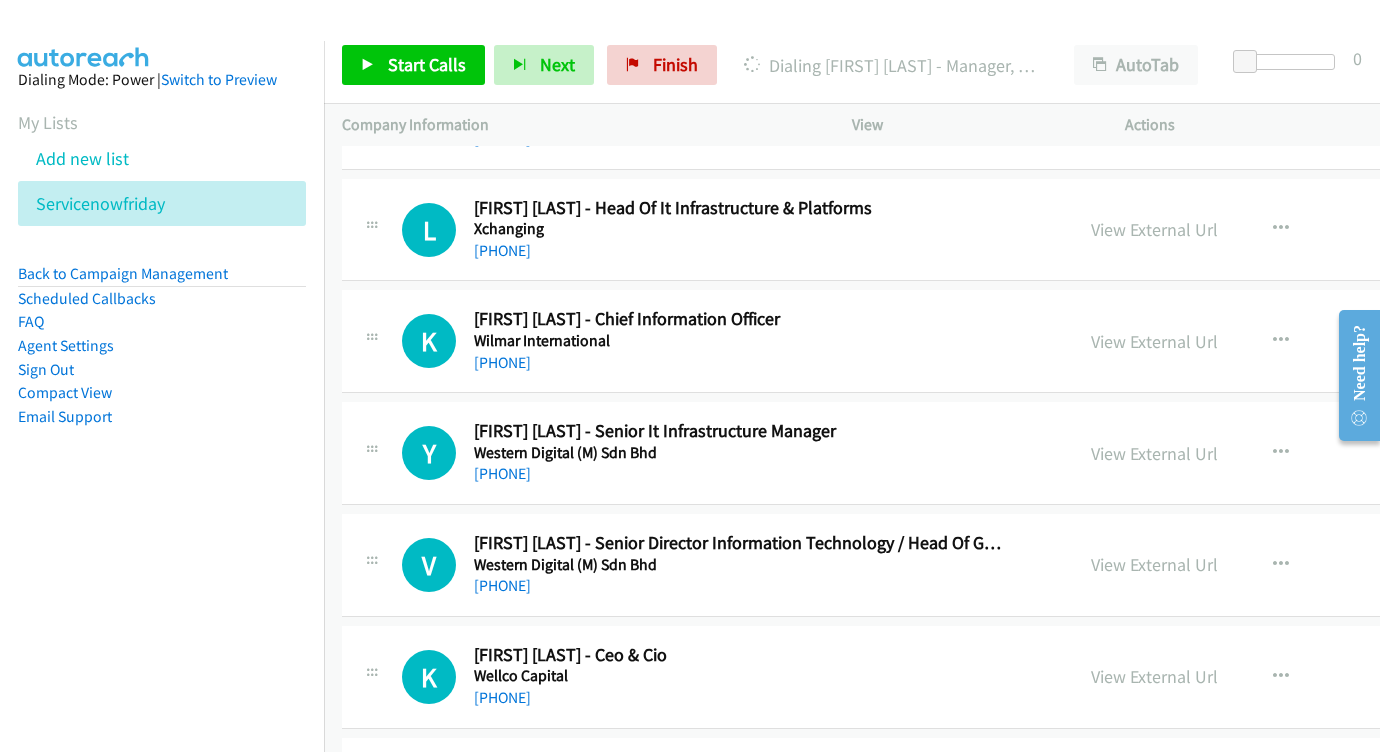 click on "View External Url
View External Url
Schedule/Manage Callback
Start Calls Here
Remove from list
Add to do not call list
Reset Call Status" at bounding box center [1264, 230] 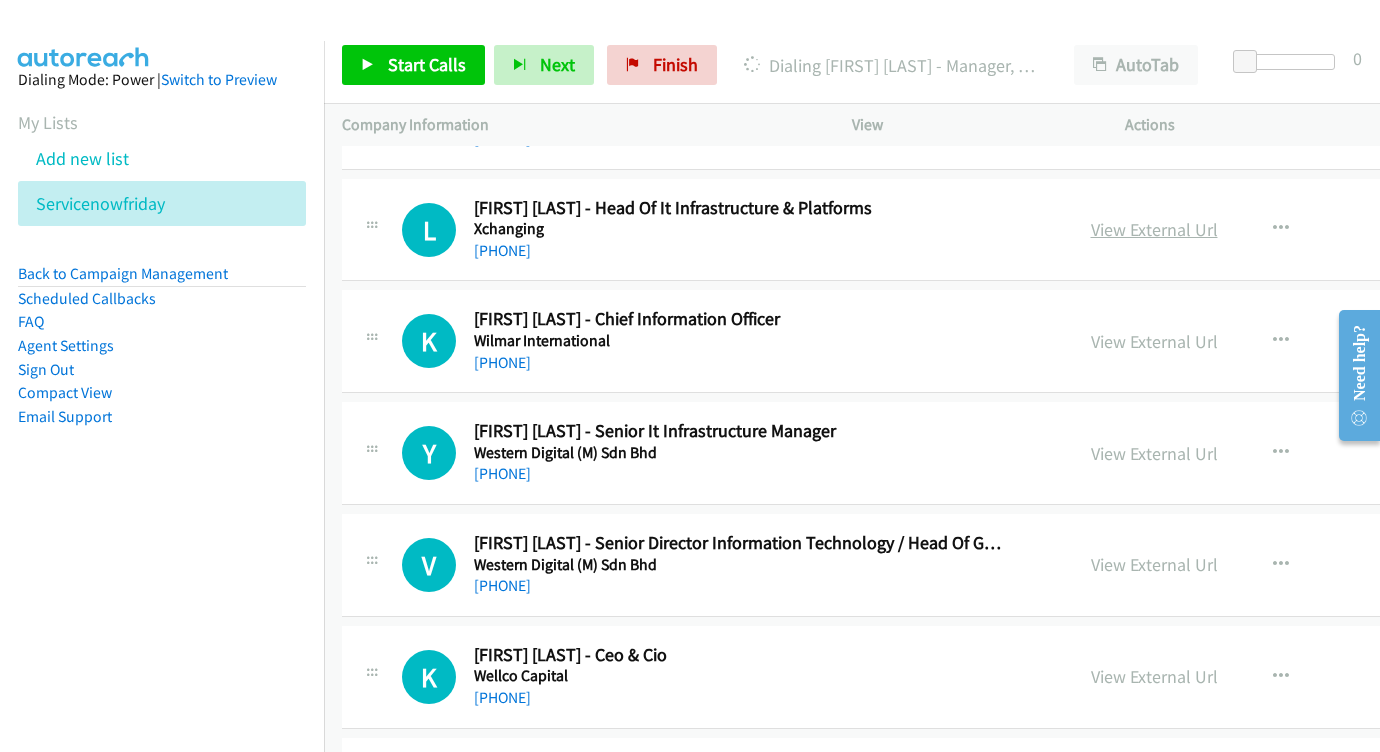 click on "View External Url" at bounding box center (1154, 229) 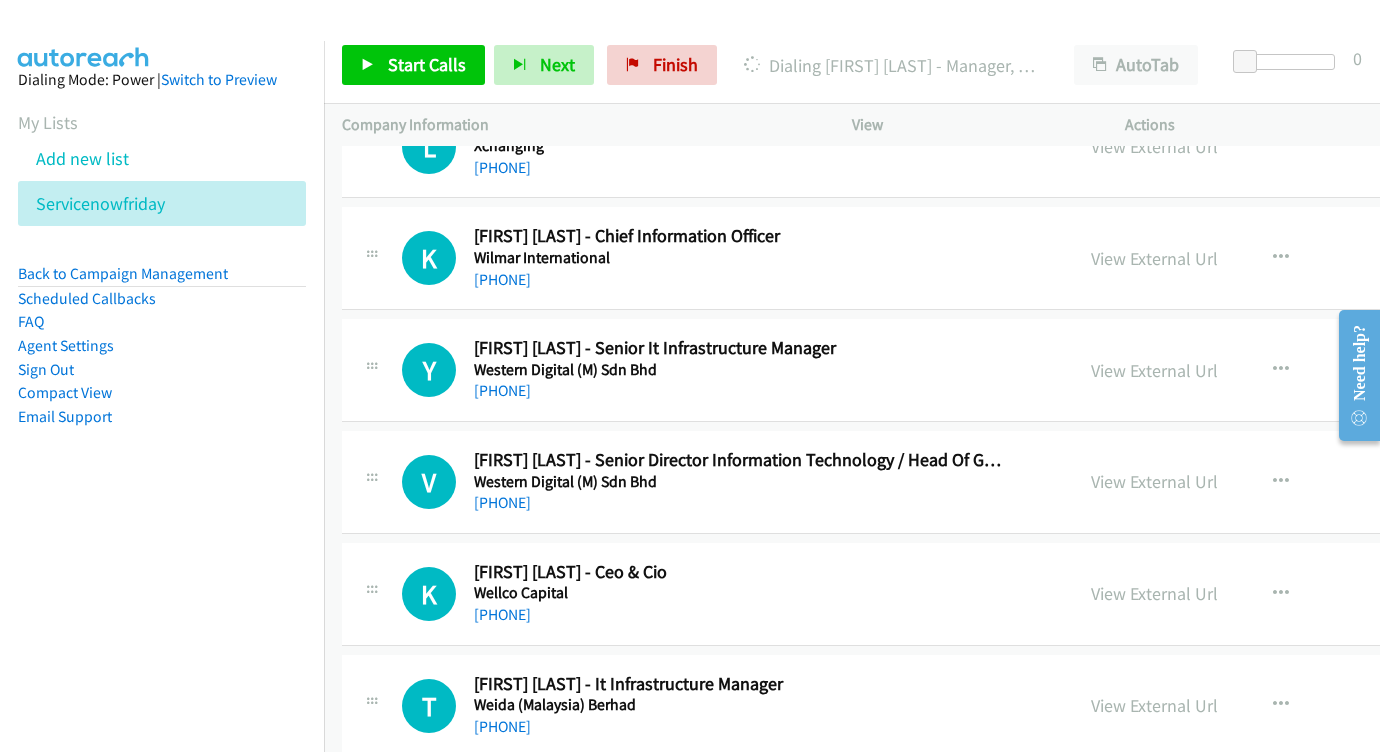 scroll, scrollTop: 1275, scrollLeft: 0, axis: vertical 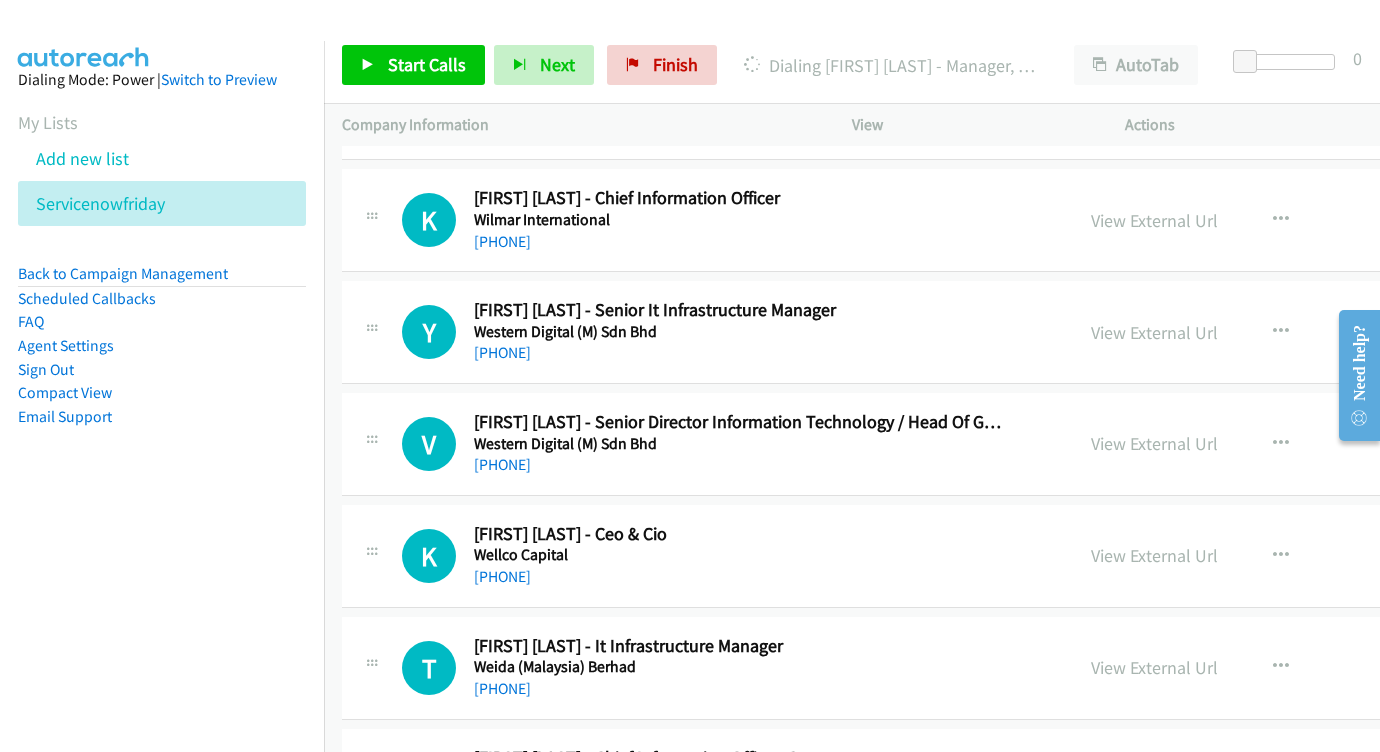 click on "View External Url
View External Url
Schedule/Manage Callback
Start Calls Here
Remove from list
Add to do not call list
Reset Call Status" at bounding box center (1264, 220) 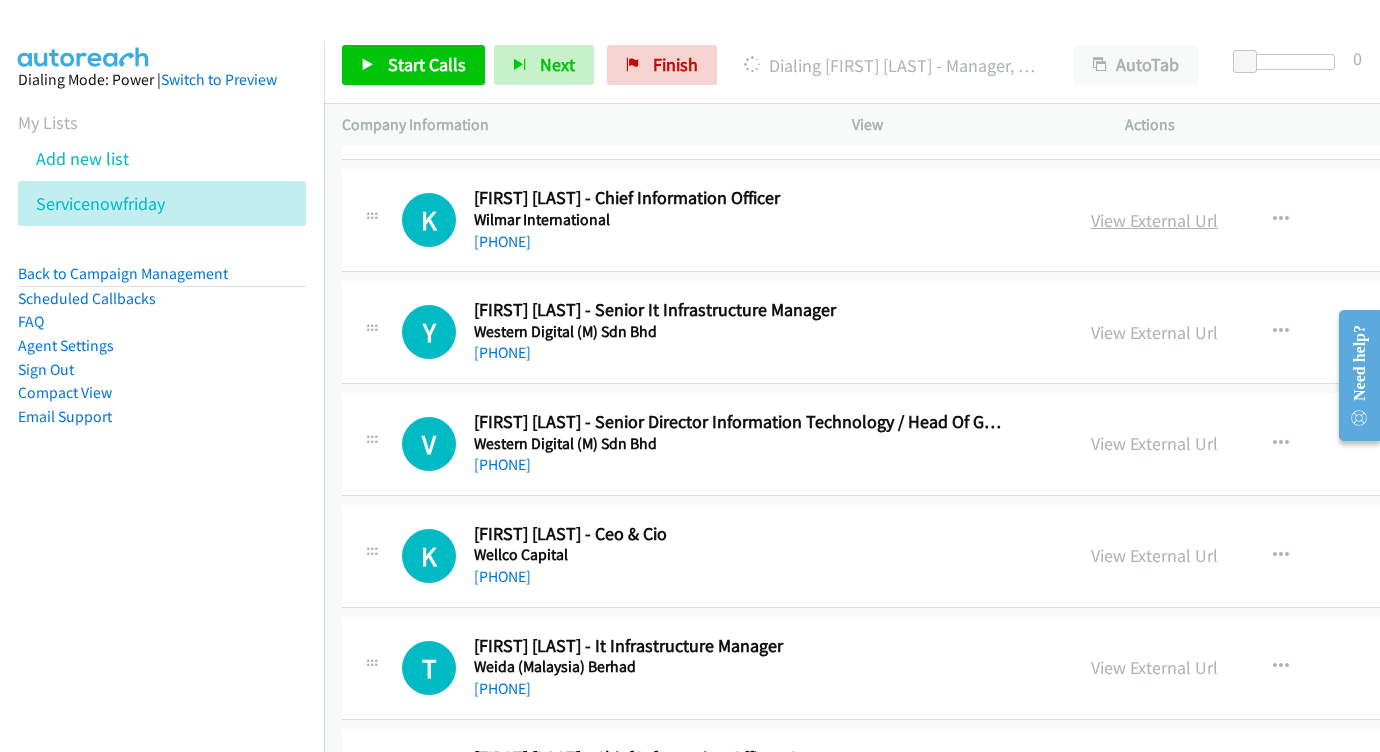 click on "View External Url" at bounding box center [1154, 220] 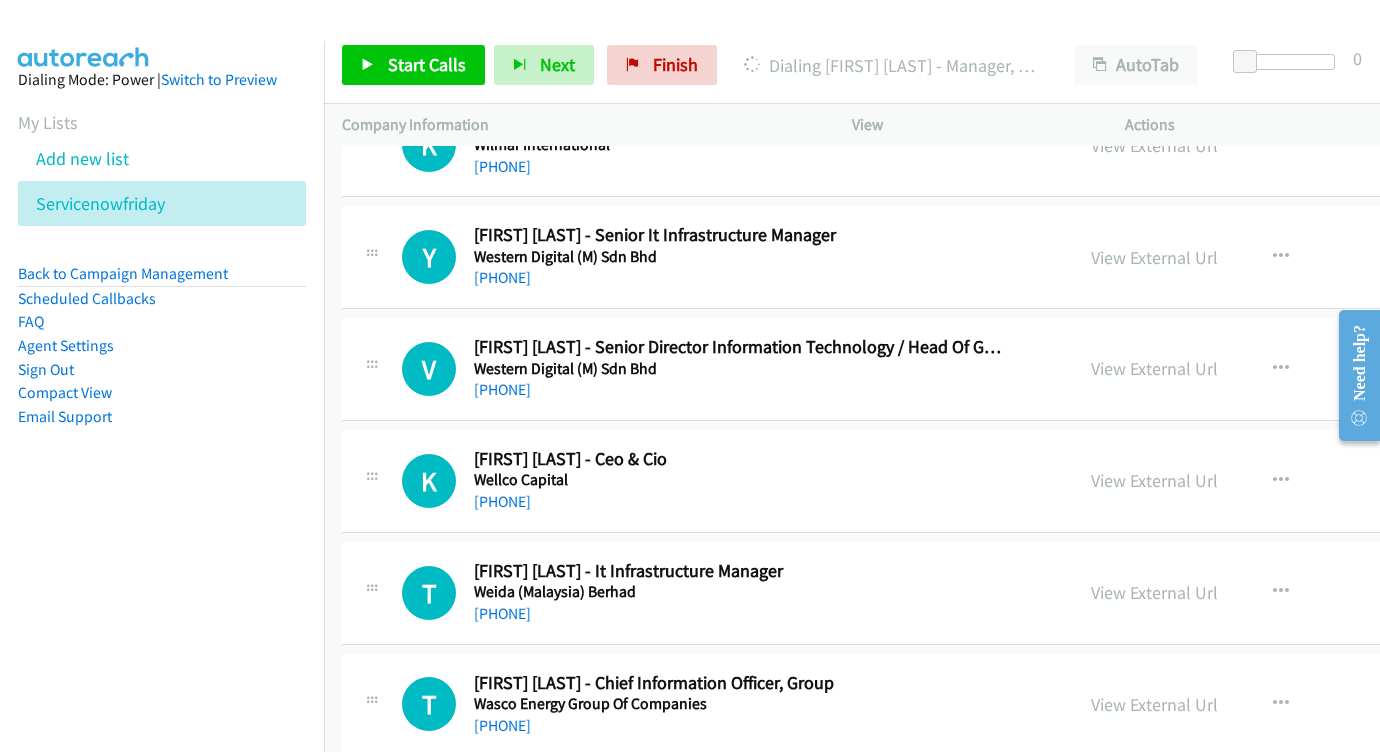 scroll, scrollTop: 1352, scrollLeft: 0, axis: vertical 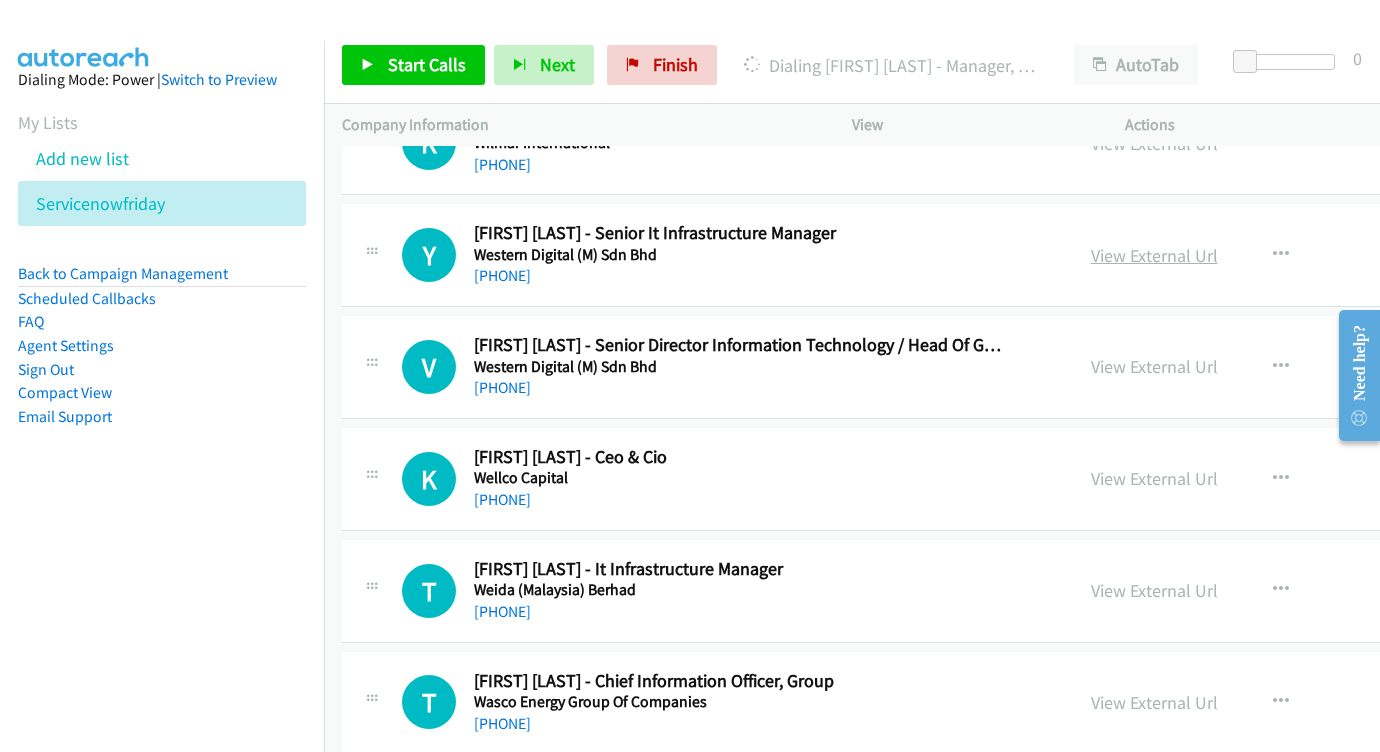 click on "View External Url" at bounding box center (1154, 255) 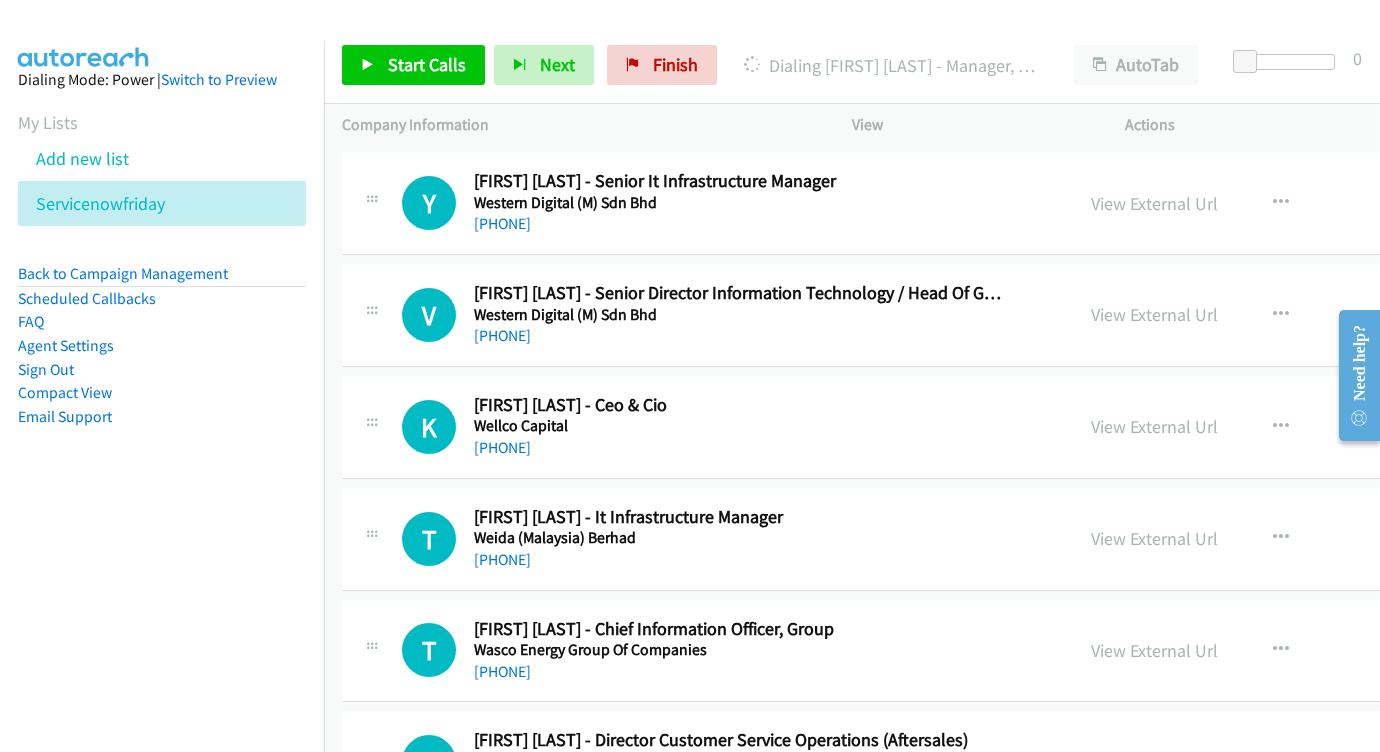 scroll, scrollTop: 1443, scrollLeft: 0, axis: vertical 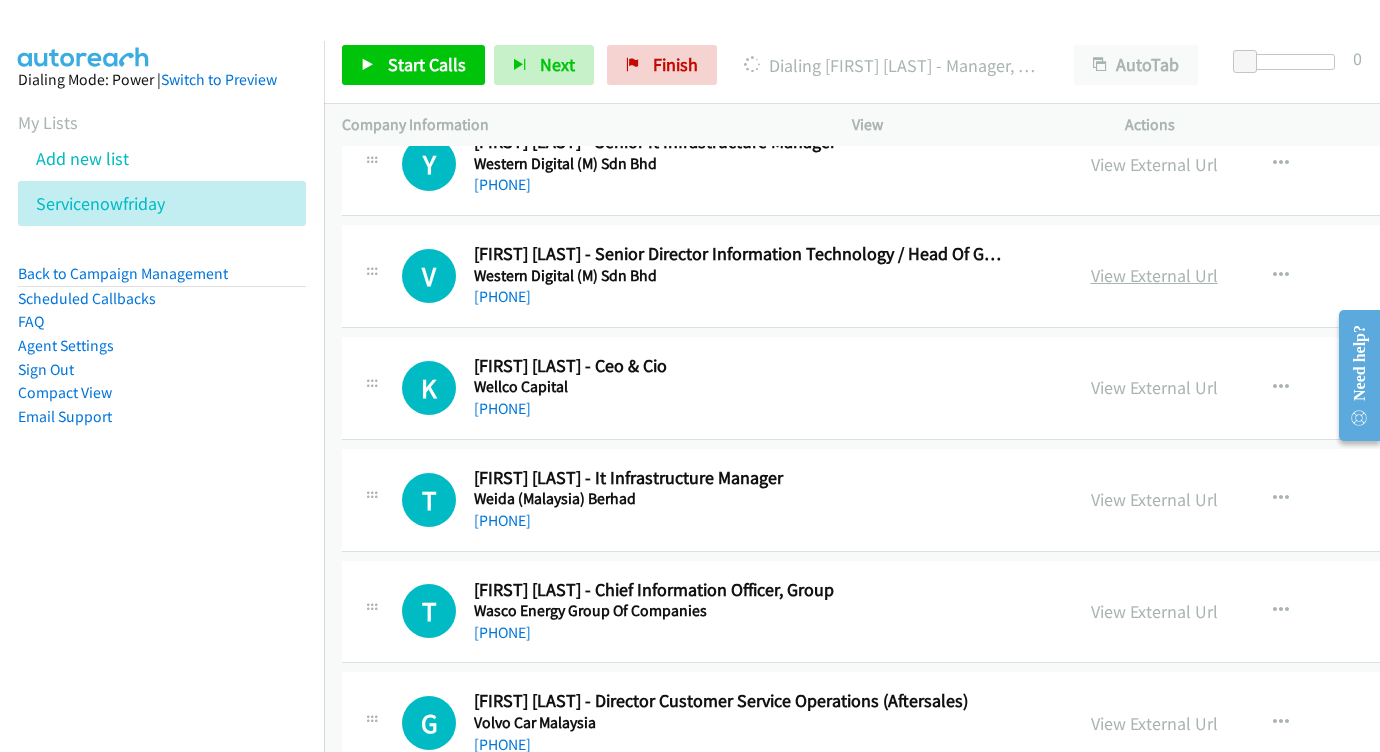 click on "View External Url" at bounding box center [1154, 275] 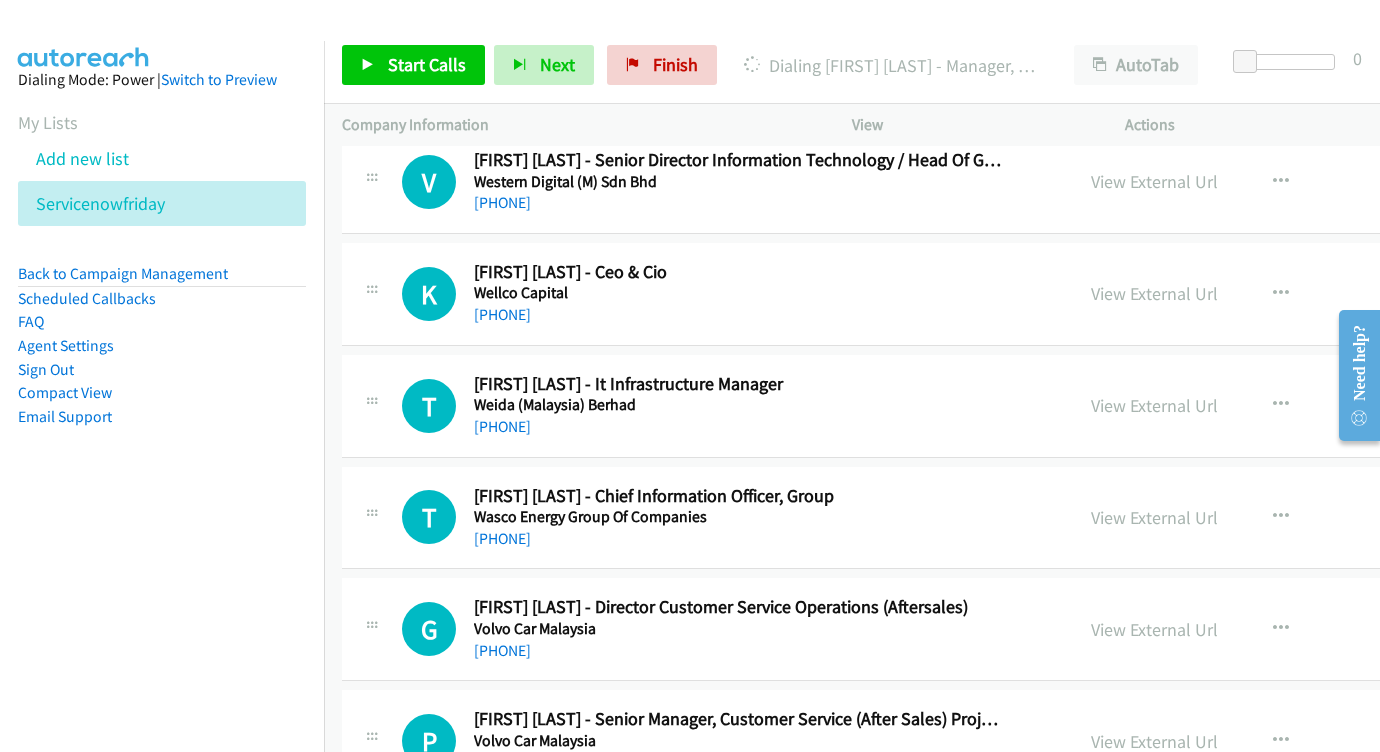 scroll, scrollTop: 1553, scrollLeft: 0, axis: vertical 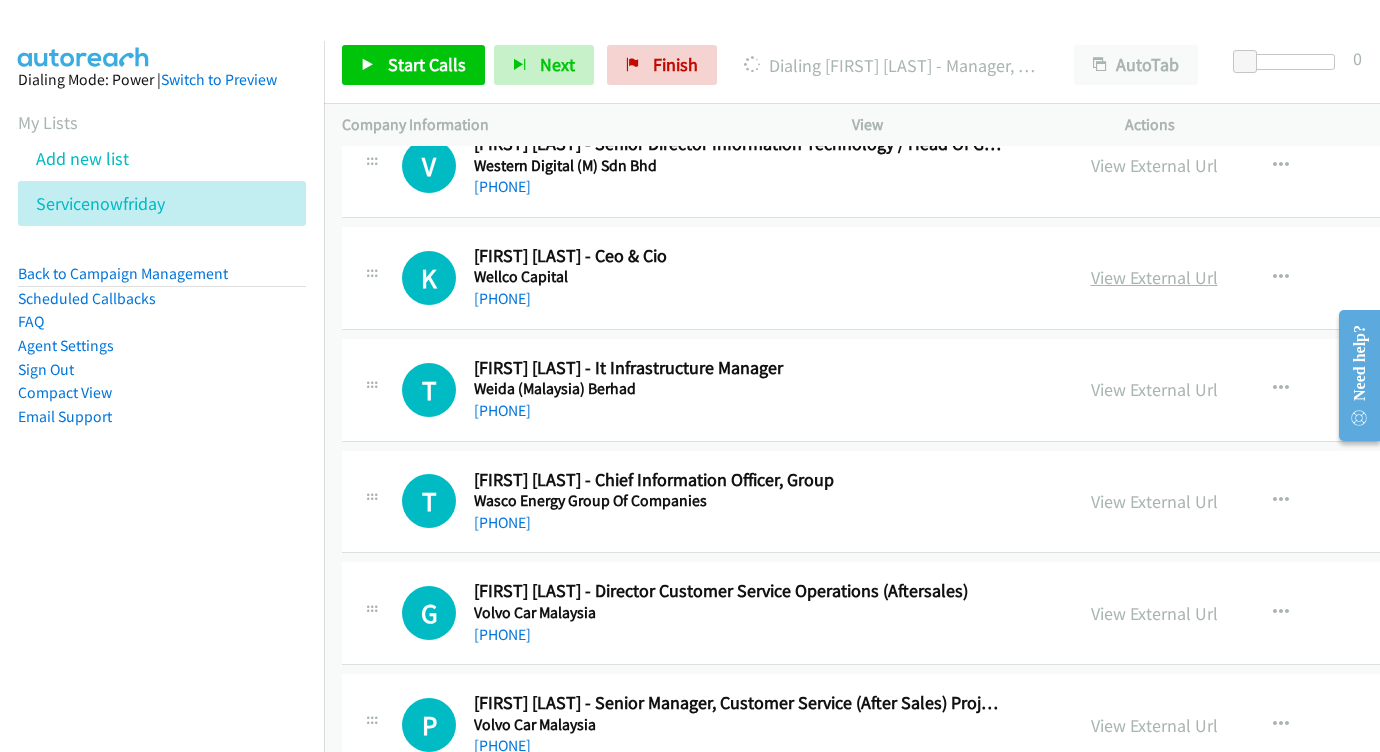 click on "View External Url" at bounding box center (1154, 277) 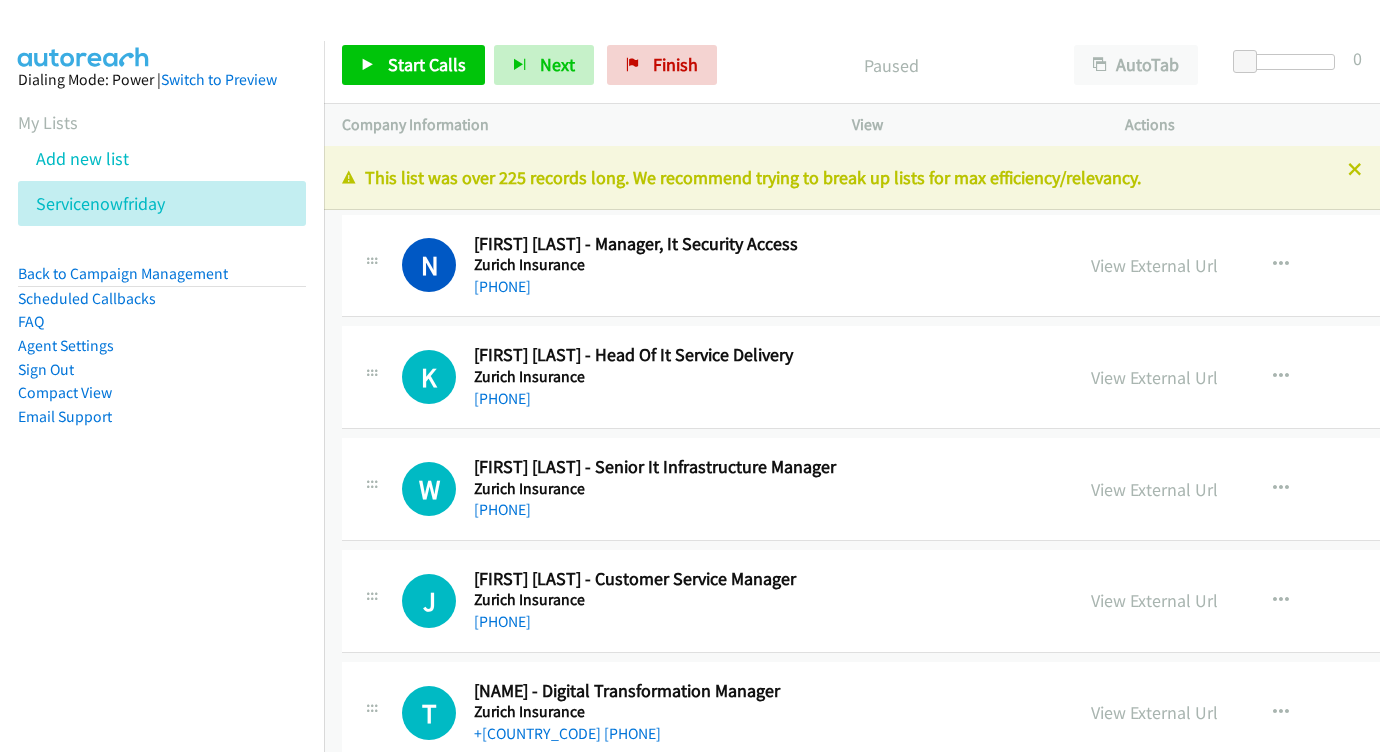 scroll, scrollTop: 0, scrollLeft: 0, axis: both 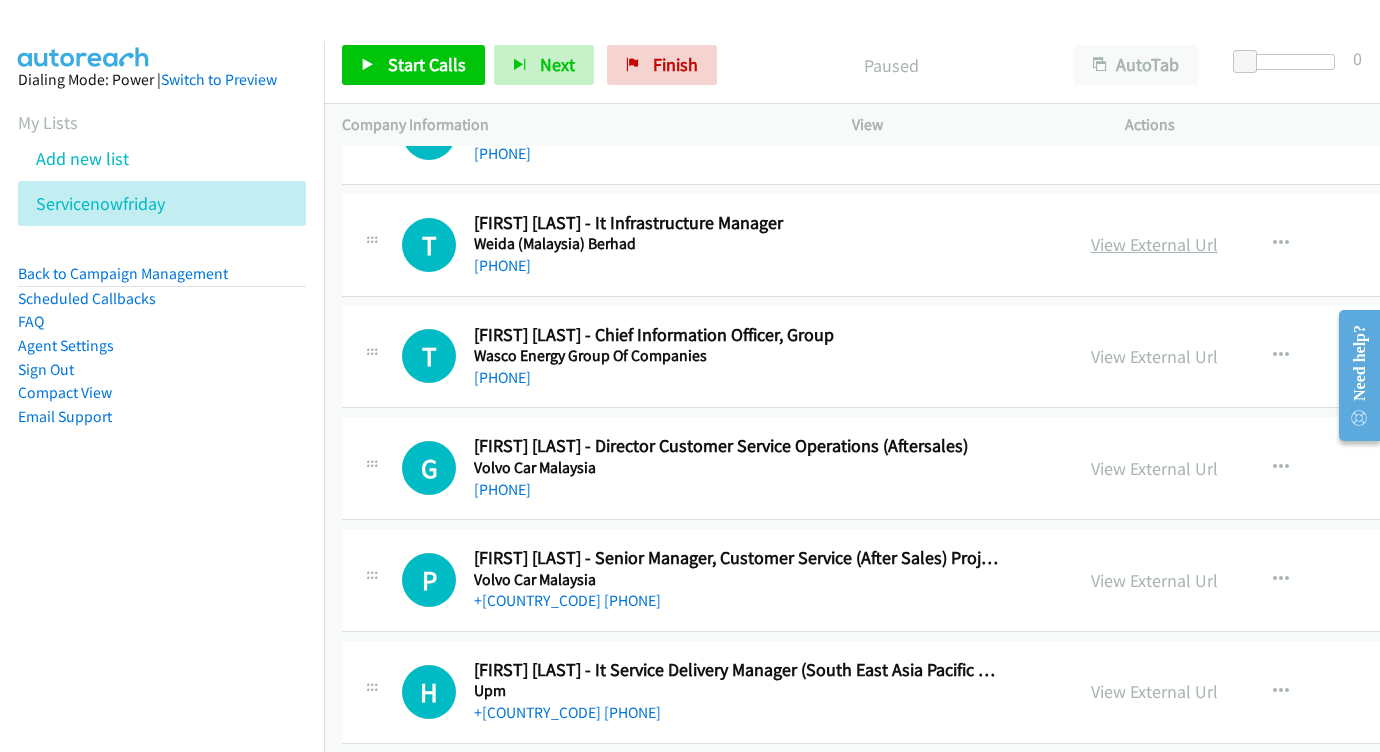 click on "View External Url" at bounding box center [1154, 244] 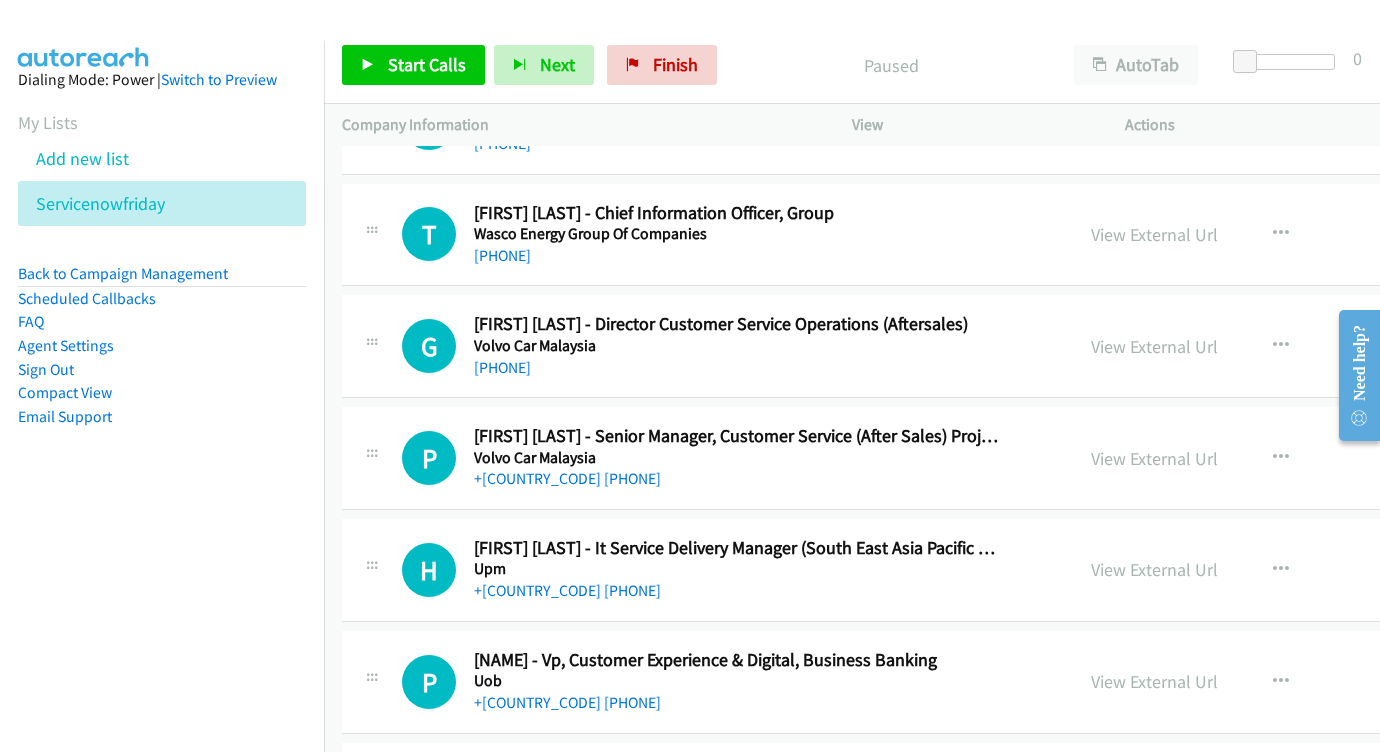 scroll, scrollTop: 1820, scrollLeft: 1, axis: both 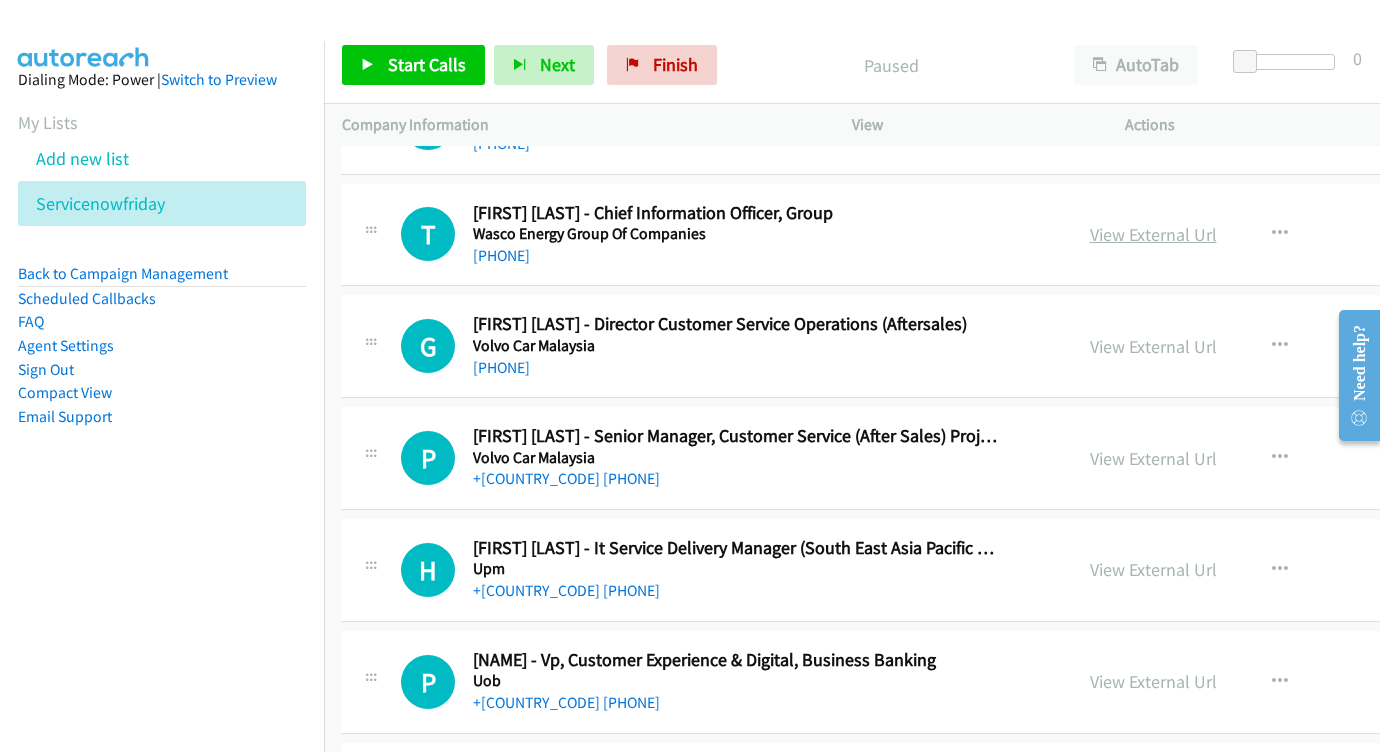click on "View External Url" at bounding box center (1153, 234) 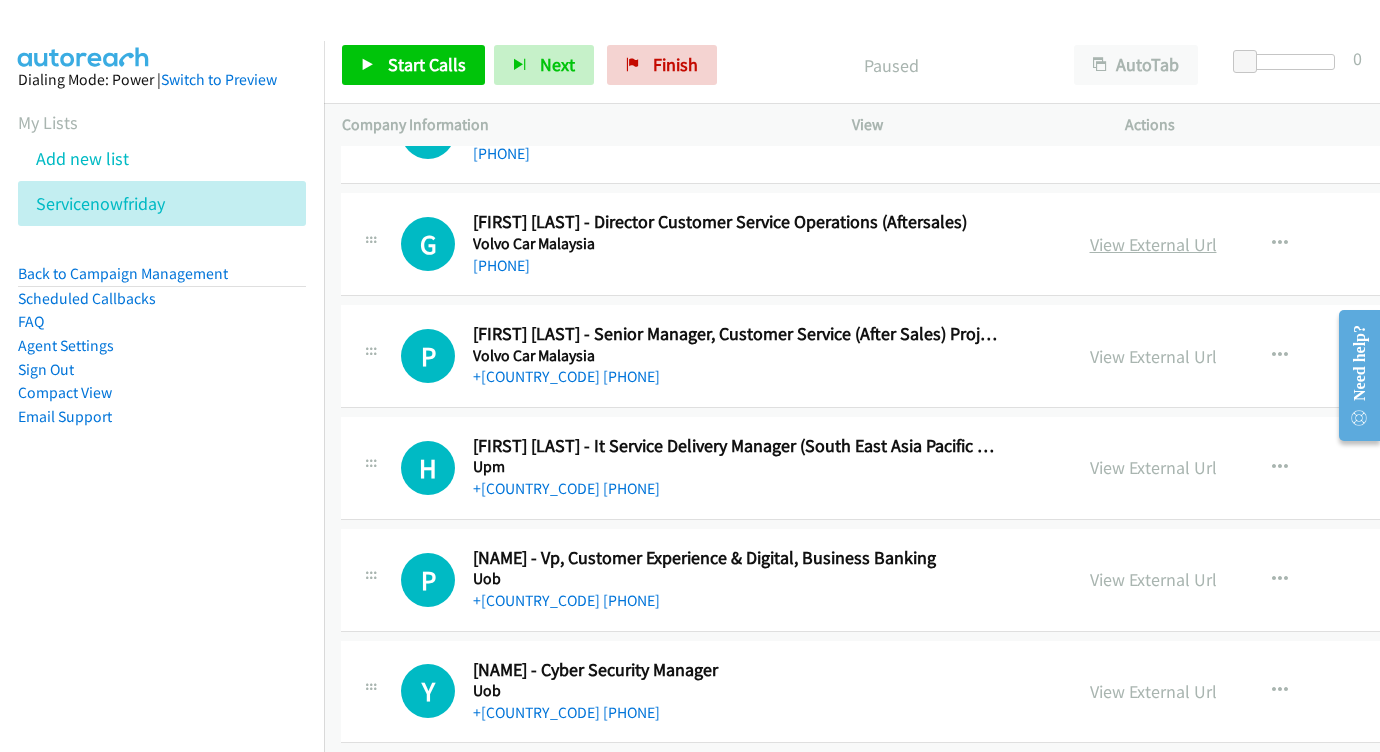 scroll, scrollTop: 1917, scrollLeft: 1, axis: both 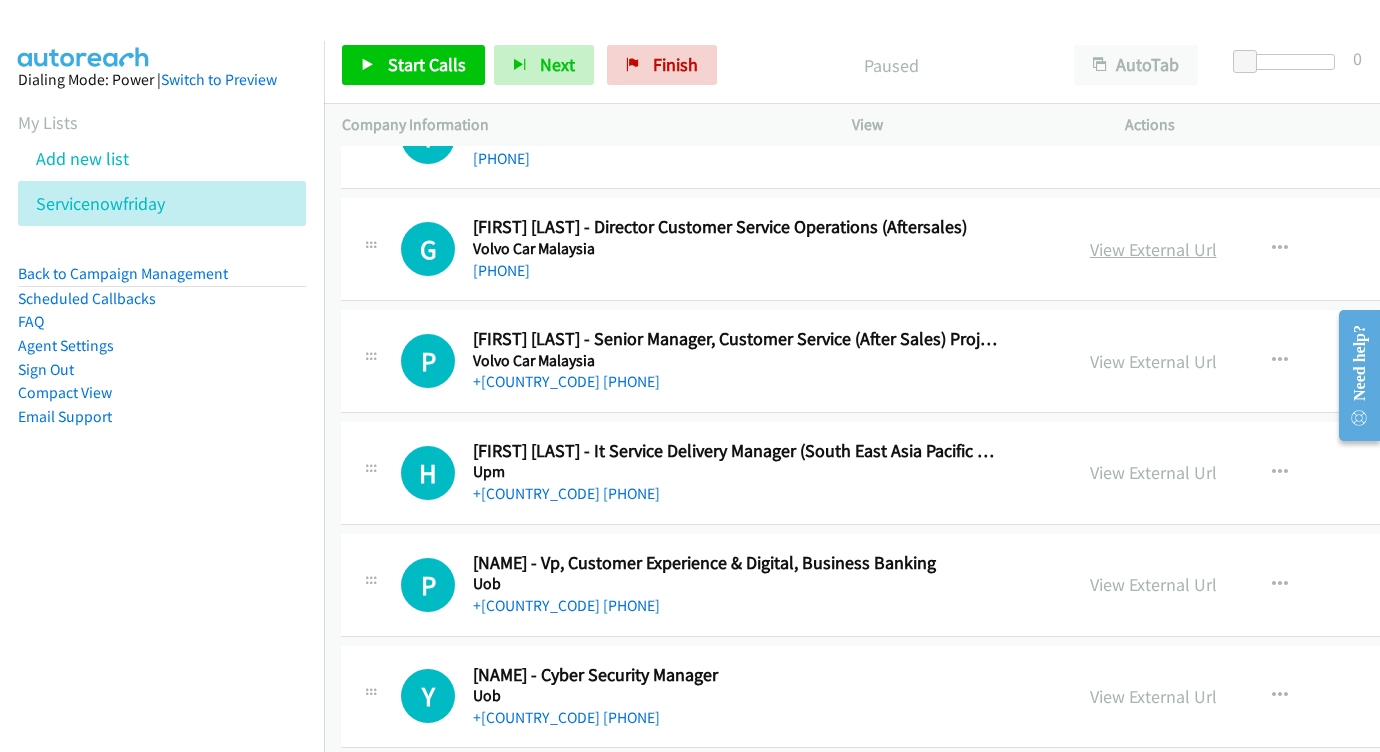 click on "View External Url" at bounding box center [1153, 249] 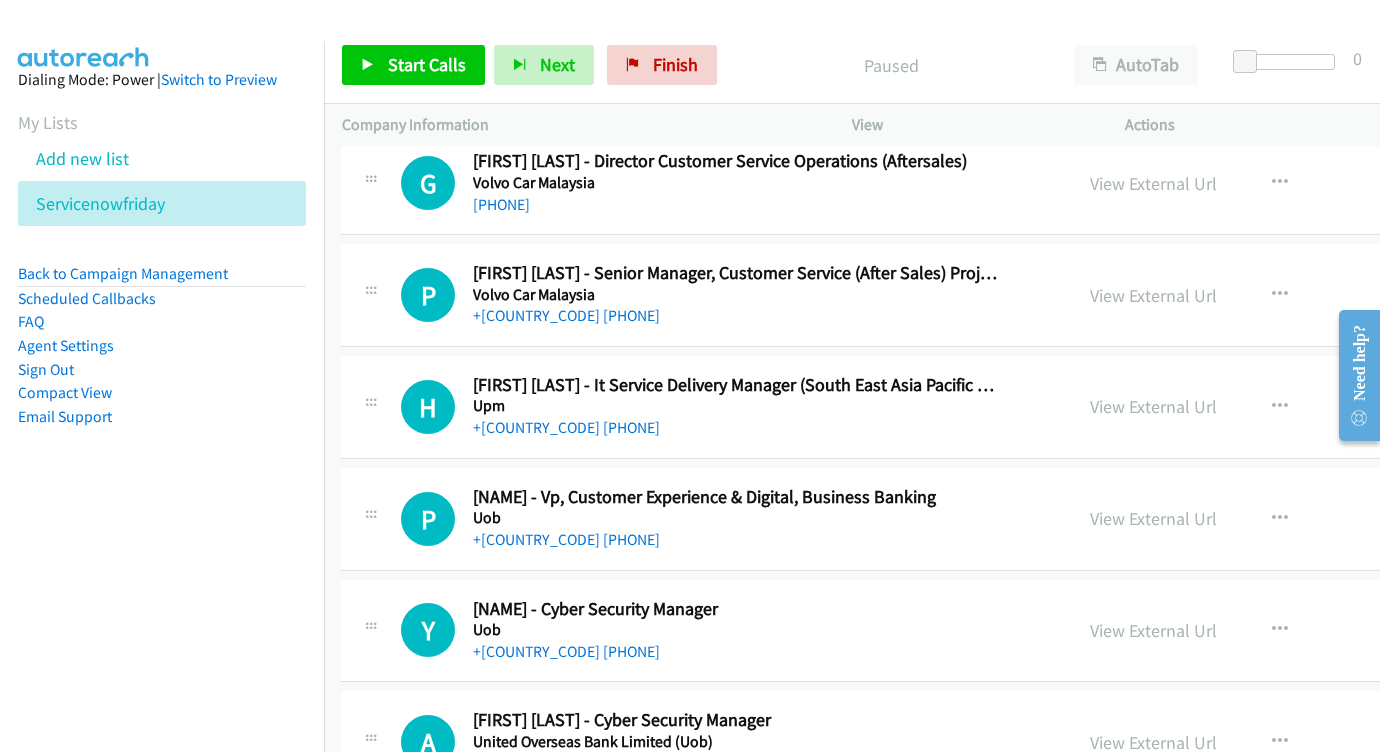 scroll, scrollTop: 2024, scrollLeft: 1, axis: both 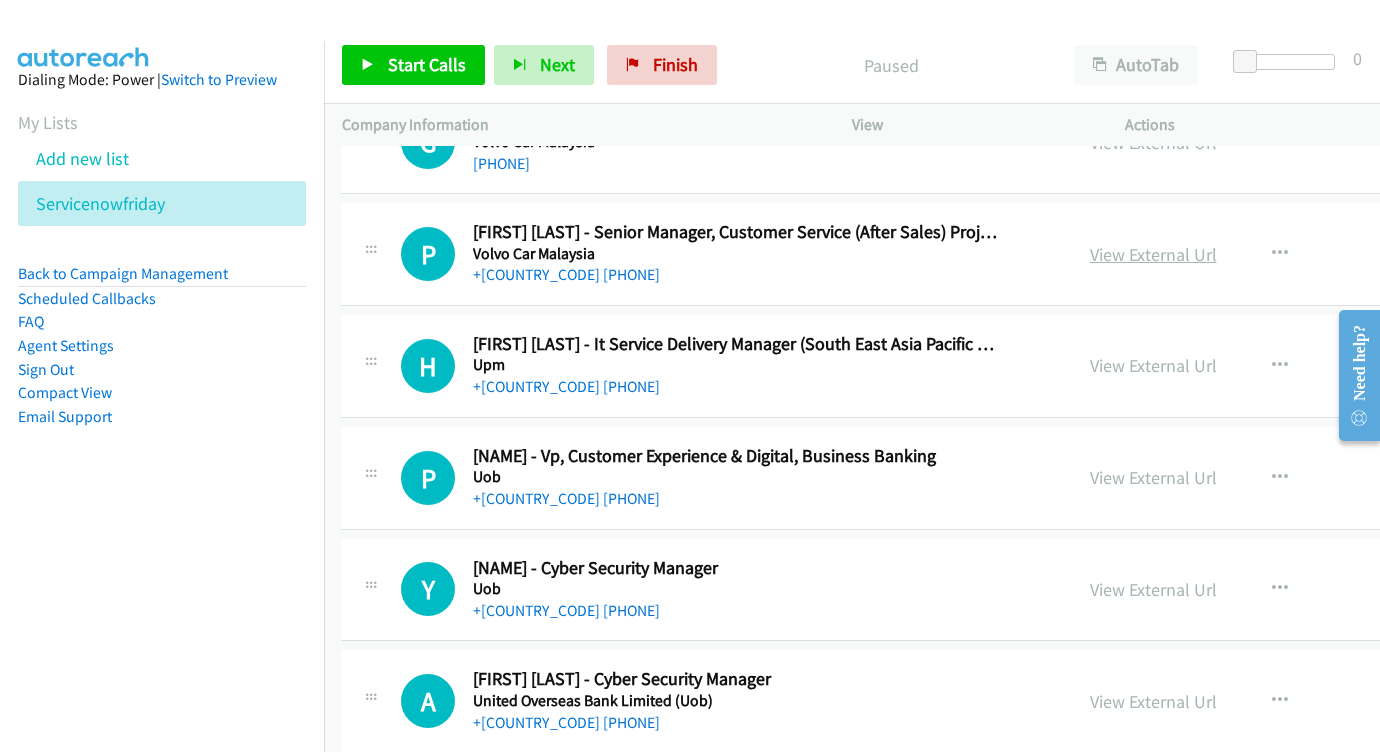 click on "View External Url" at bounding box center (1153, 254) 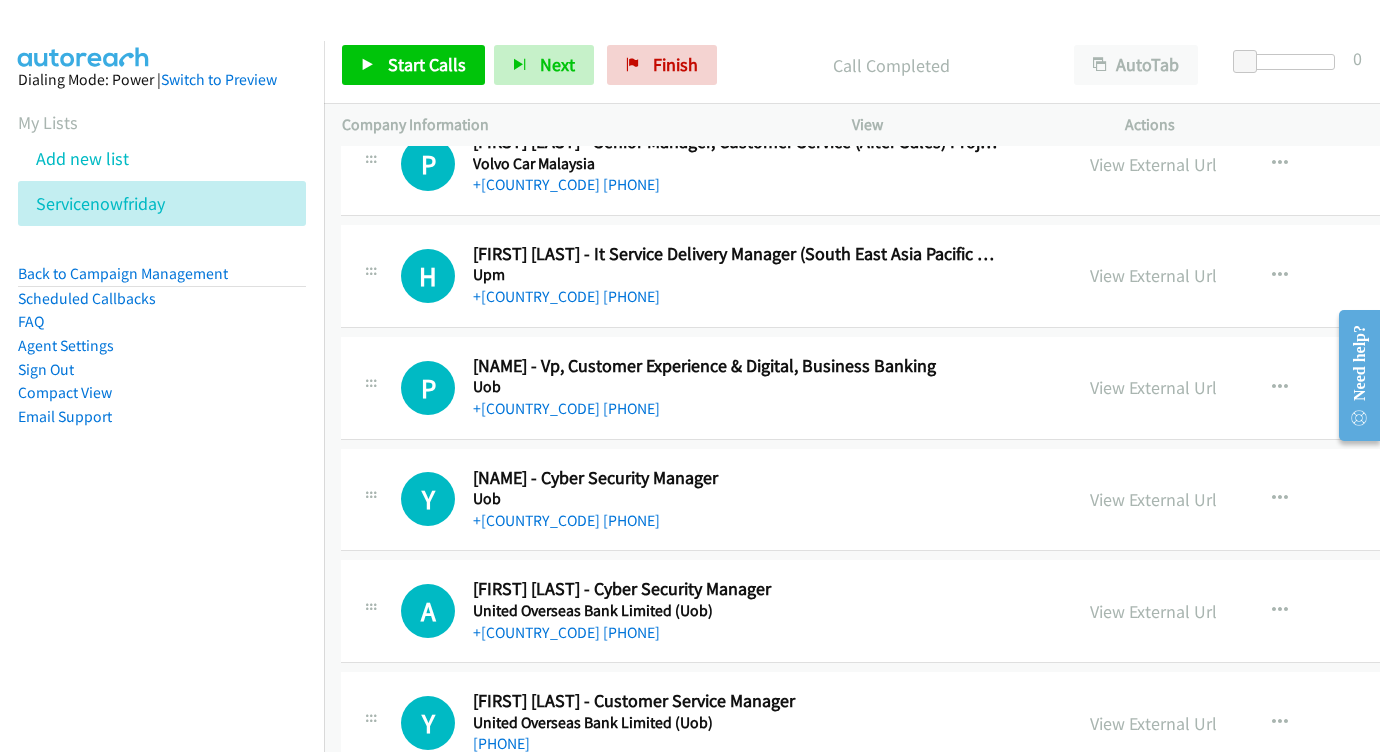 scroll, scrollTop: 2131, scrollLeft: 1, axis: both 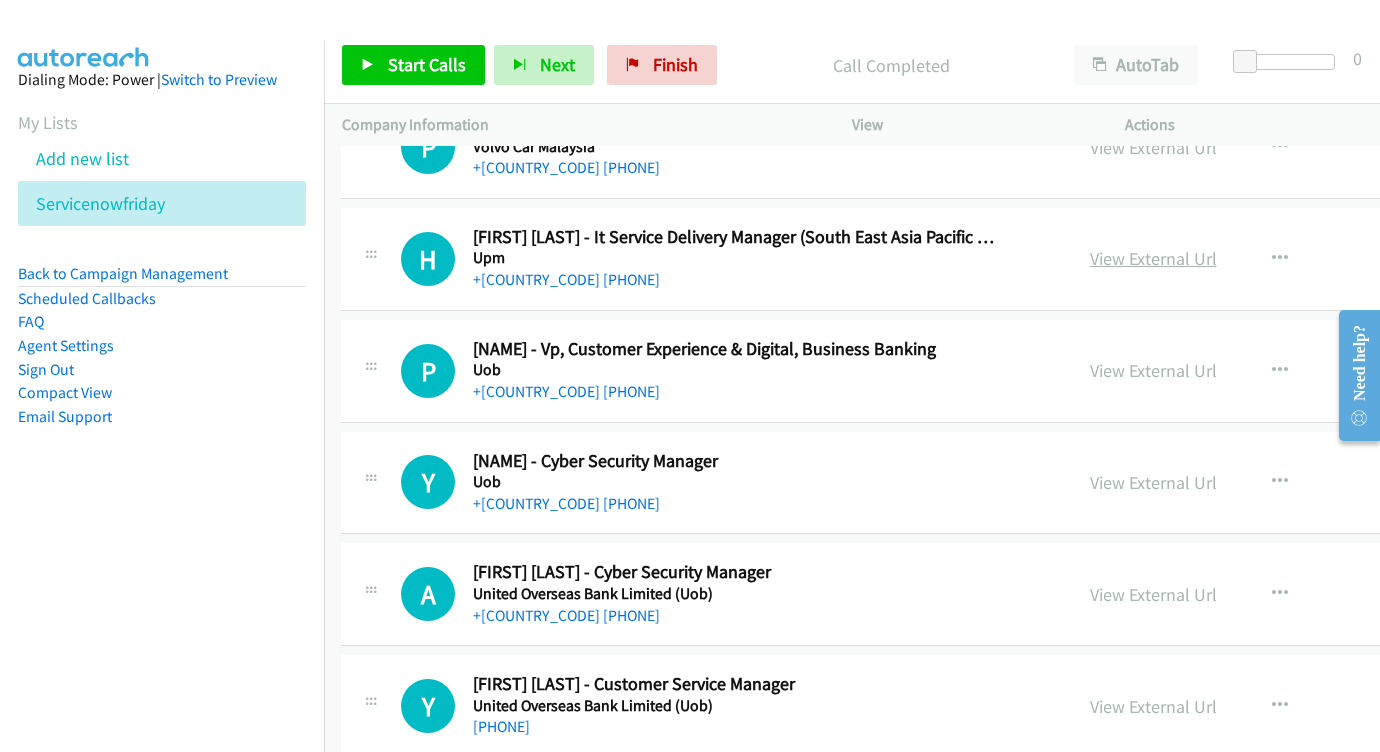 click on "View External Url" at bounding box center (1153, 258) 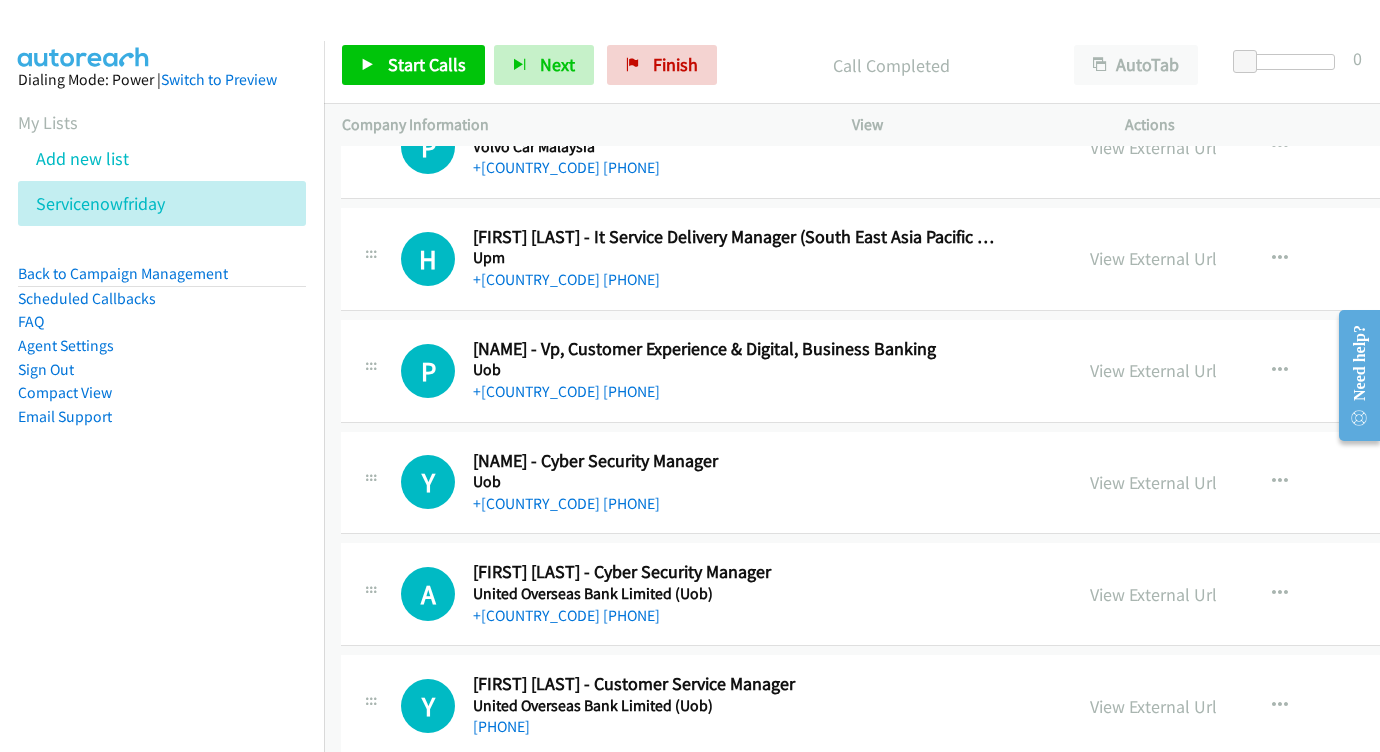scroll, scrollTop: 2206, scrollLeft: 1, axis: both 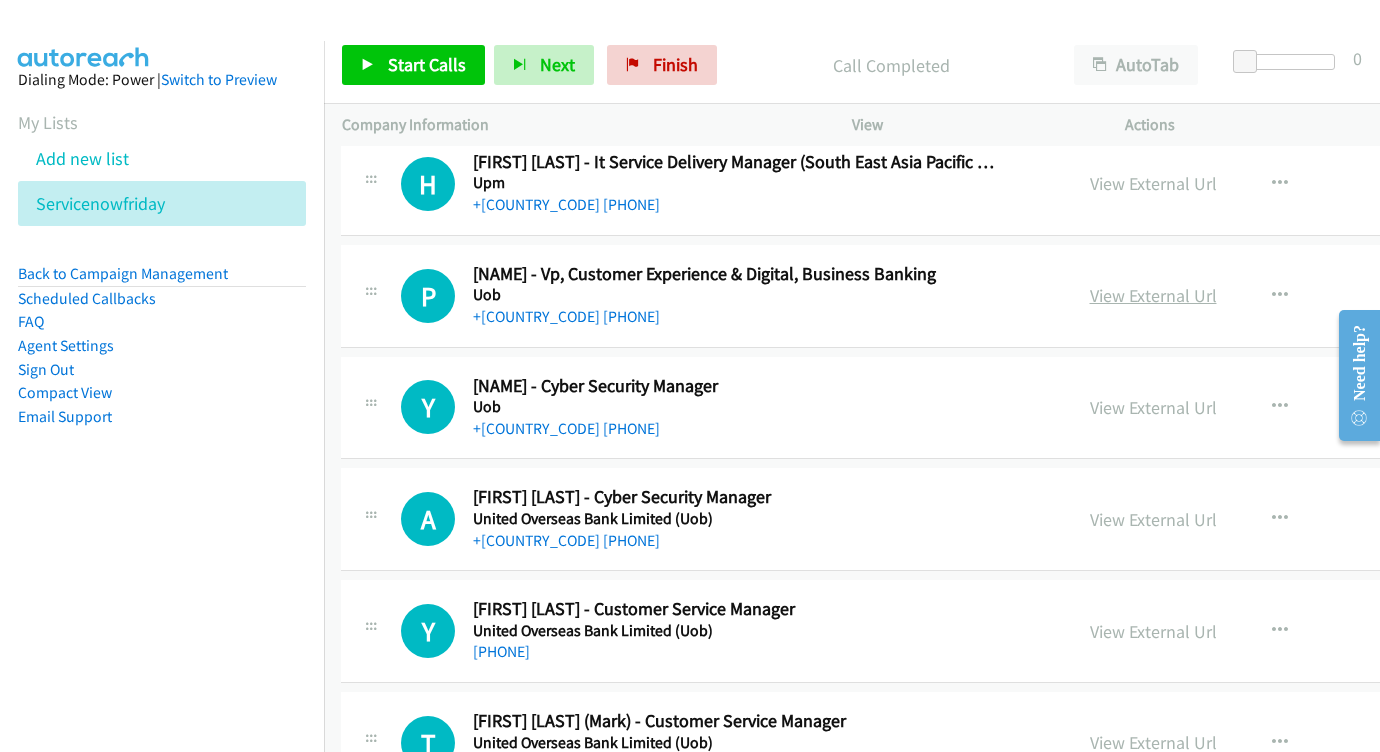 click on "View External Url" at bounding box center [1153, 295] 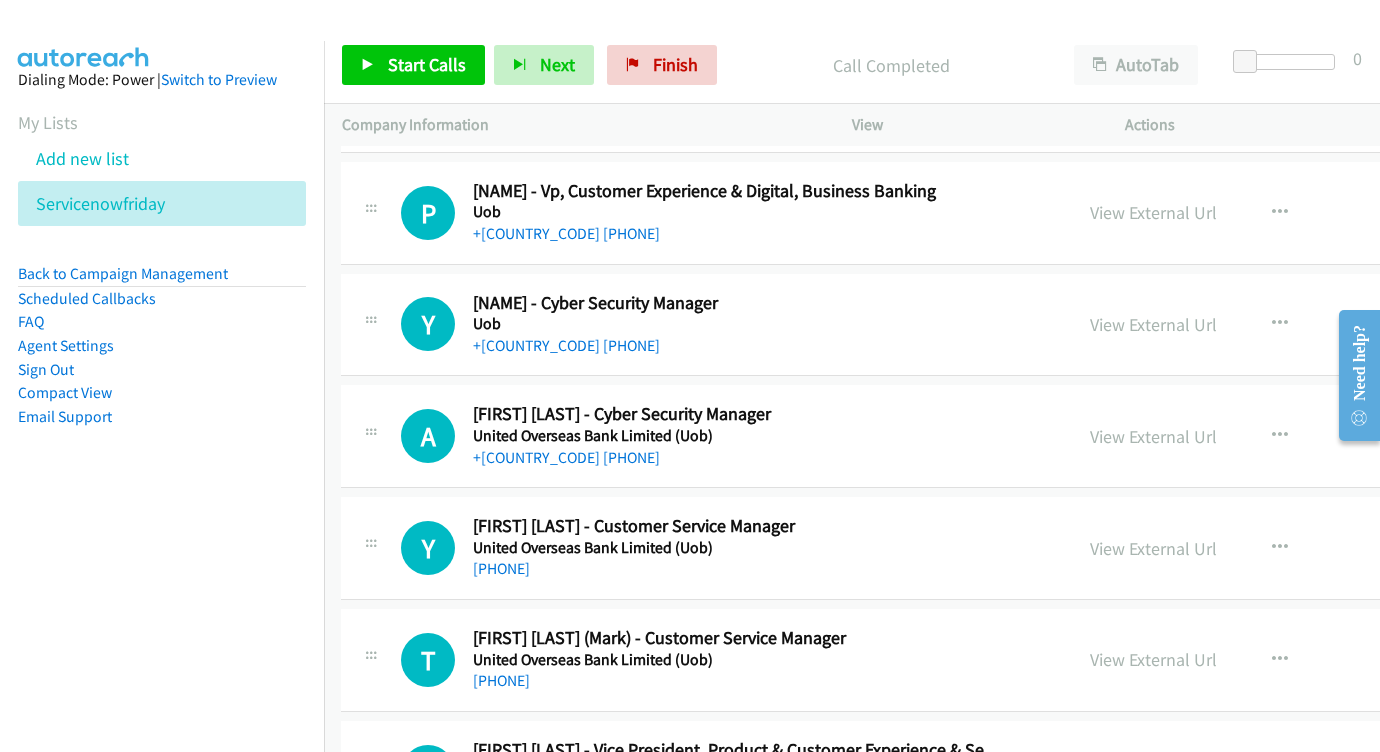 scroll, scrollTop: 2302, scrollLeft: 1, axis: both 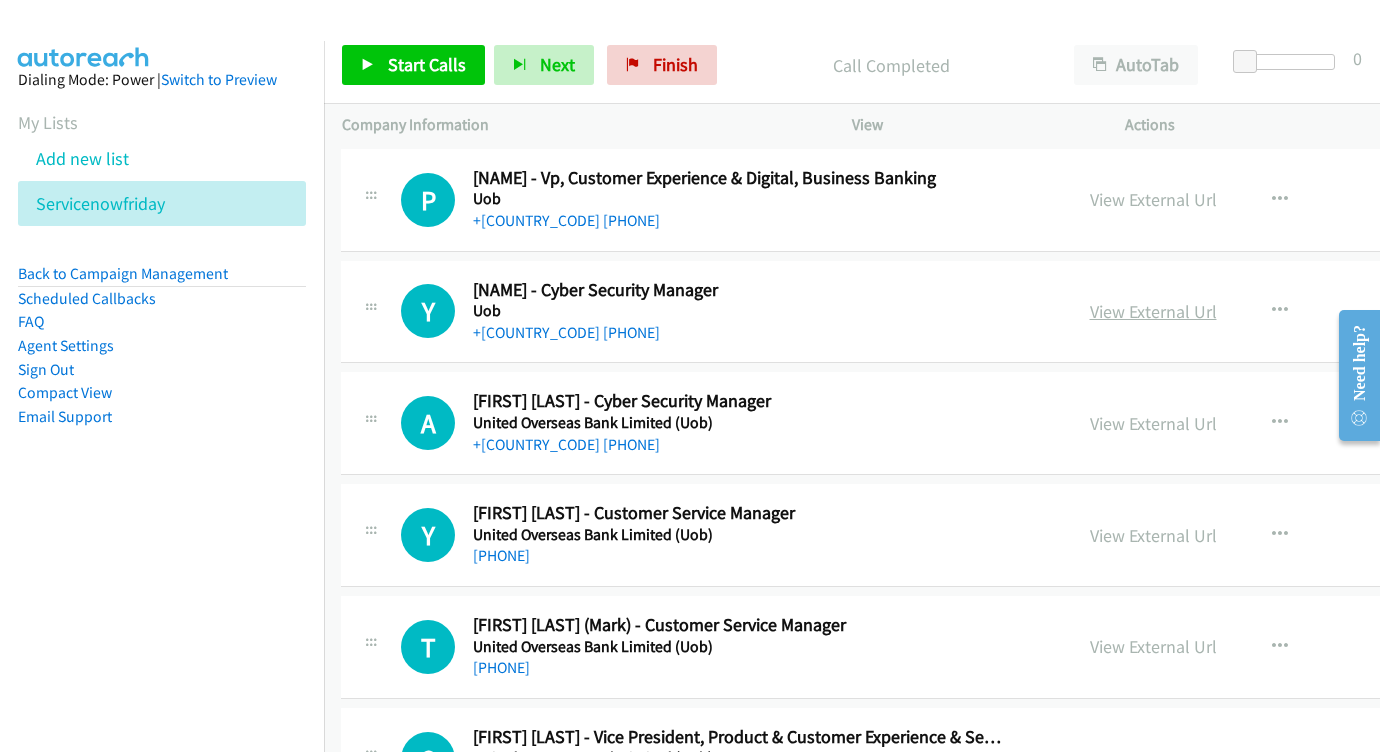 click on "View External Url" at bounding box center [1153, 311] 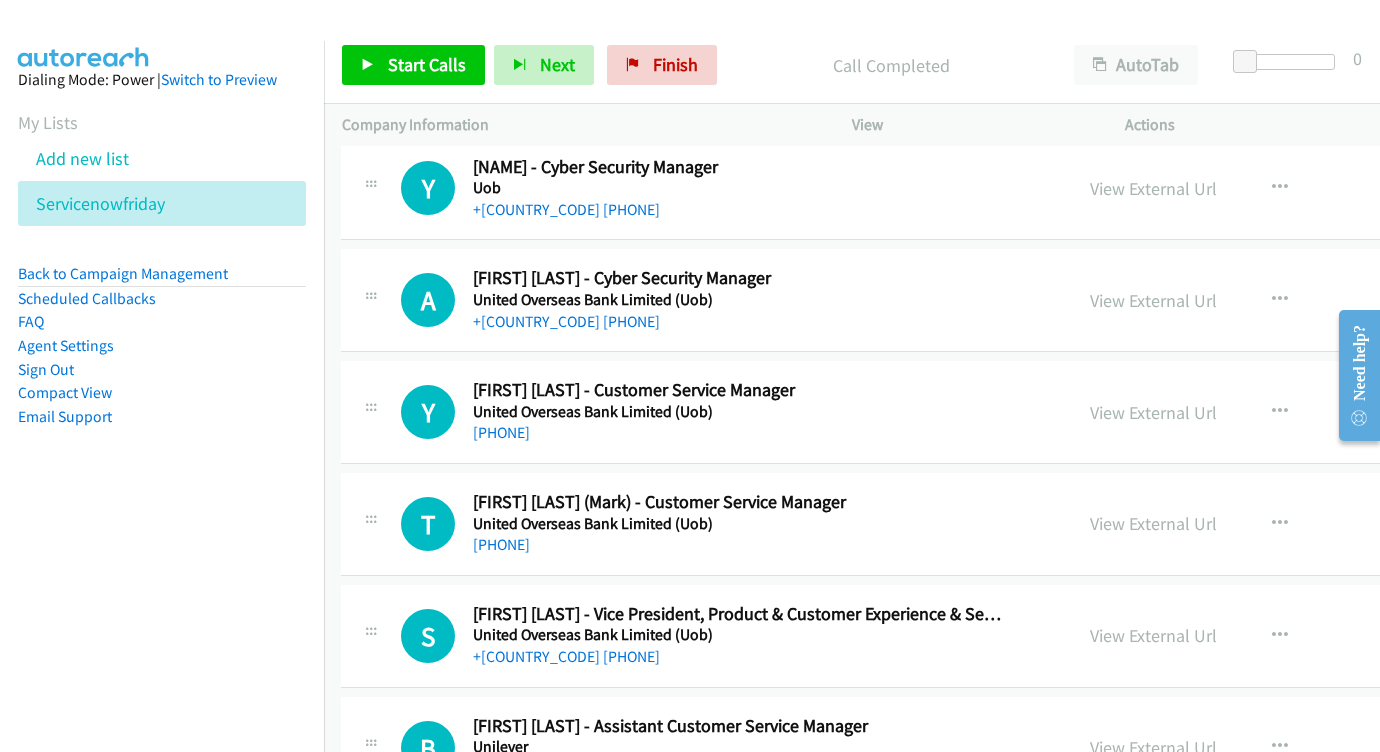 scroll, scrollTop: 2476, scrollLeft: 1, axis: both 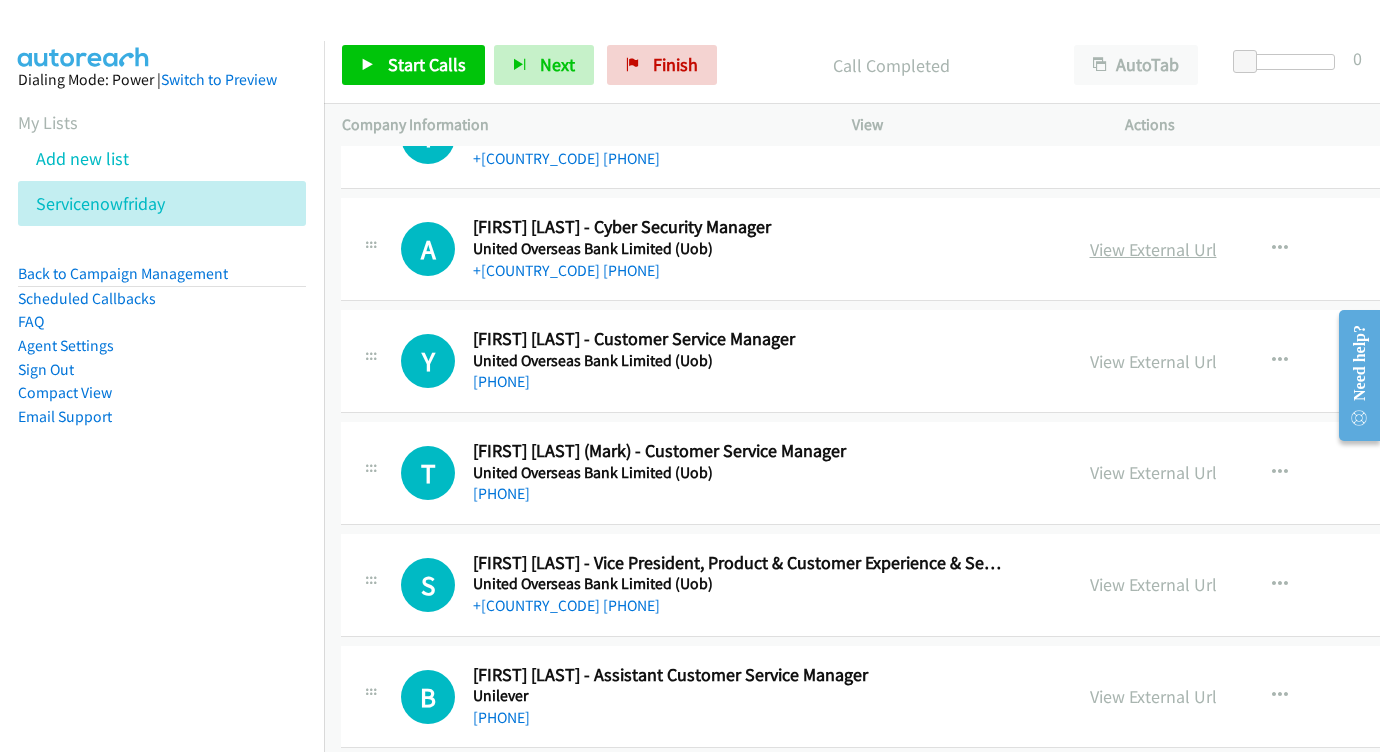 click on "View External Url" at bounding box center (1153, 249) 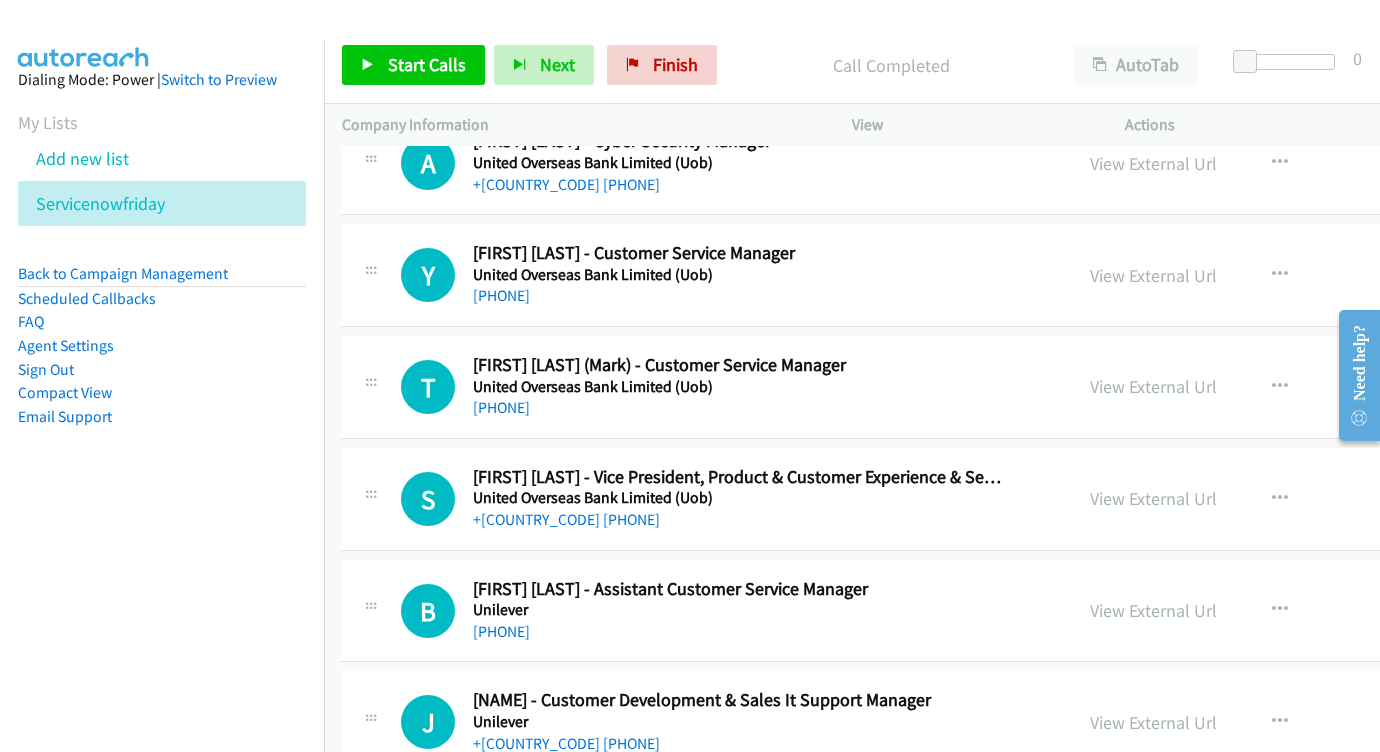 scroll, scrollTop: 2584, scrollLeft: 1, axis: both 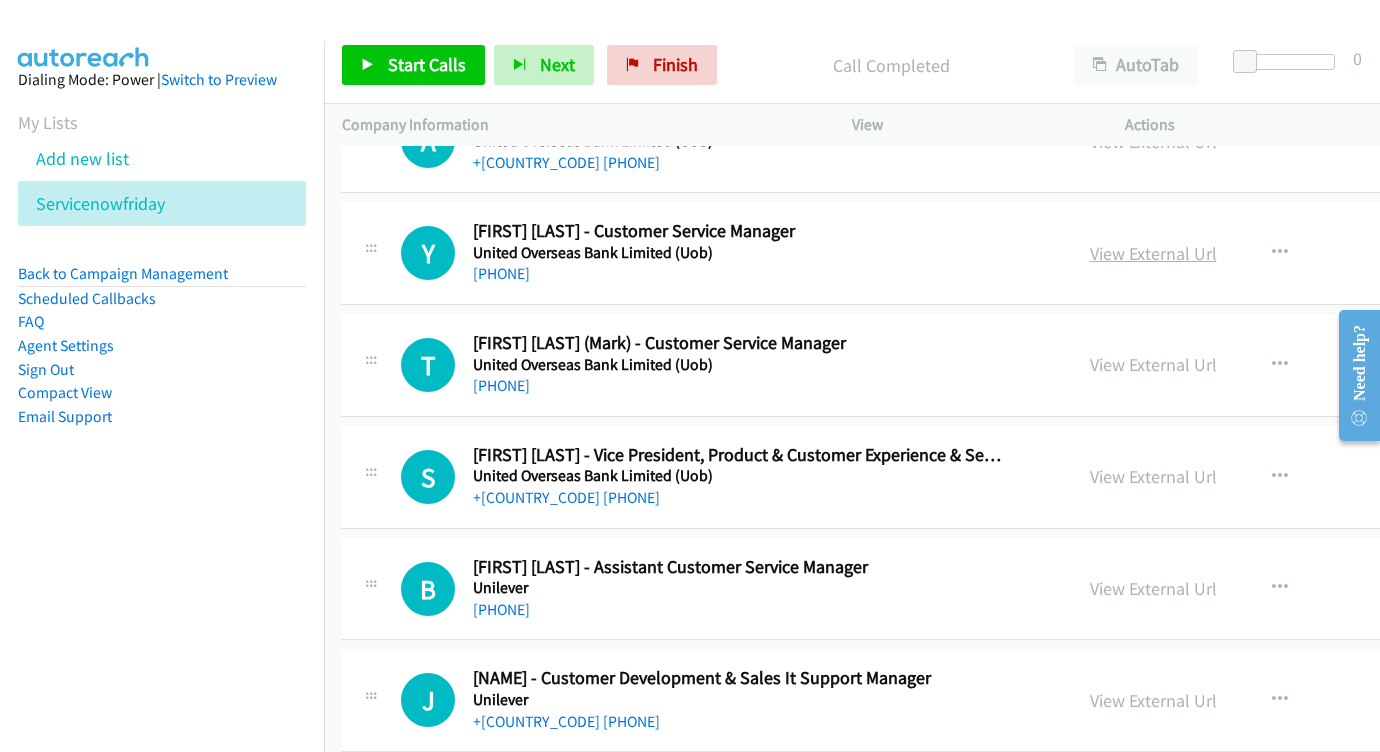 click on "View External Url" at bounding box center (1153, 253) 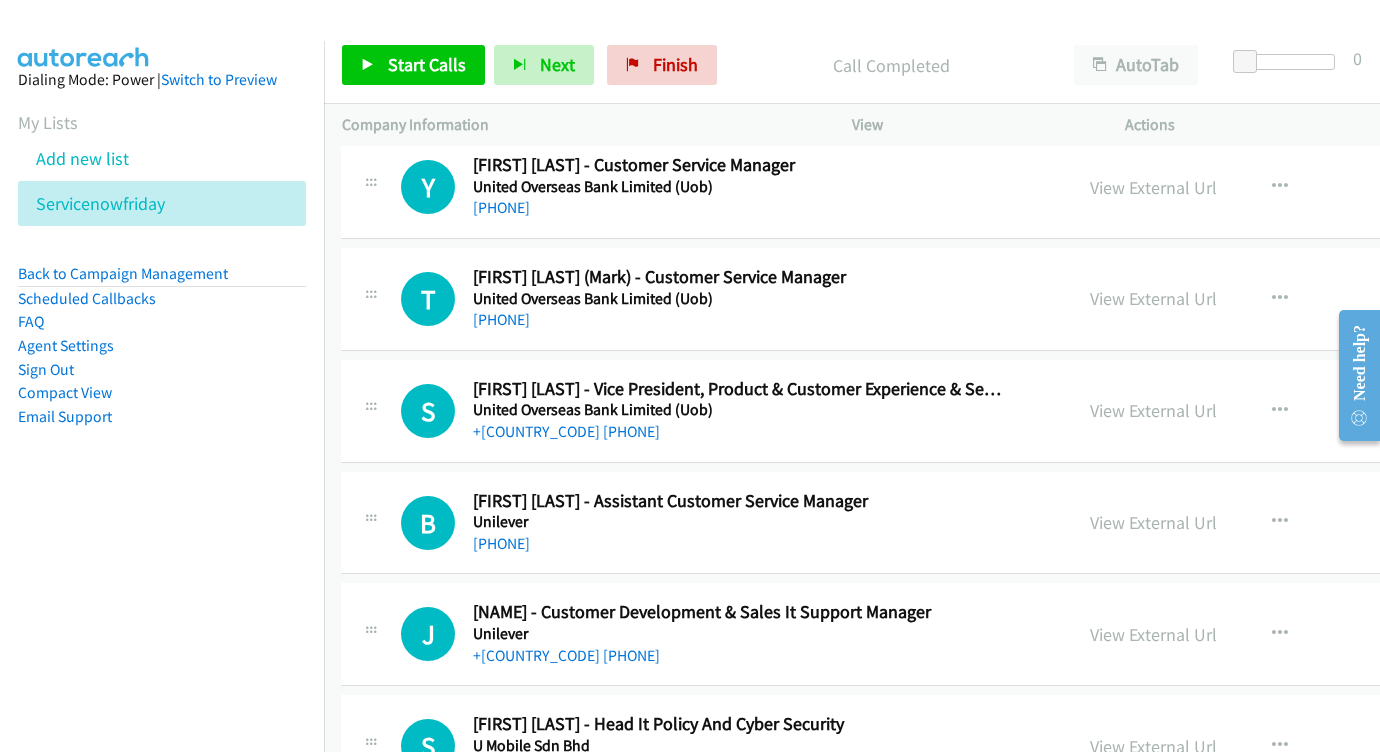 scroll, scrollTop: 2664, scrollLeft: 1, axis: both 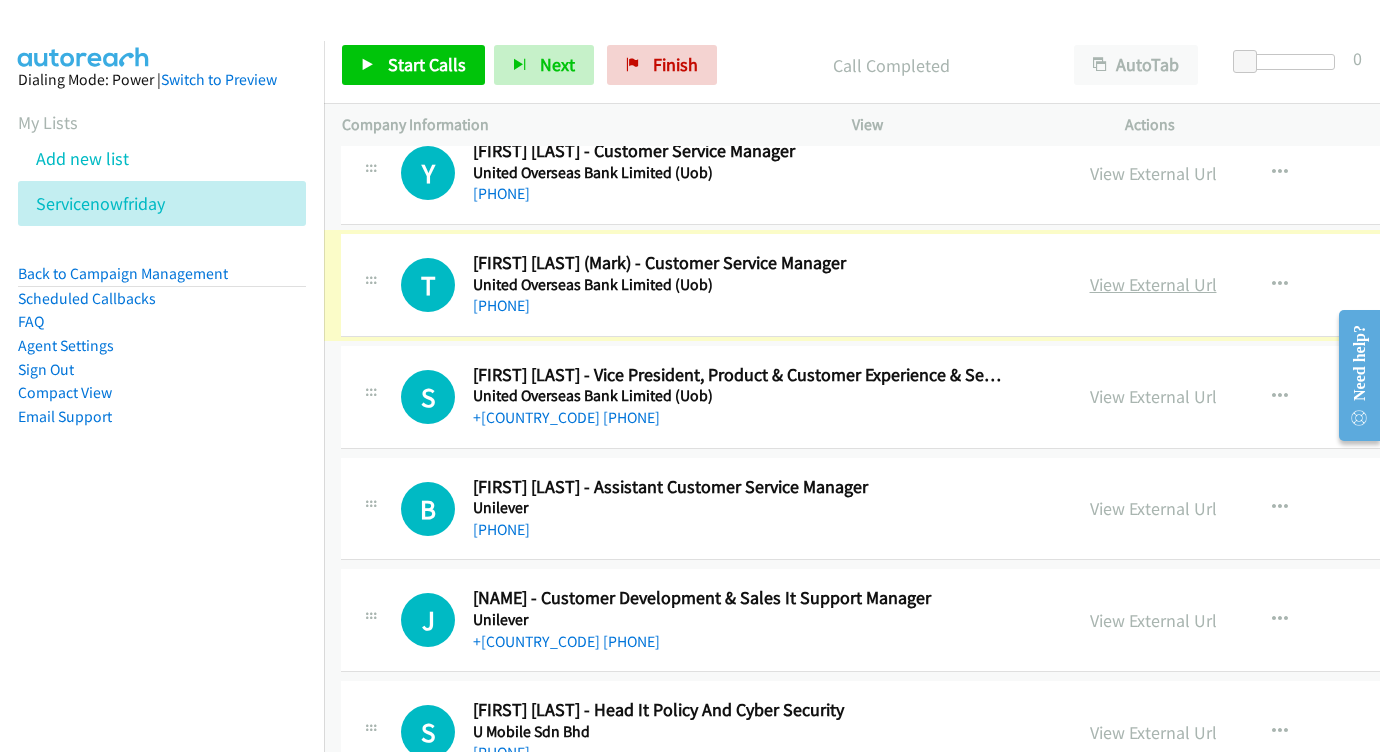 click on "View External Url" at bounding box center (1153, 284) 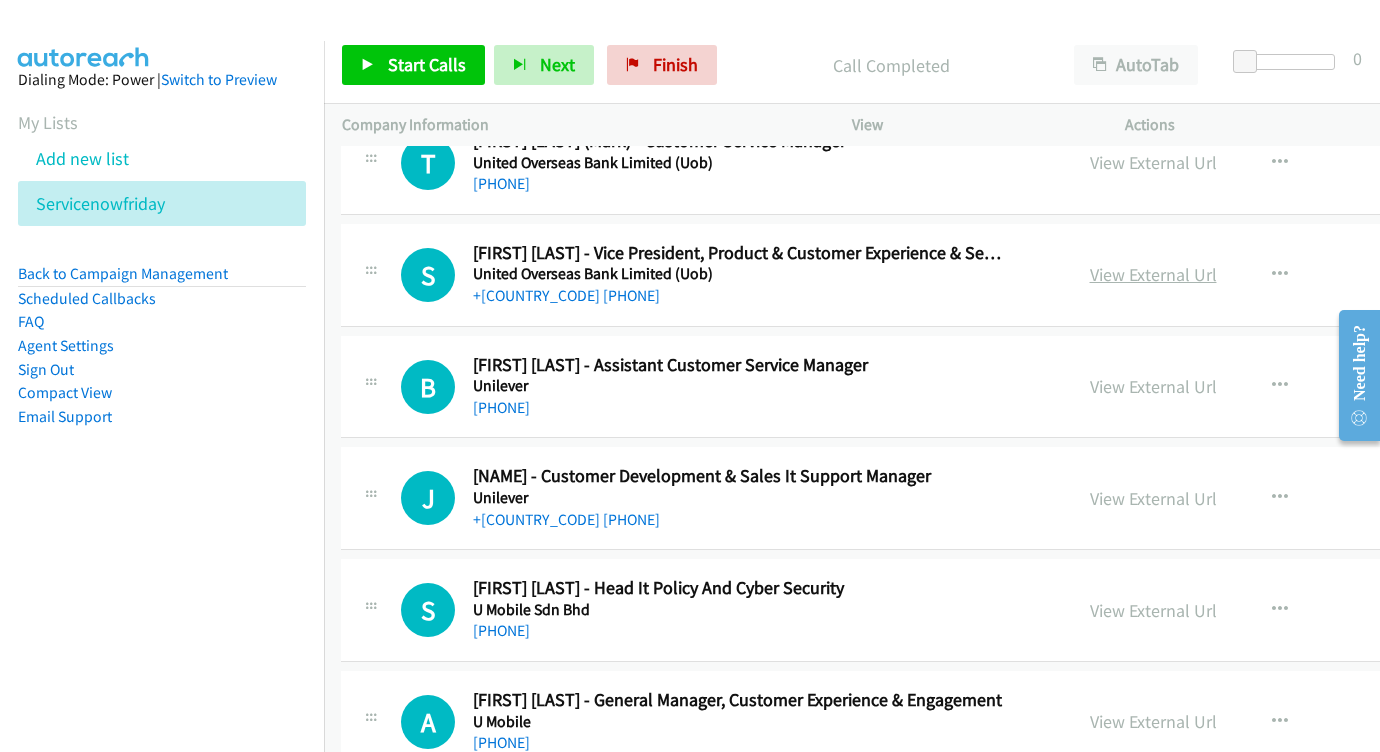 scroll, scrollTop: 2787, scrollLeft: 1, axis: both 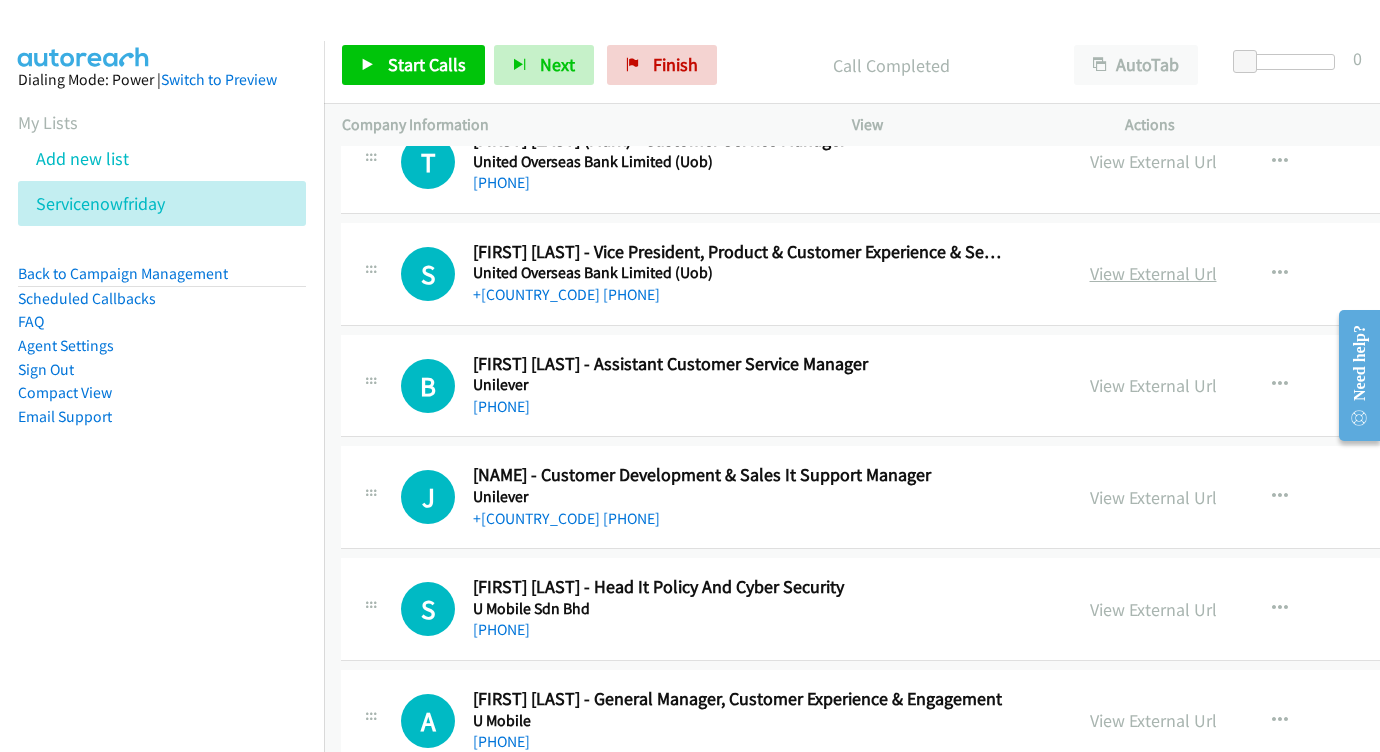 click on "View External Url" at bounding box center [1153, 273] 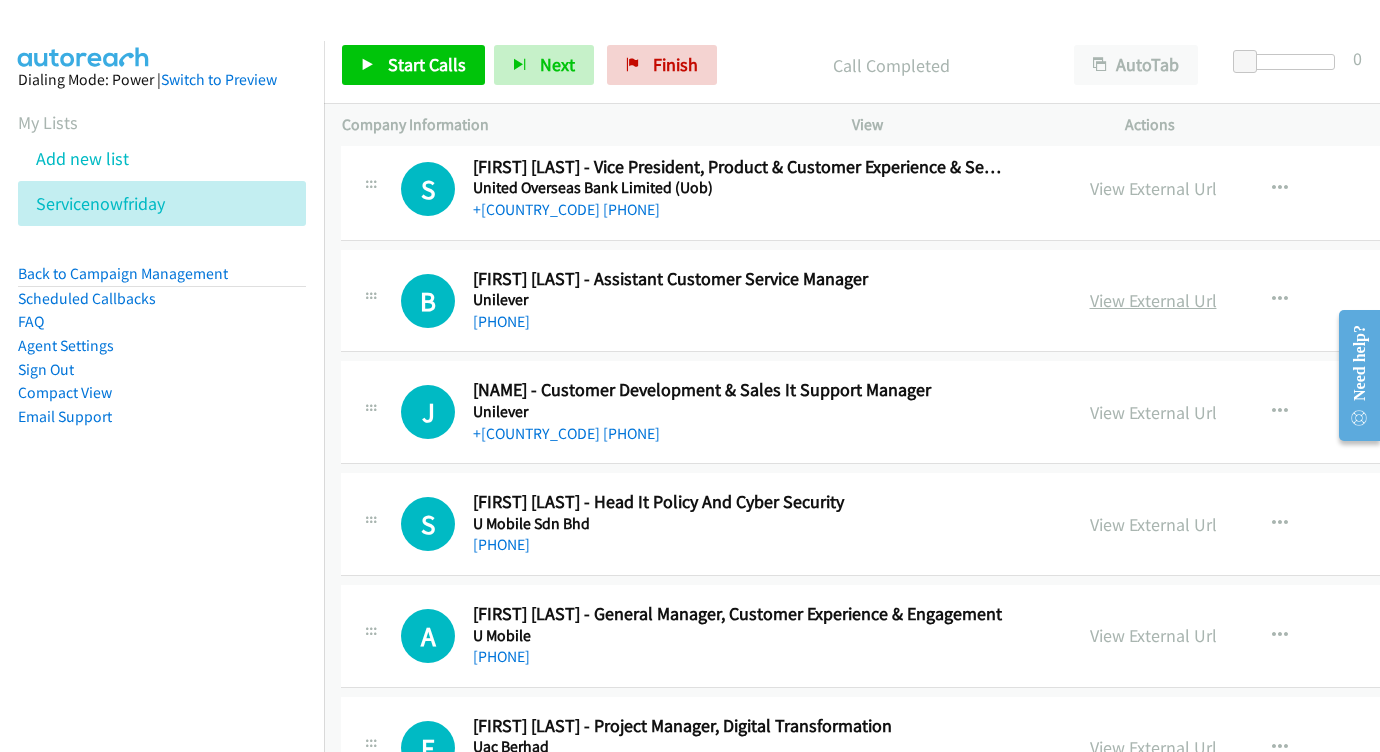 scroll, scrollTop: 2990, scrollLeft: 1, axis: both 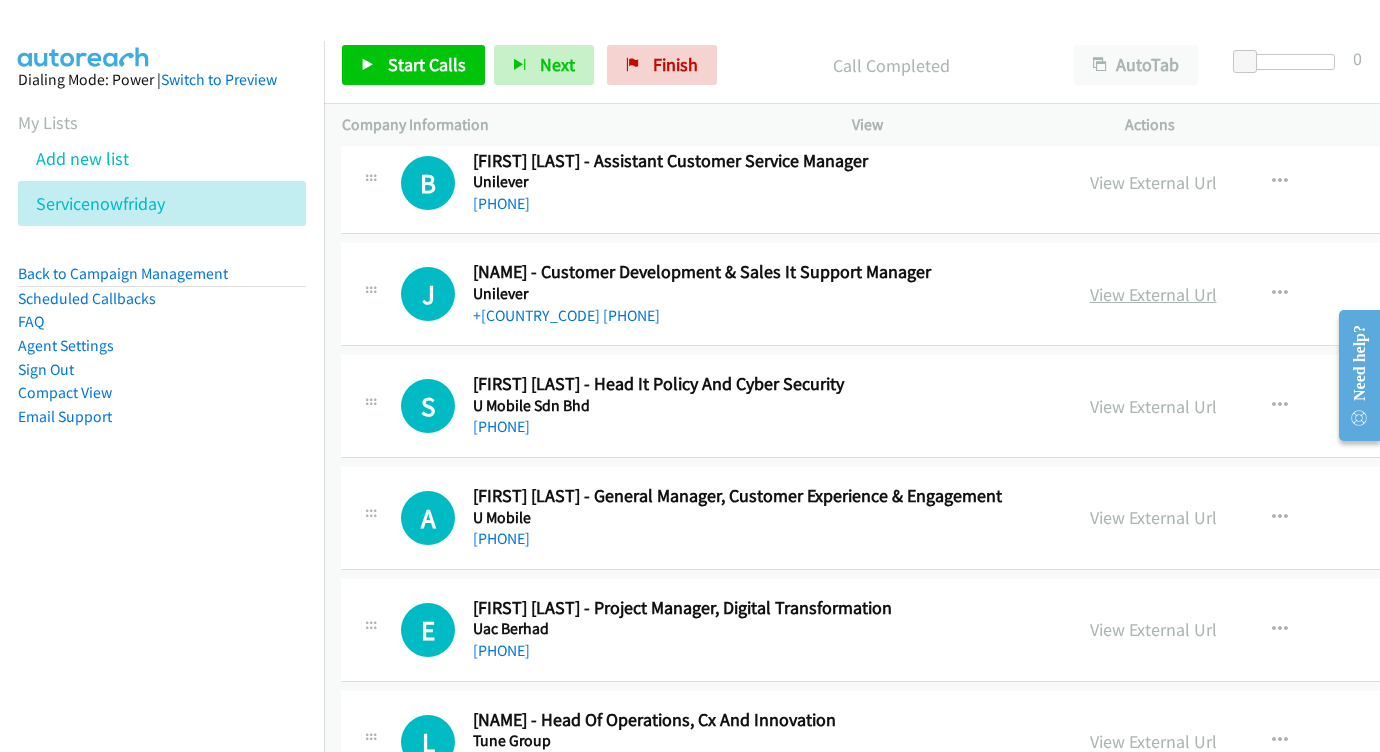click on "View External Url" at bounding box center (1153, 294) 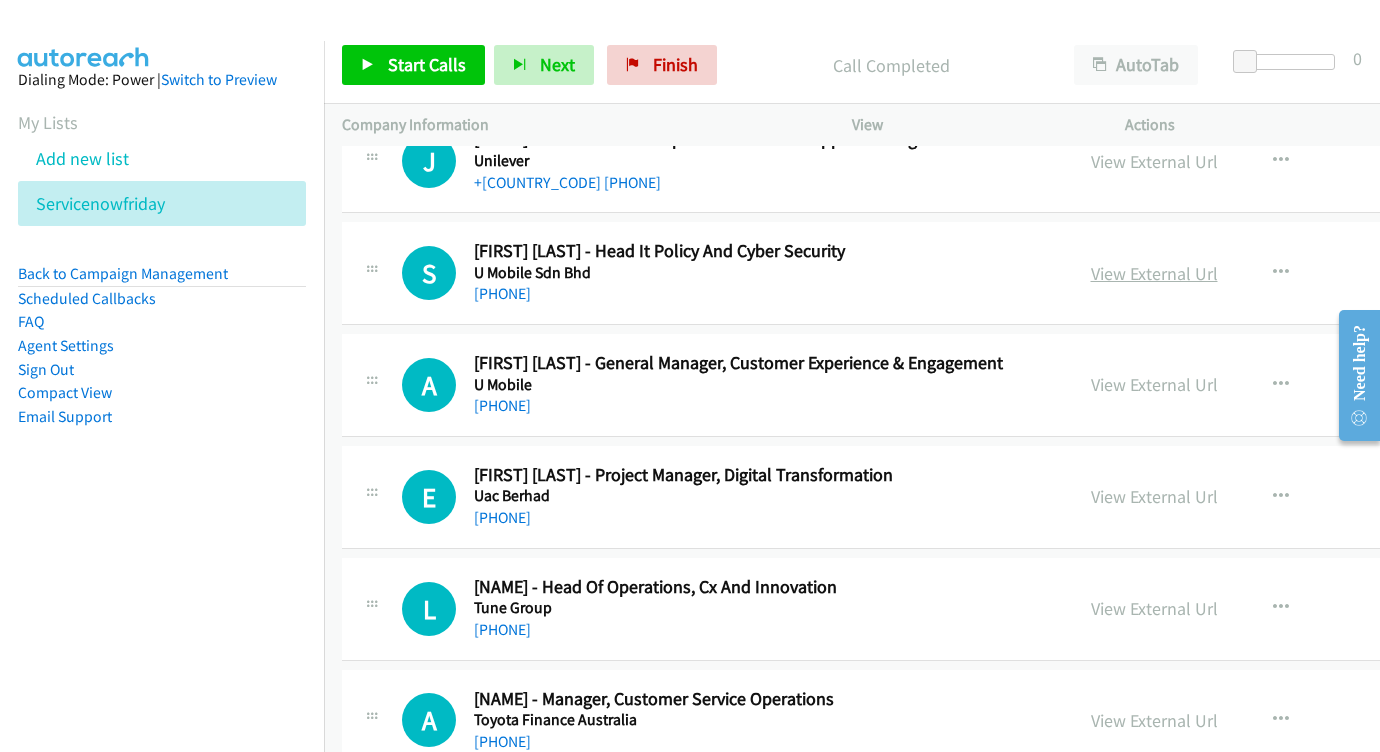 scroll, scrollTop: 3128, scrollLeft: 0, axis: vertical 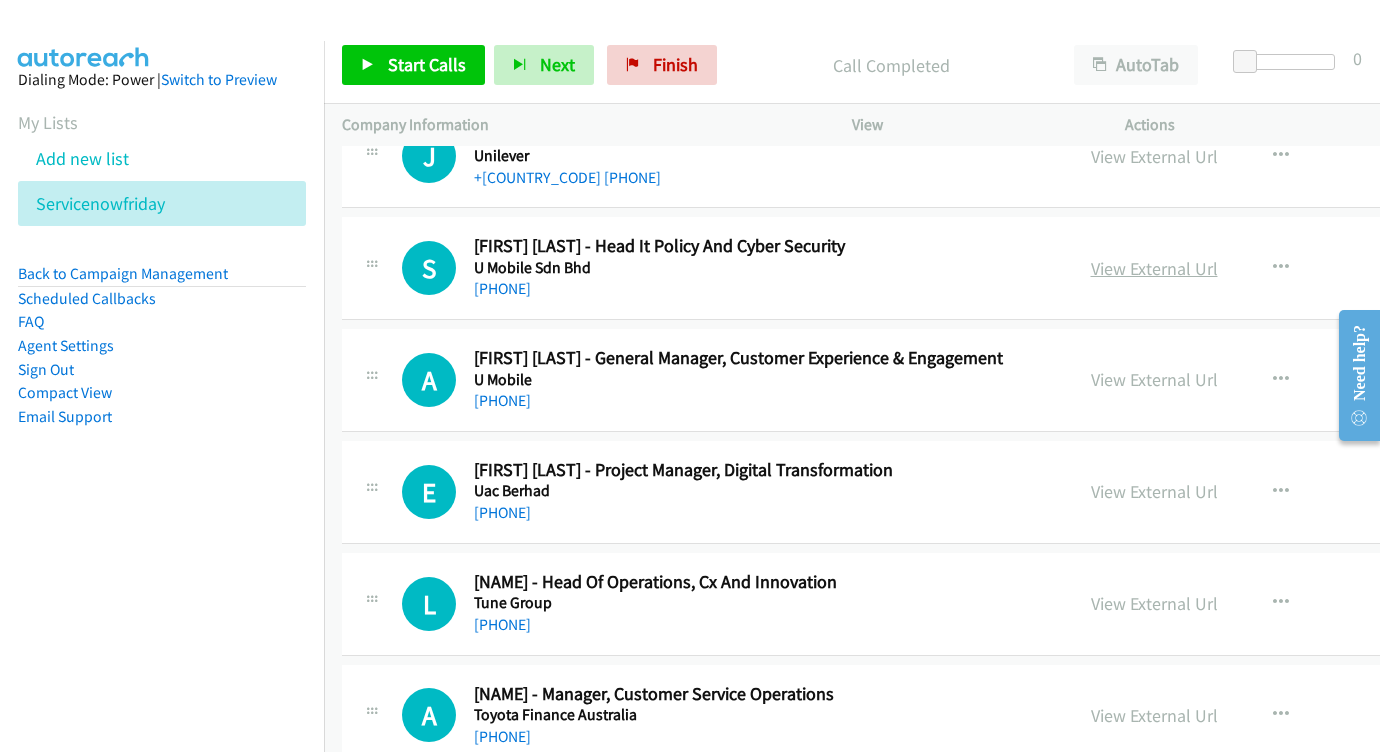 click on "View External Url" at bounding box center (1154, 268) 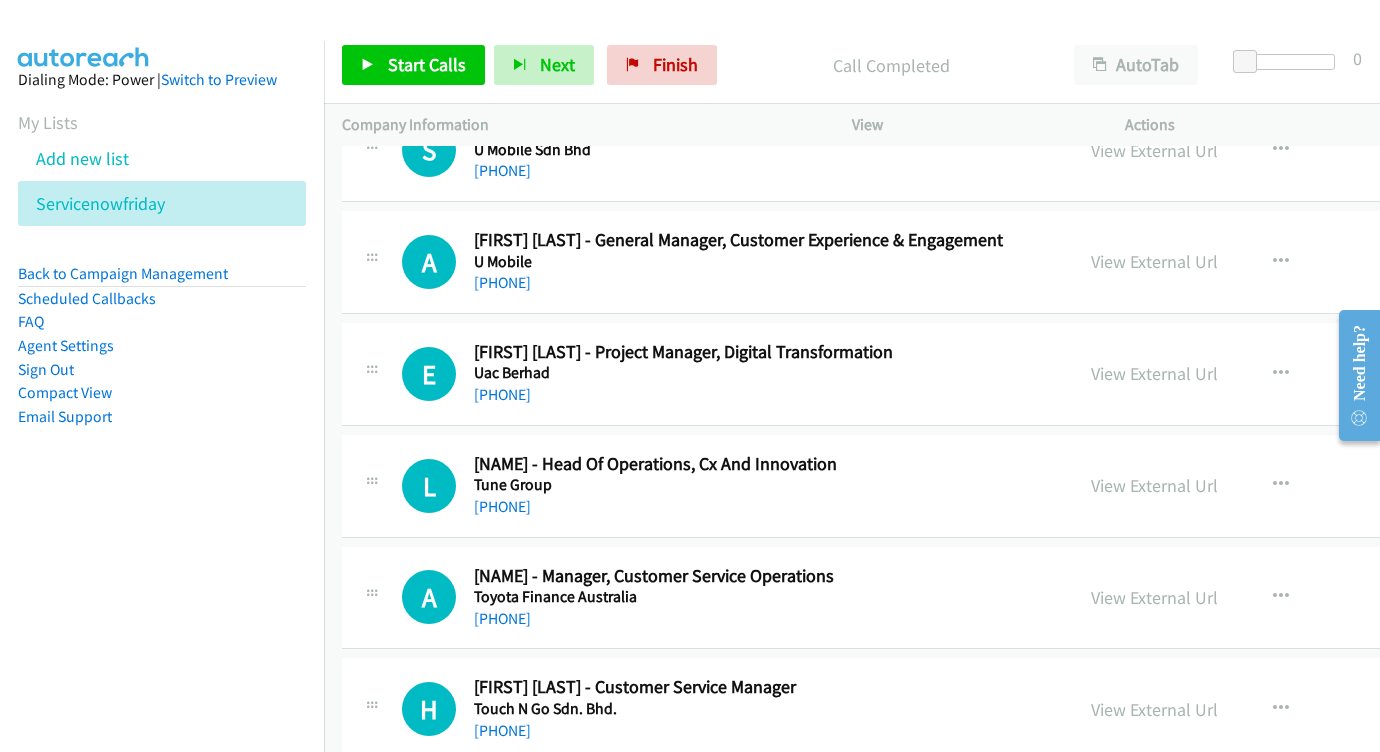 scroll, scrollTop: 3247, scrollLeft: 0, axis: vertical 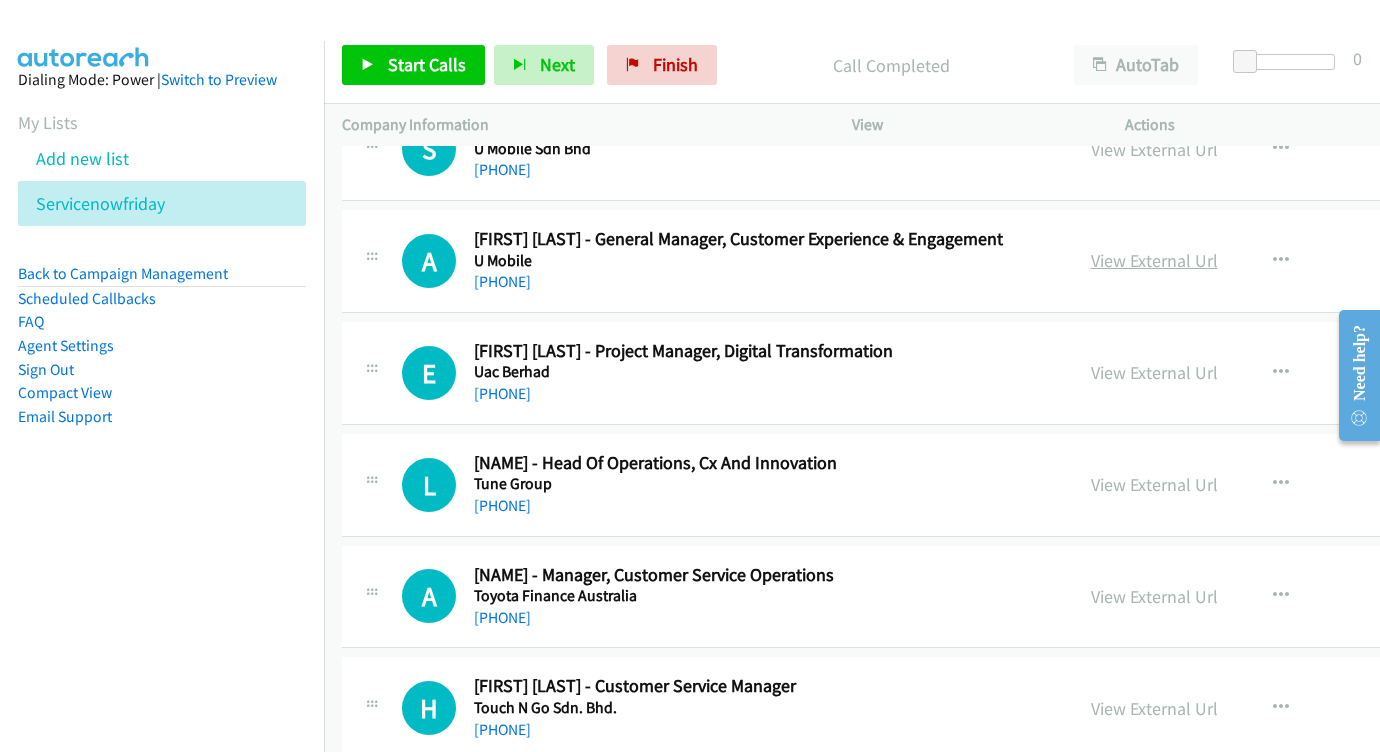 click on "View External Url" at bounding box center [1154, 260] 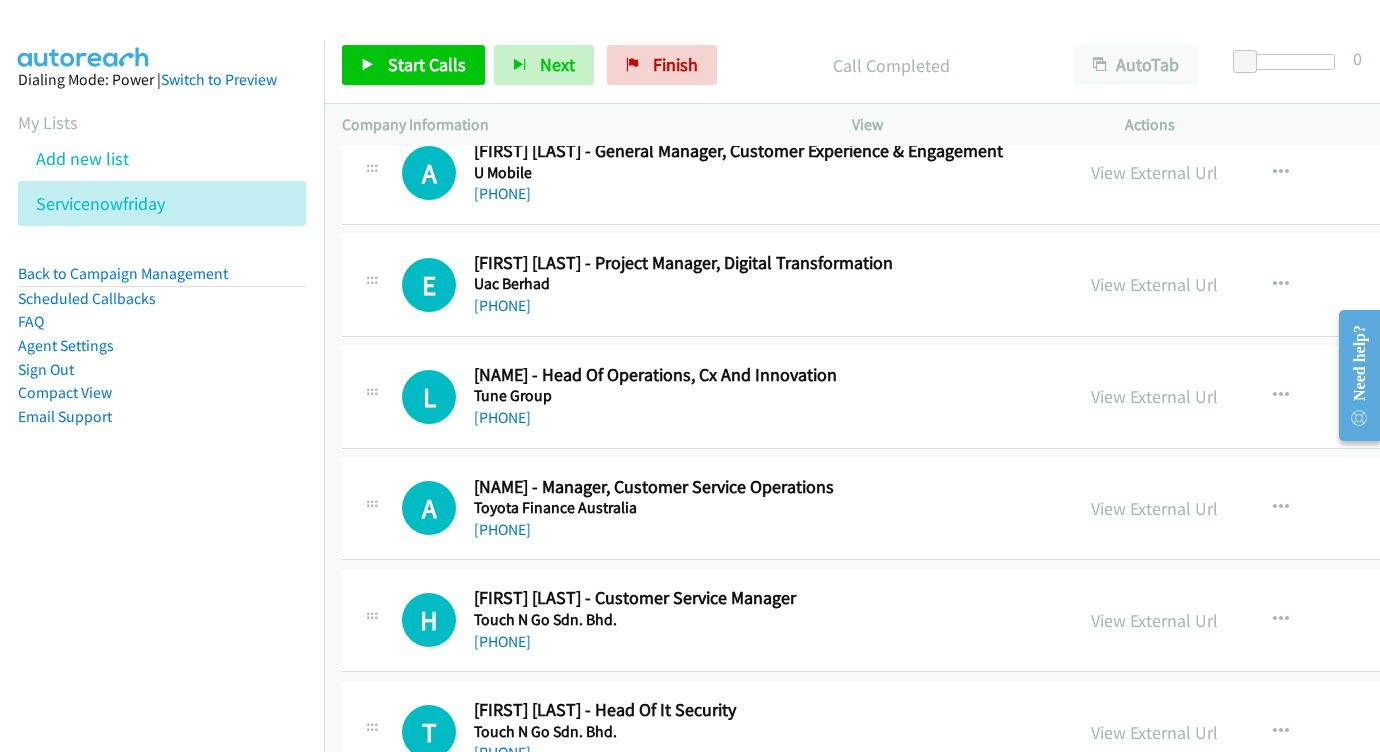 scroll, scrollTop: 3352, scrollLeft: 0, axis: vertical 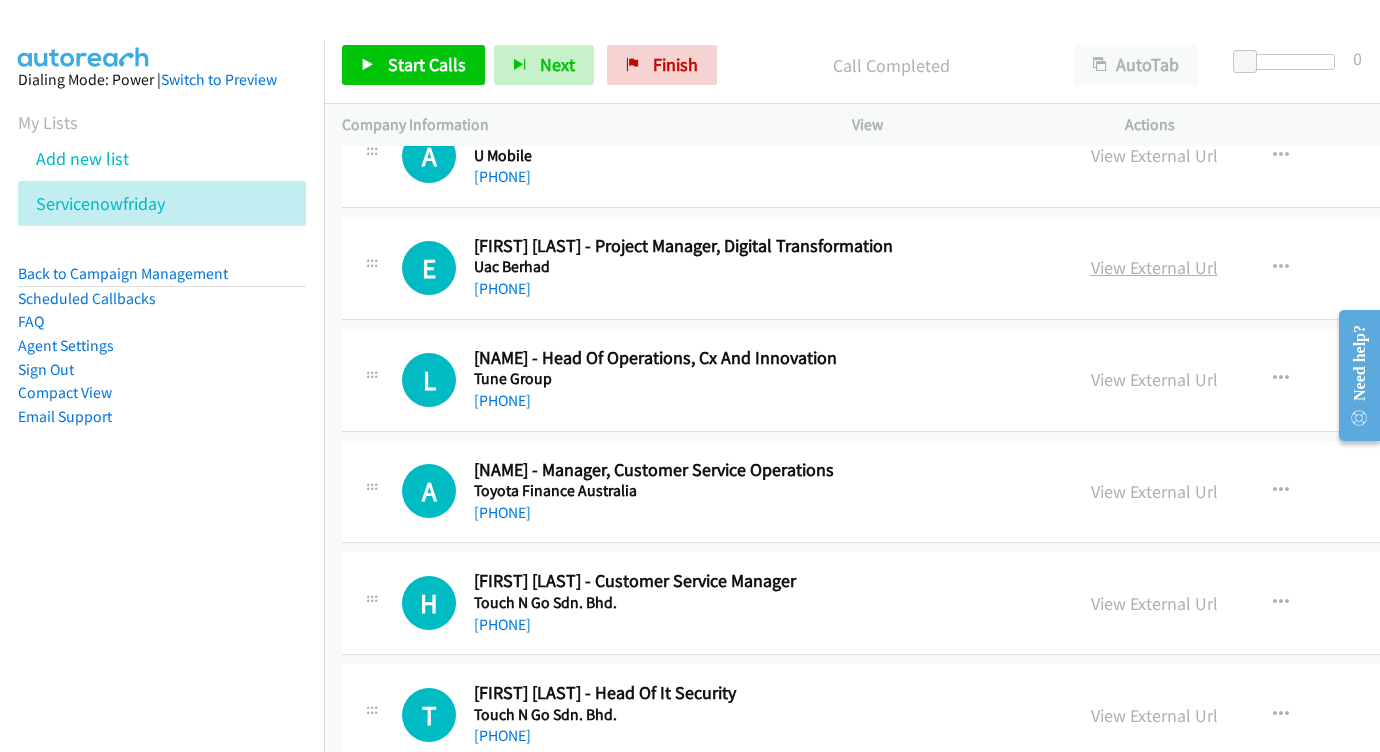 click on "View External Url" at bounding box center (1154, 267) 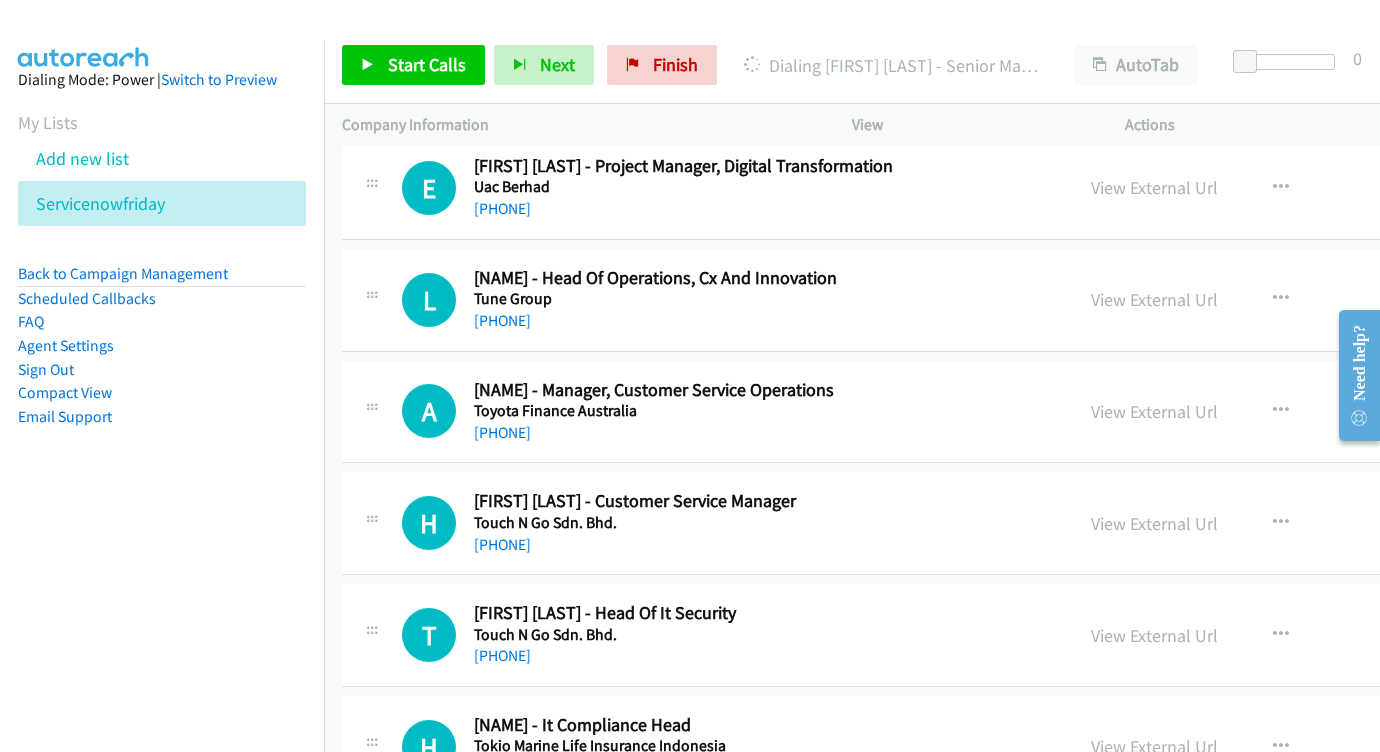 scroll, scrollTop: 3433, scrollLeft: 0, axis: vertical 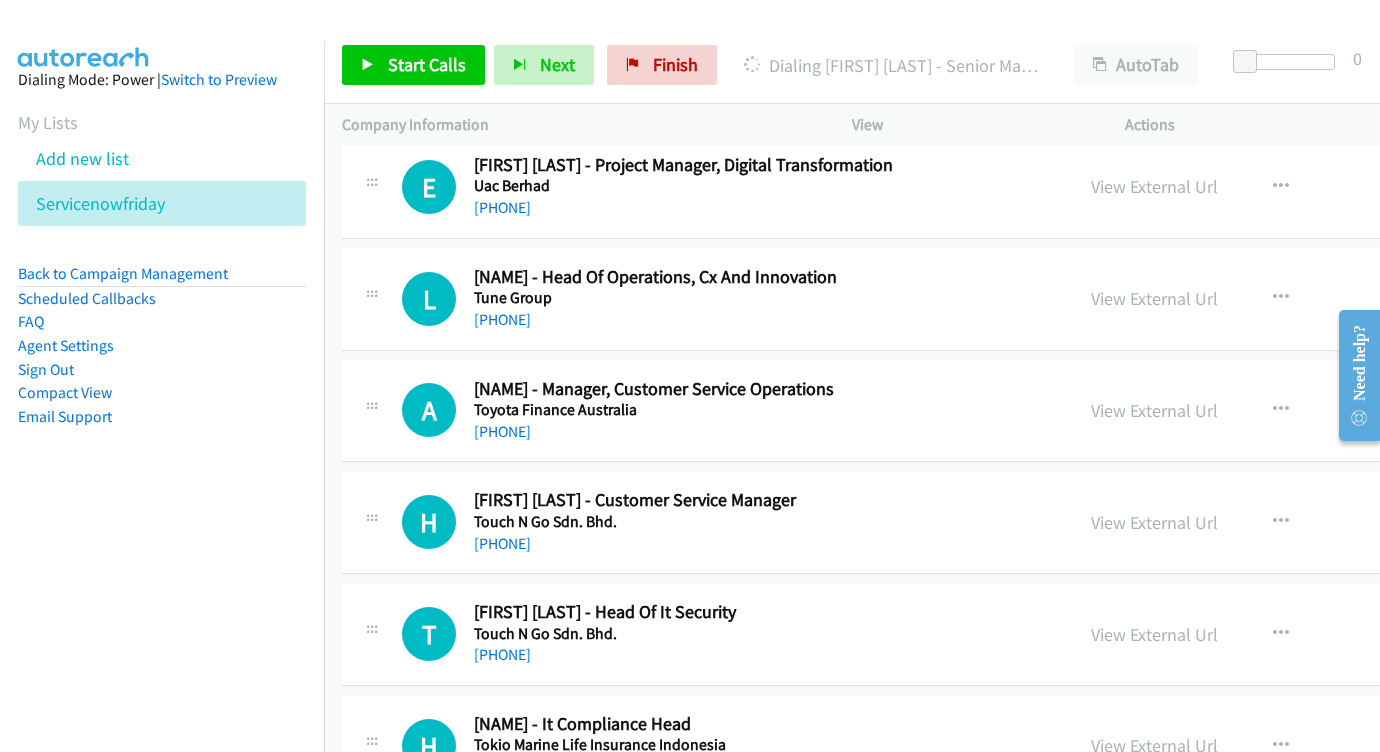 click on "View External Url
View External Url
Schedule/Manage Callback
Start Calls Here
Remove from list
Add to do not call list
Reset Call Status" at bounding box center [1264, 299] 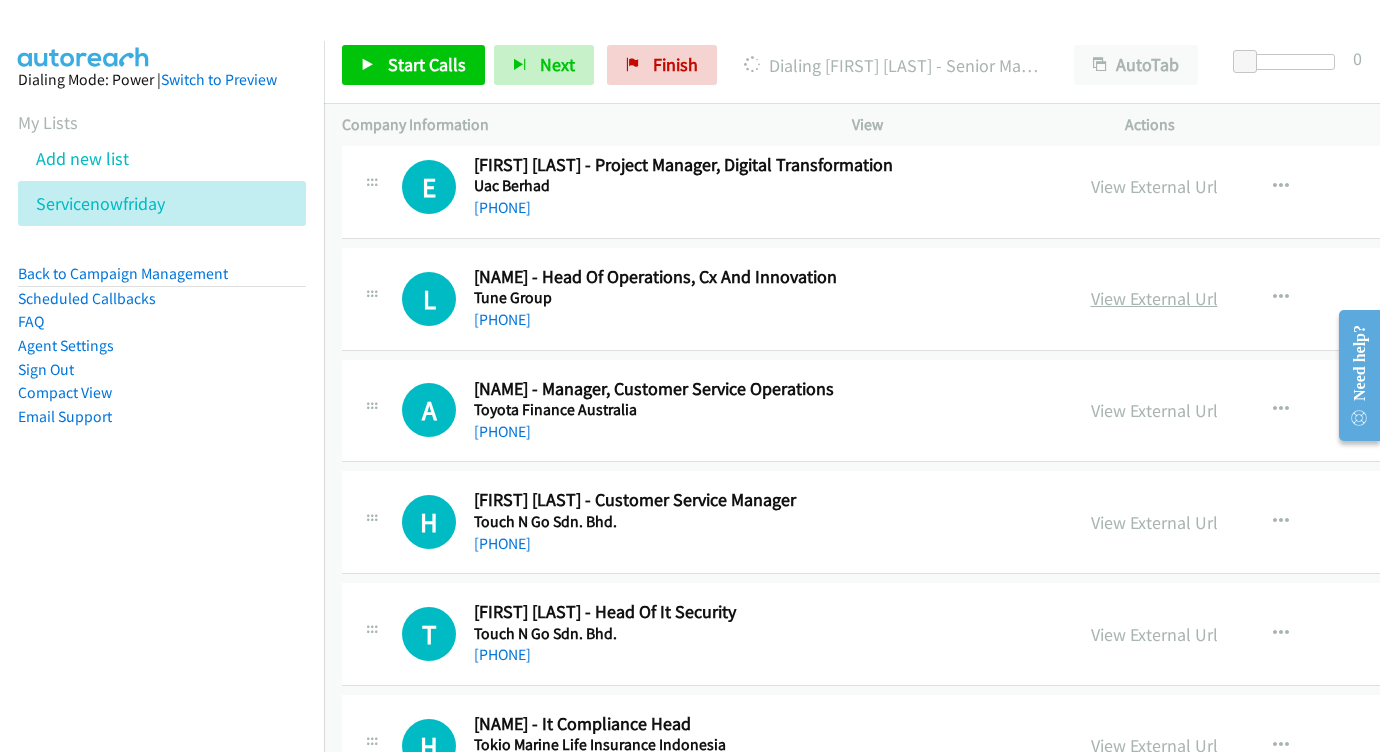 click on "View External Url" at bounding box center [1154, 298] 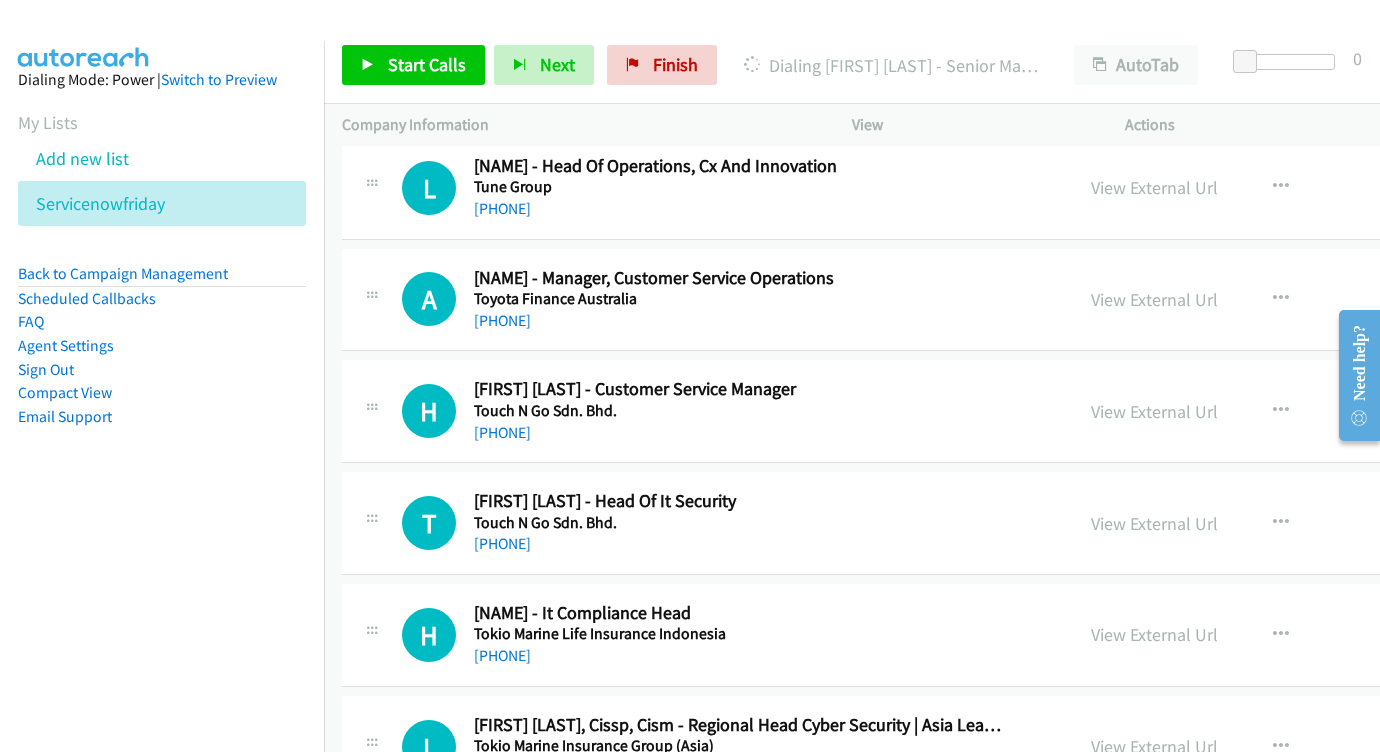 scroll, scrollTop: 3547, scrollLeft: 0, axis: vertical 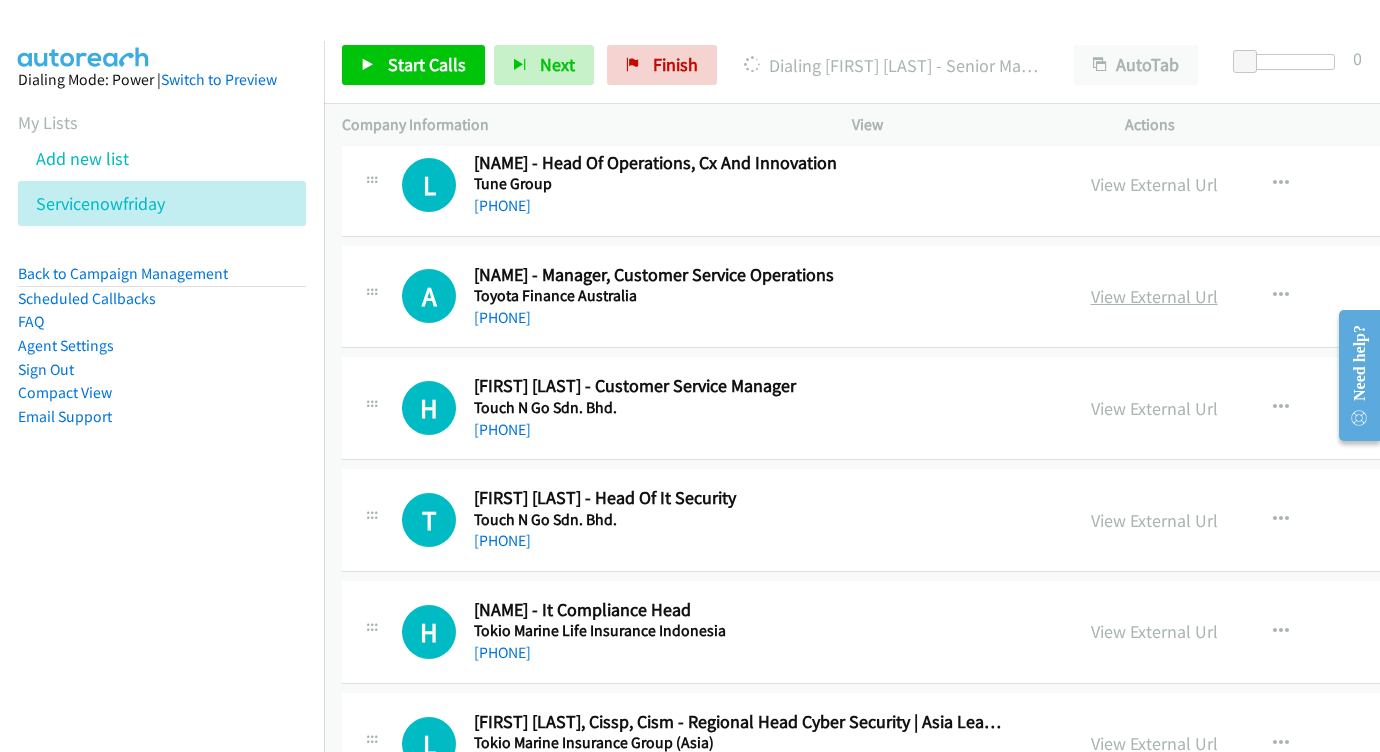 click on "View External Url" at bounding box center [1154, 296] 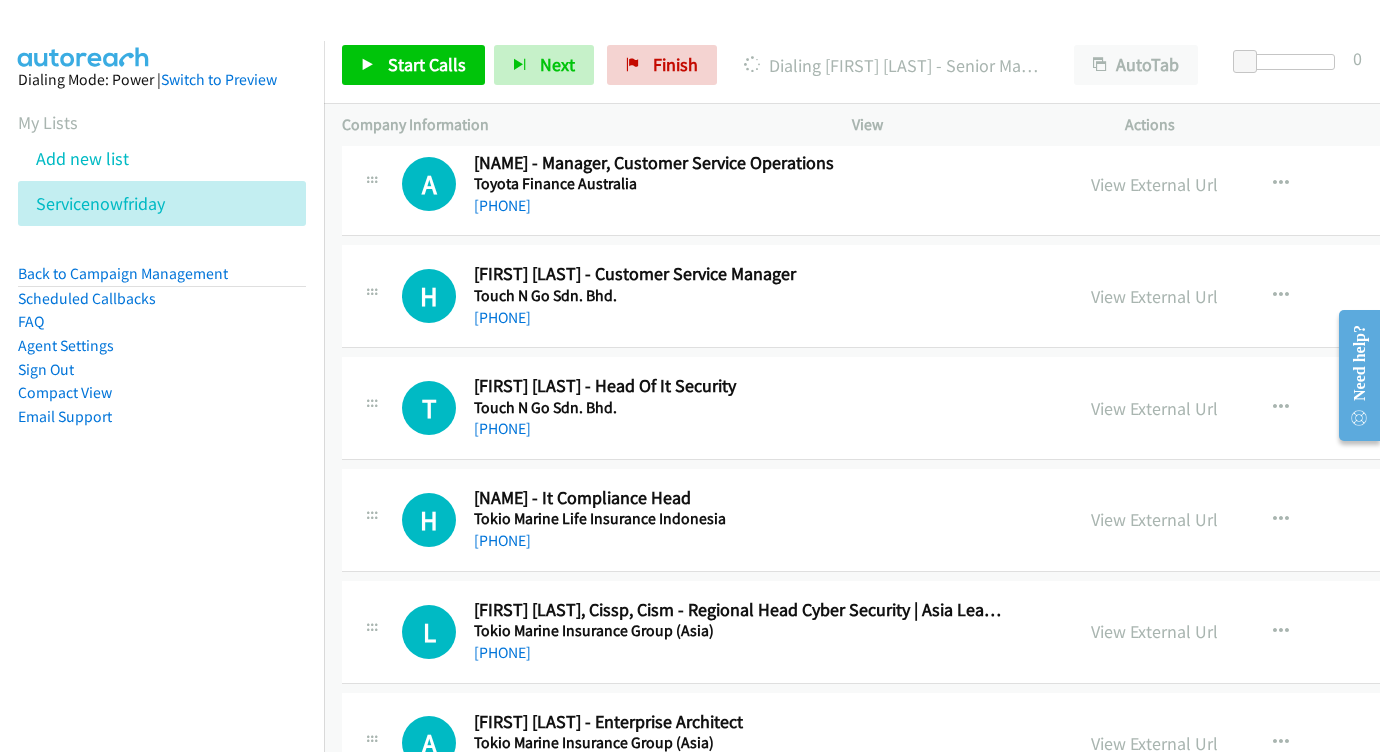 scroll, scrollTop: 3660, scrollLeft: 0, axis: vertical 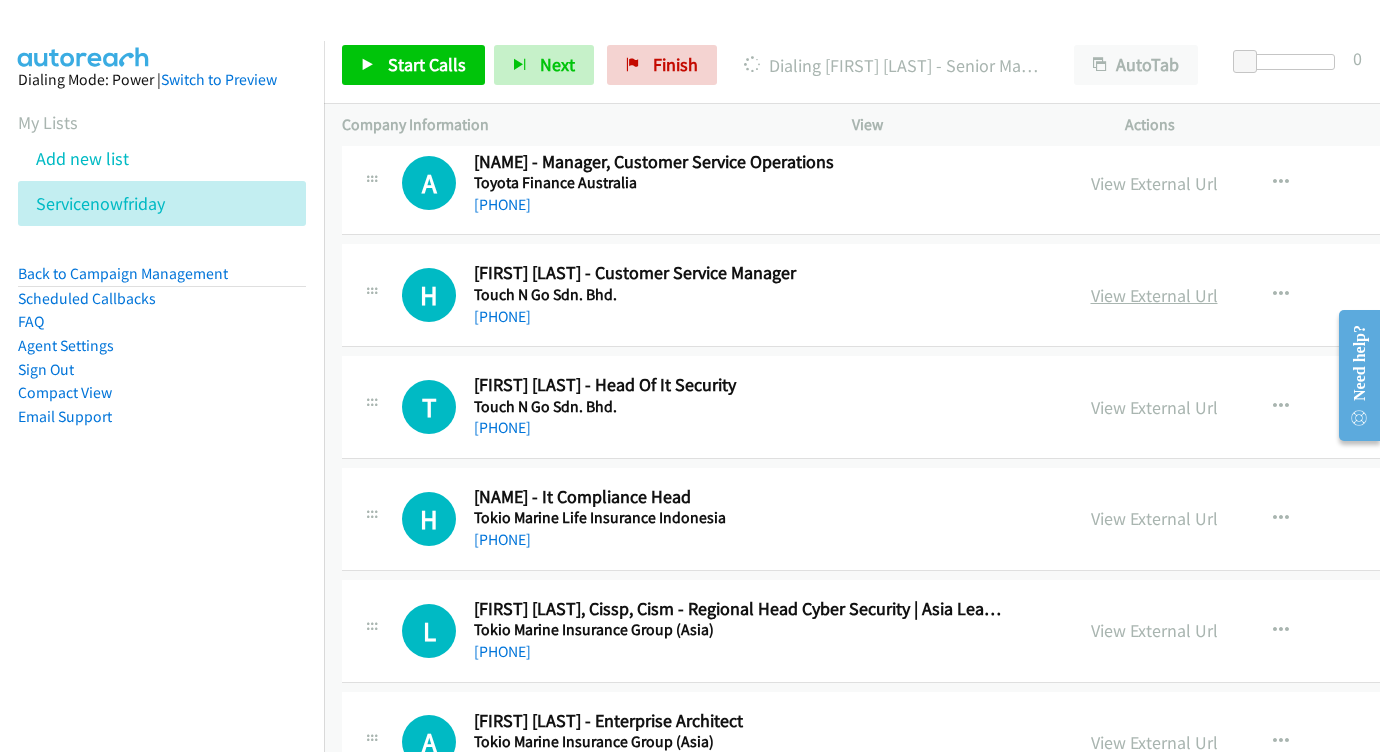 click on "View External Url" at bounding box center (1154, 295) 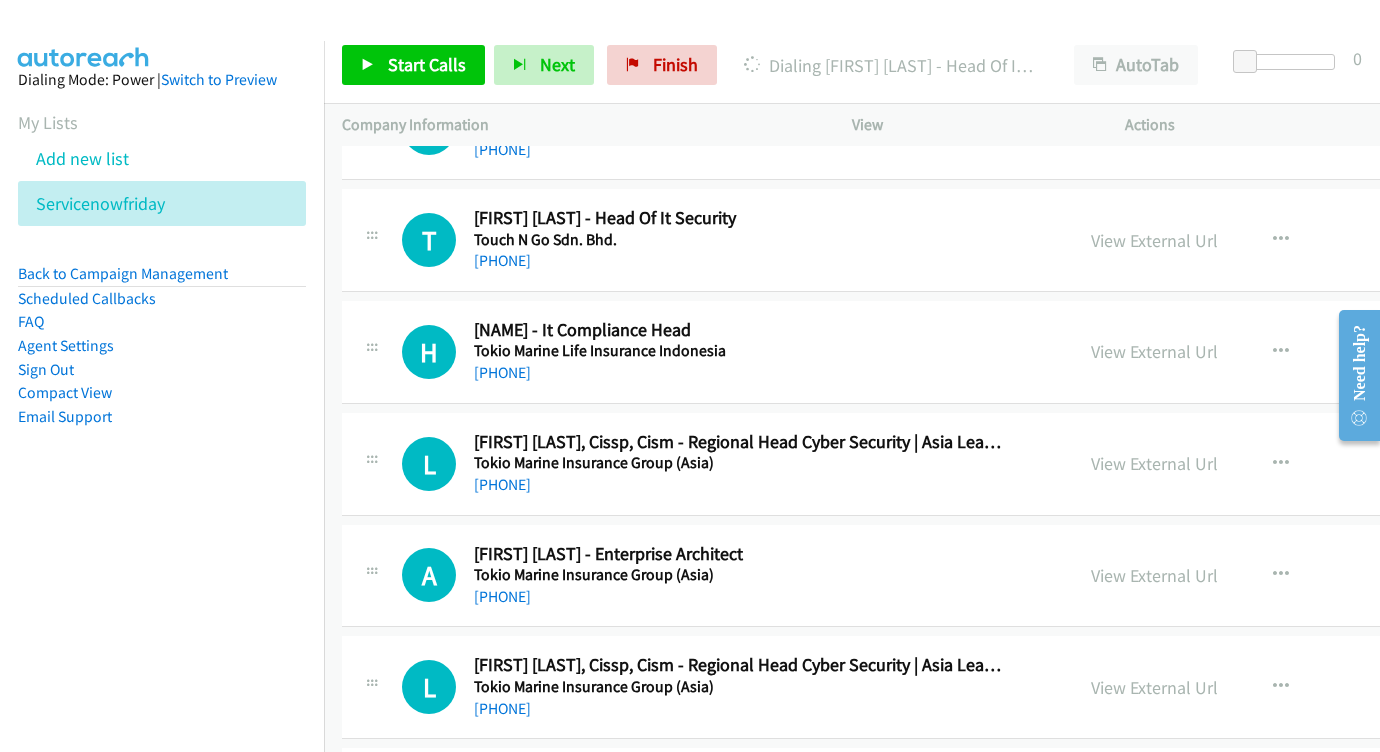 scroll, scrollTop: 3790, scrollLeft: 0, axis: vertical 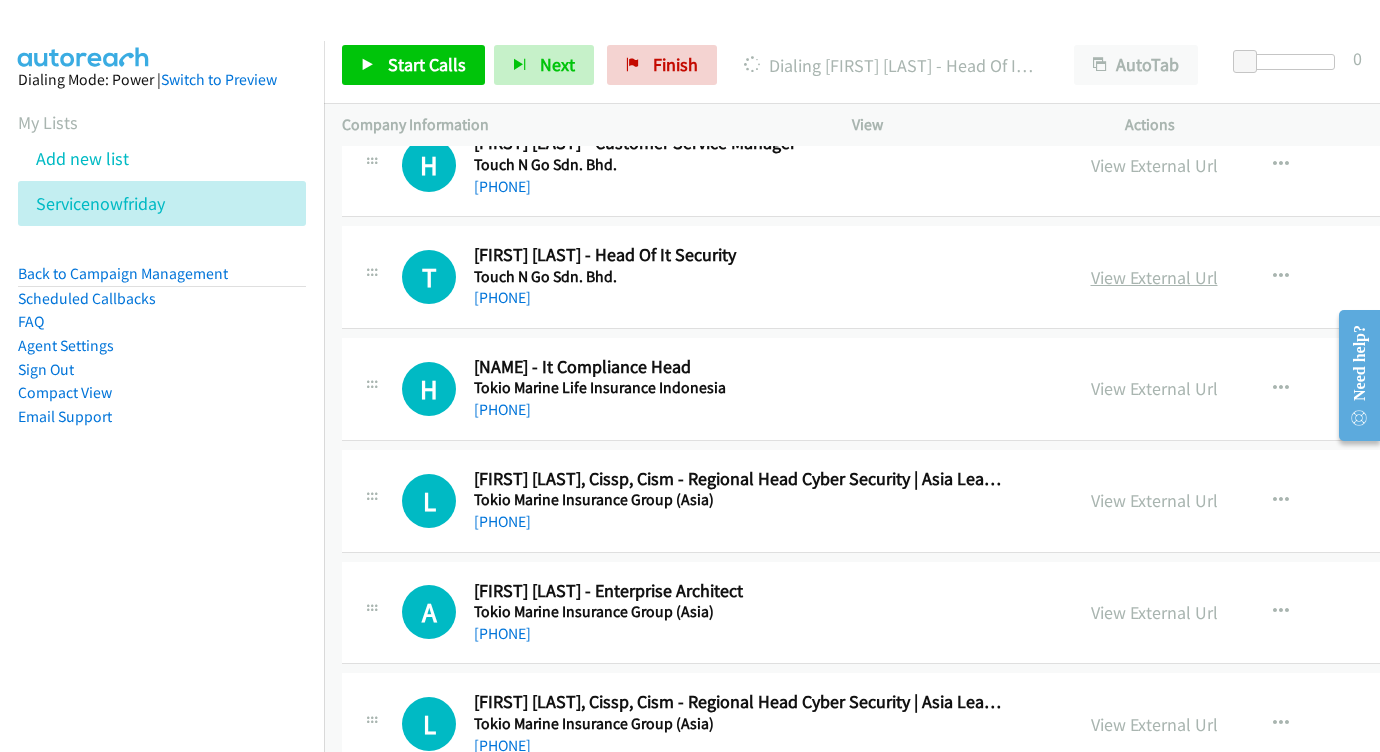 click on "View External Url" at bounding box center [1154, 277] 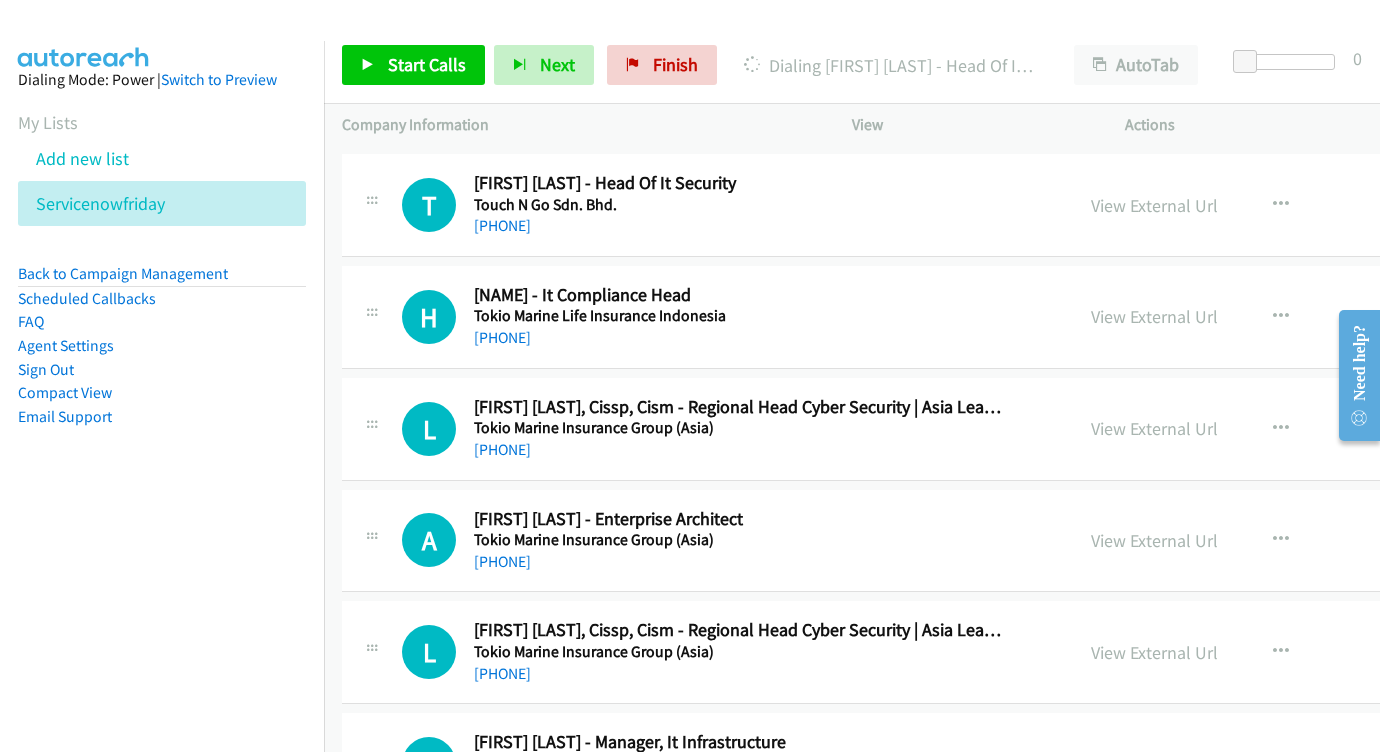 scroll, scrollTop: 3891, scrollLeft: 0, axis: vertical 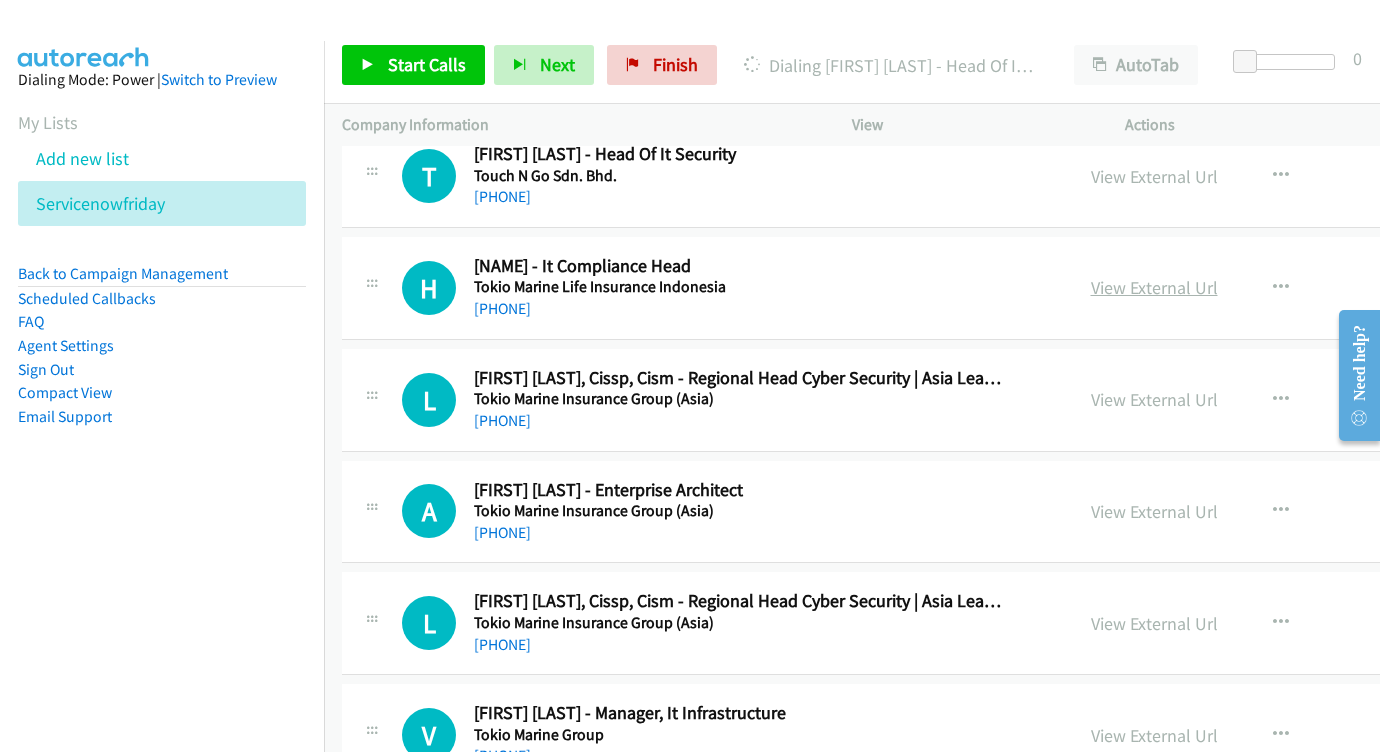 click on "View External Url" at bounding box center [1154, 287] 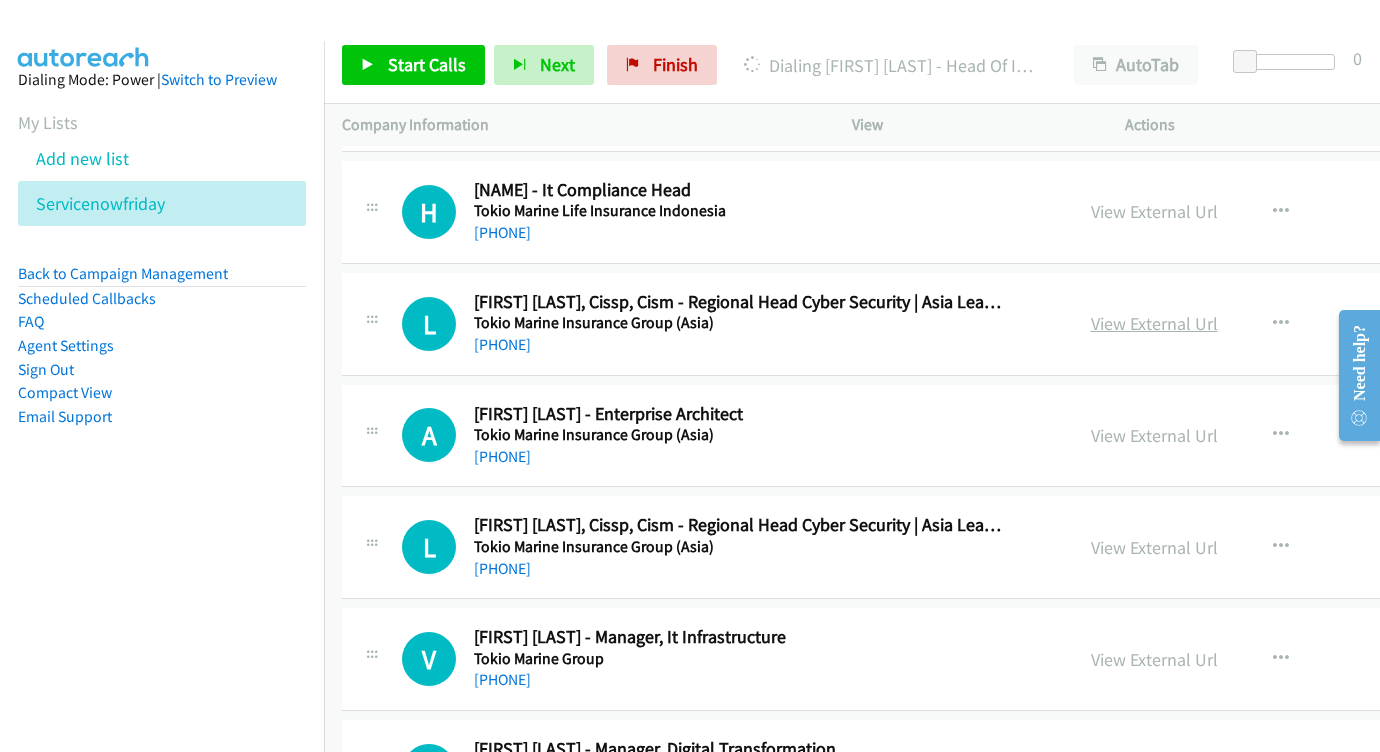 scroll, scrollTop: 3990, scrollLeft: 0, axis: vertical 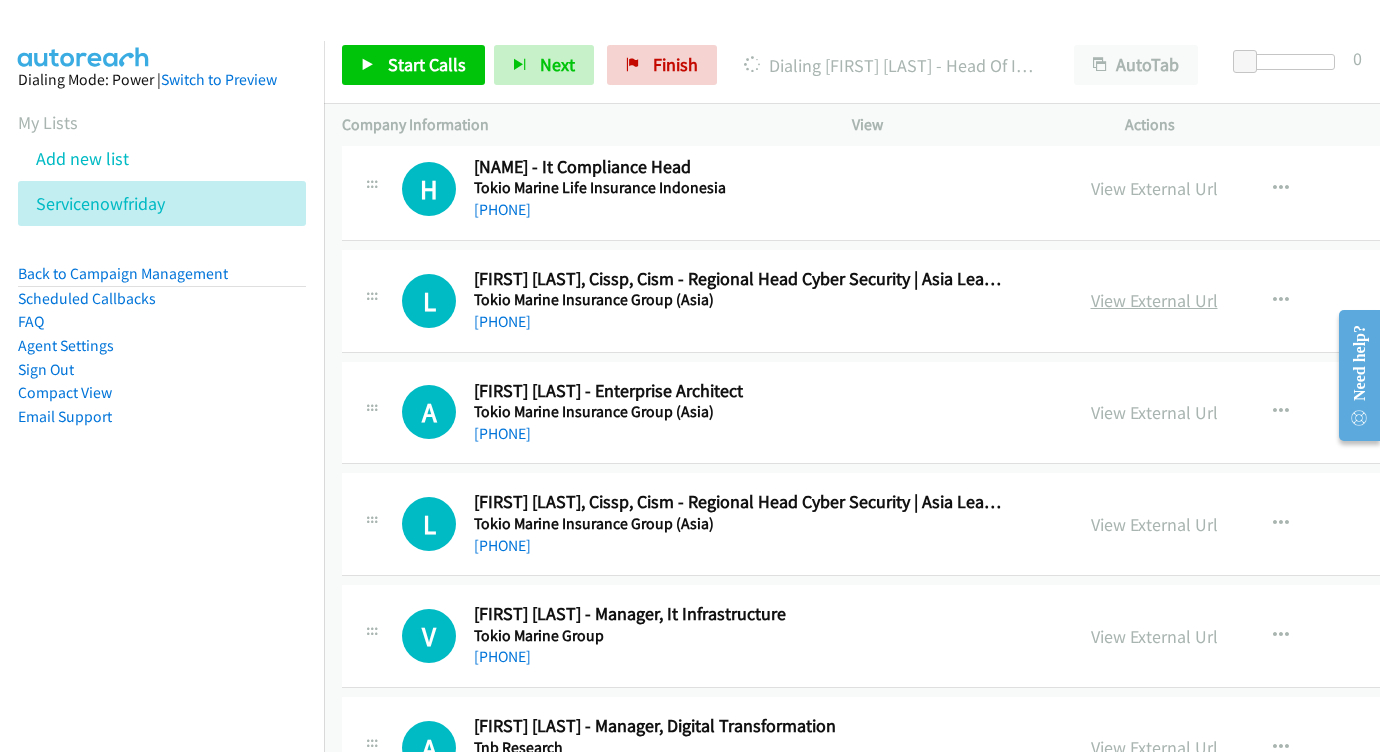 click on "View External Url" at bounding box center [1154, 300] 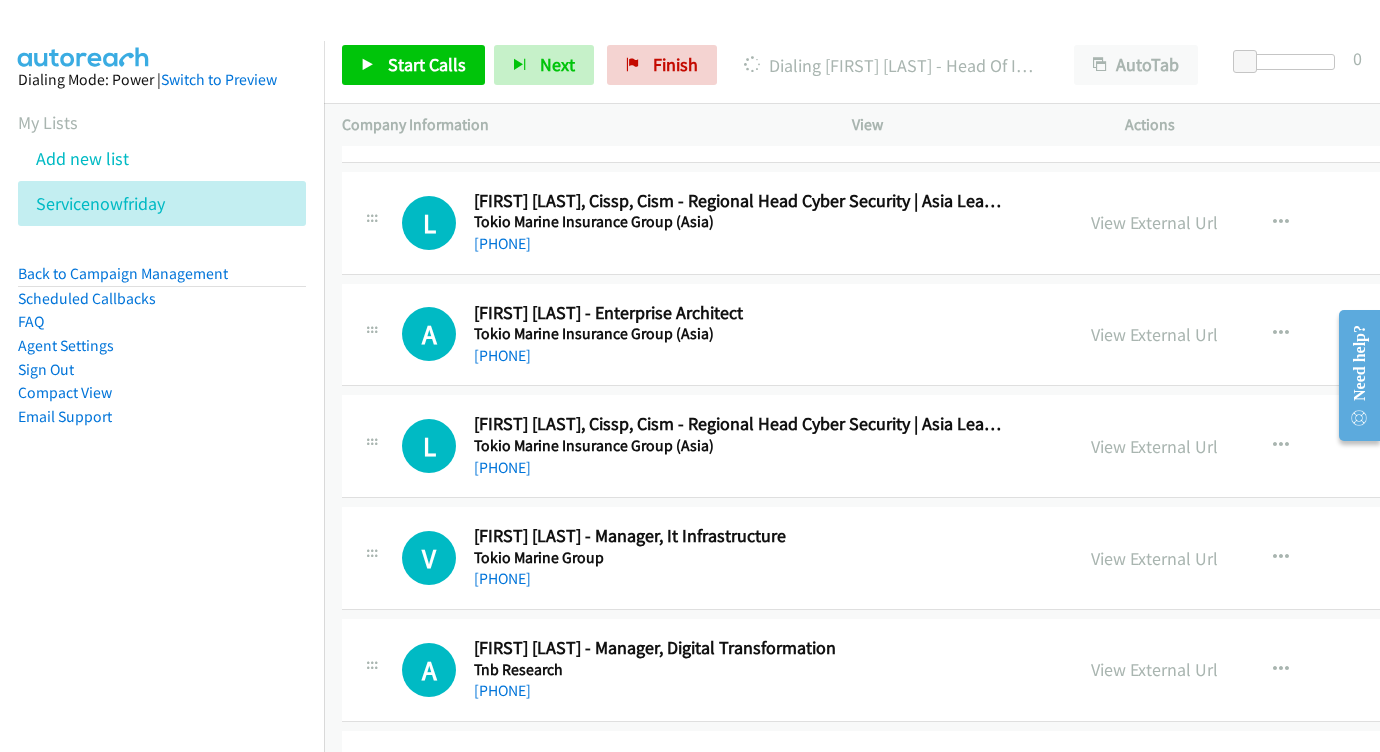 scroll, scrollTop: 4089, scrollLeft: 0, axis: vertical 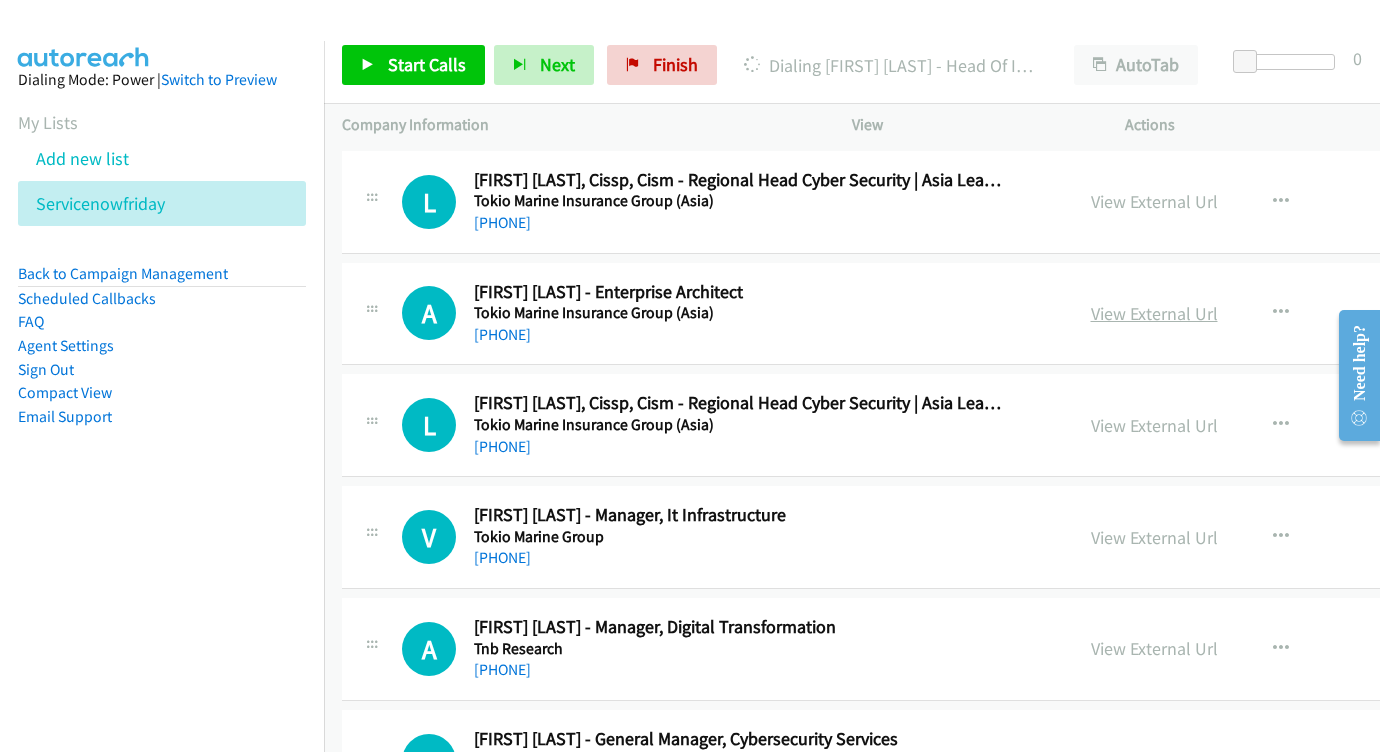 click on "View External Url" at bounding box center [1154, 313] 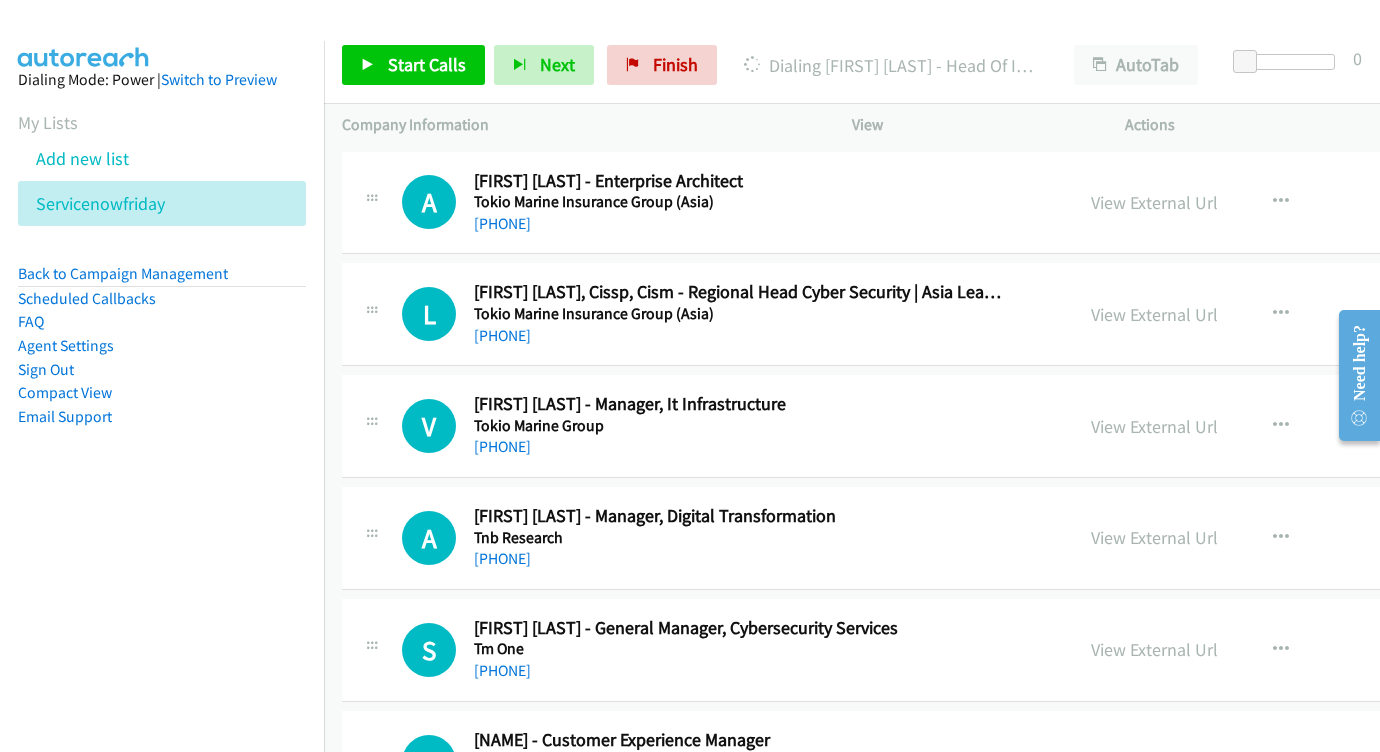 scroll, scrollTop: 4203, scrollLeft: 0, axis: vertical 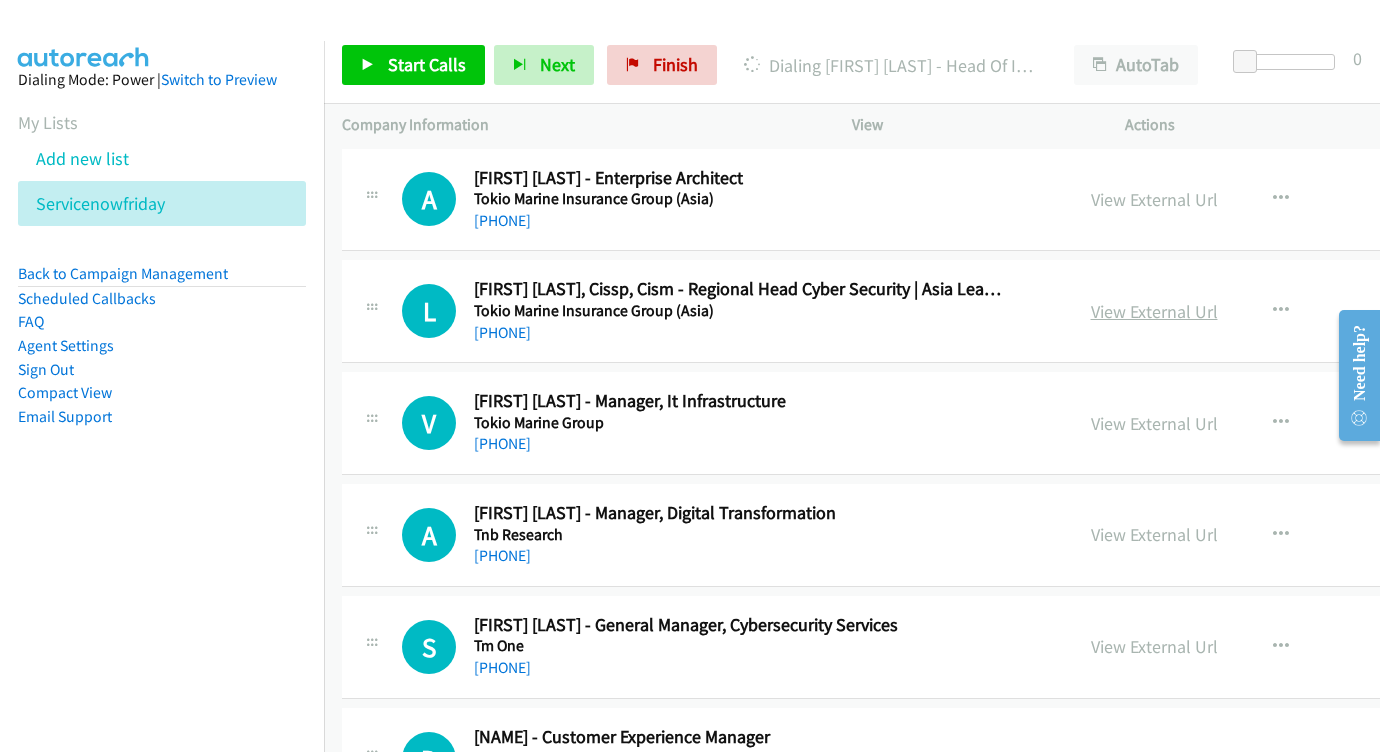 click on "View External Url" at bounding box center [1154, 311] 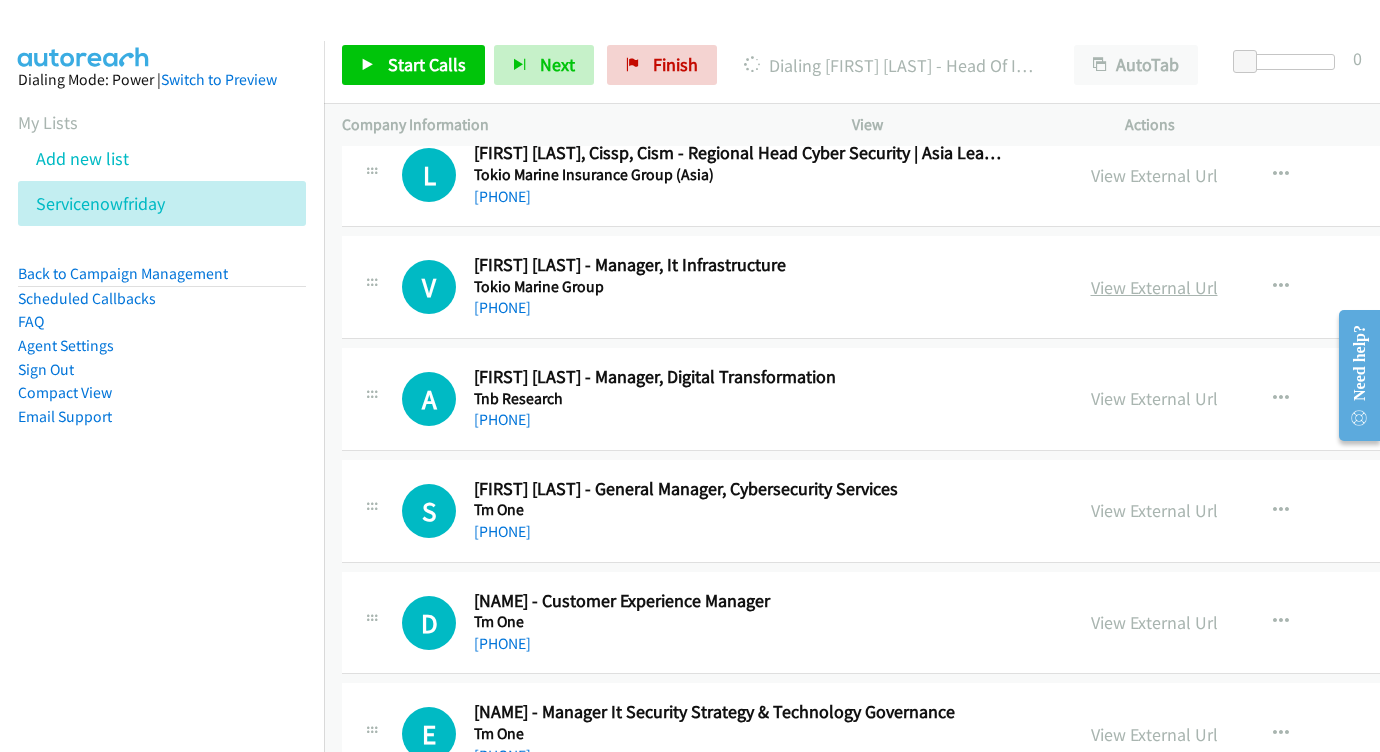 scroll, scrollTop: 4333, scrollLeft: 0, axis: vertical 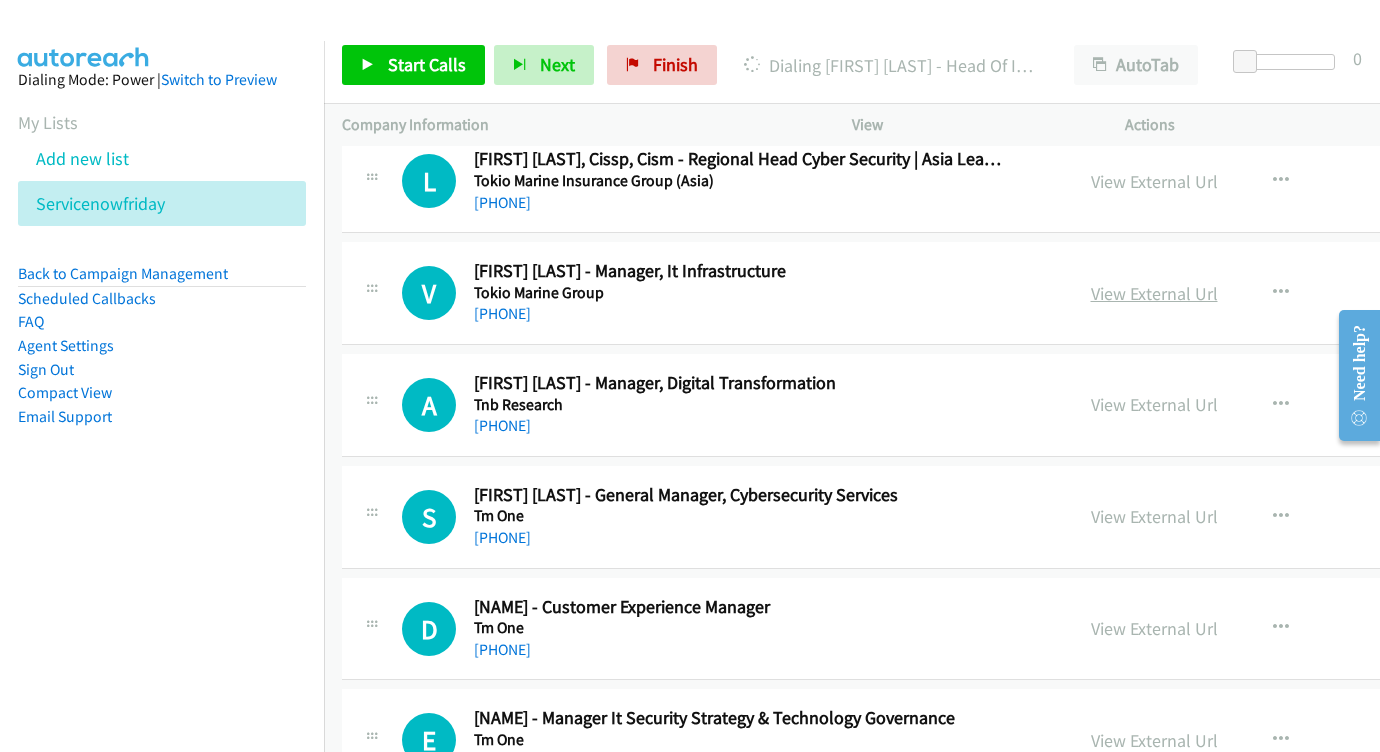 click on "View External Url" at bounding box center [1154, 293] 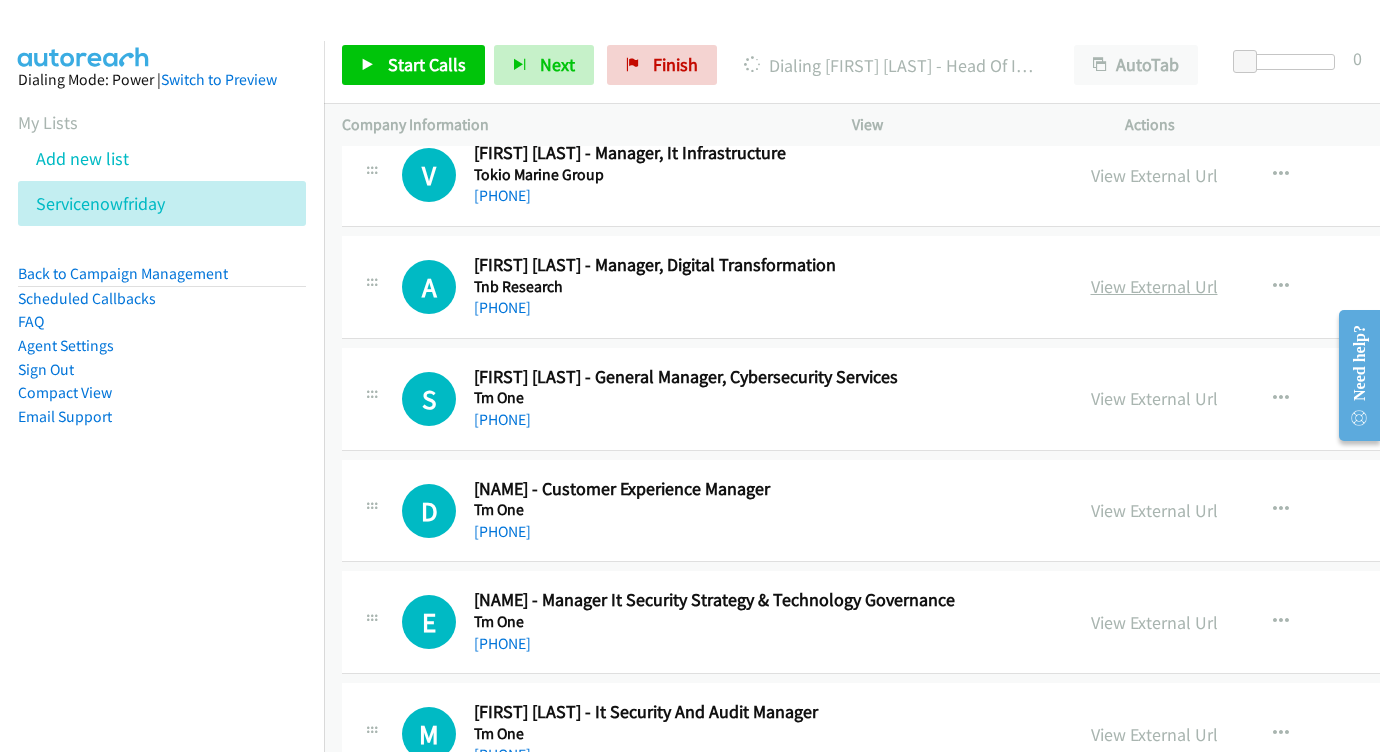 scroll, scrollTop: 4444, scrollLeft: 0, axis: vertical 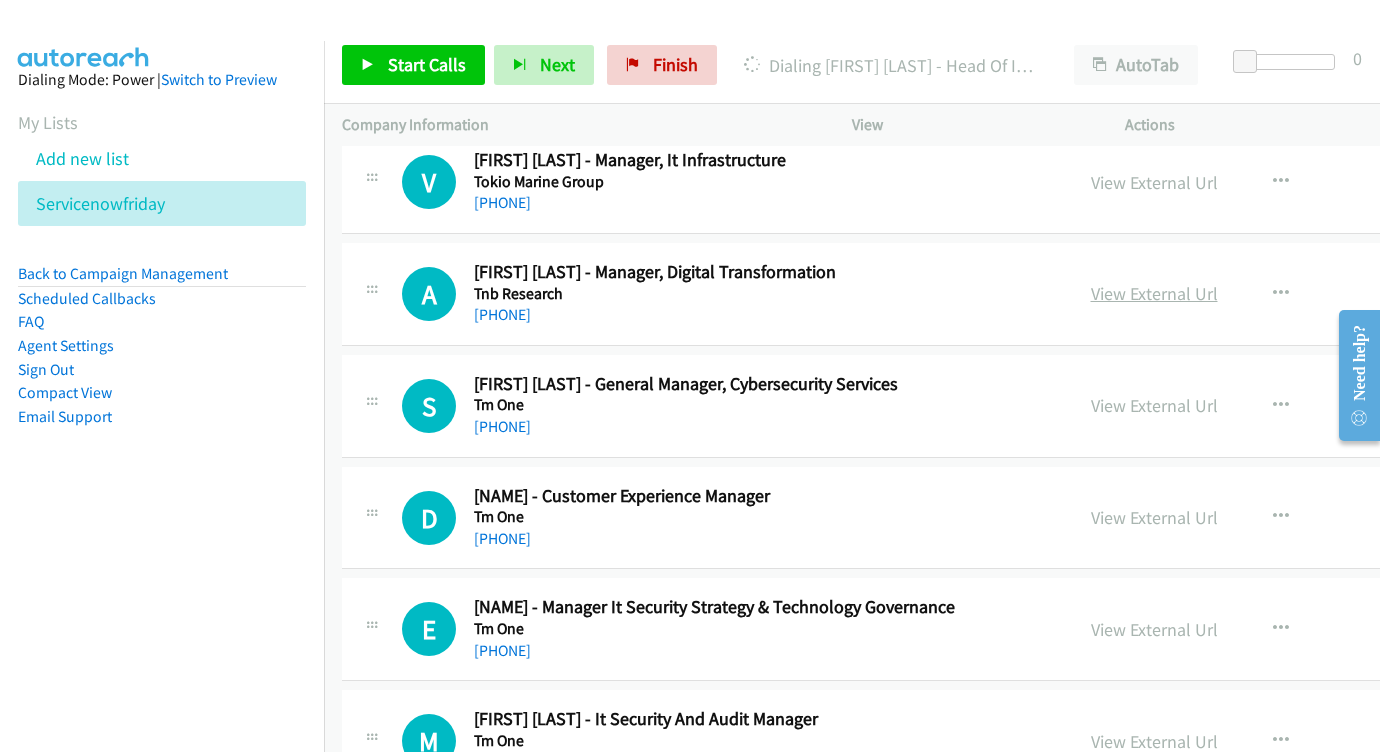 click on "View External Url" at bounding box center (1154, 293) 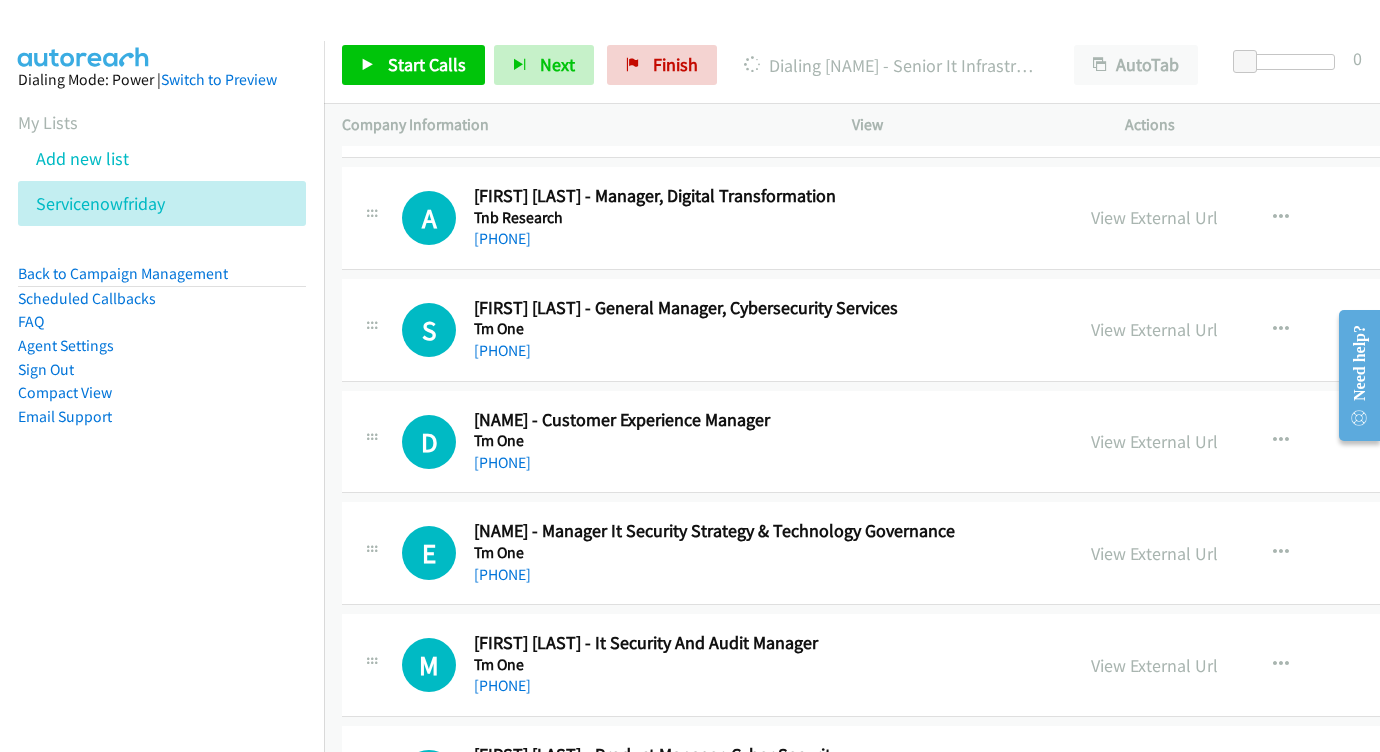scroll, scrollTop: 4544, scrollLeft: 0, axis: vertical 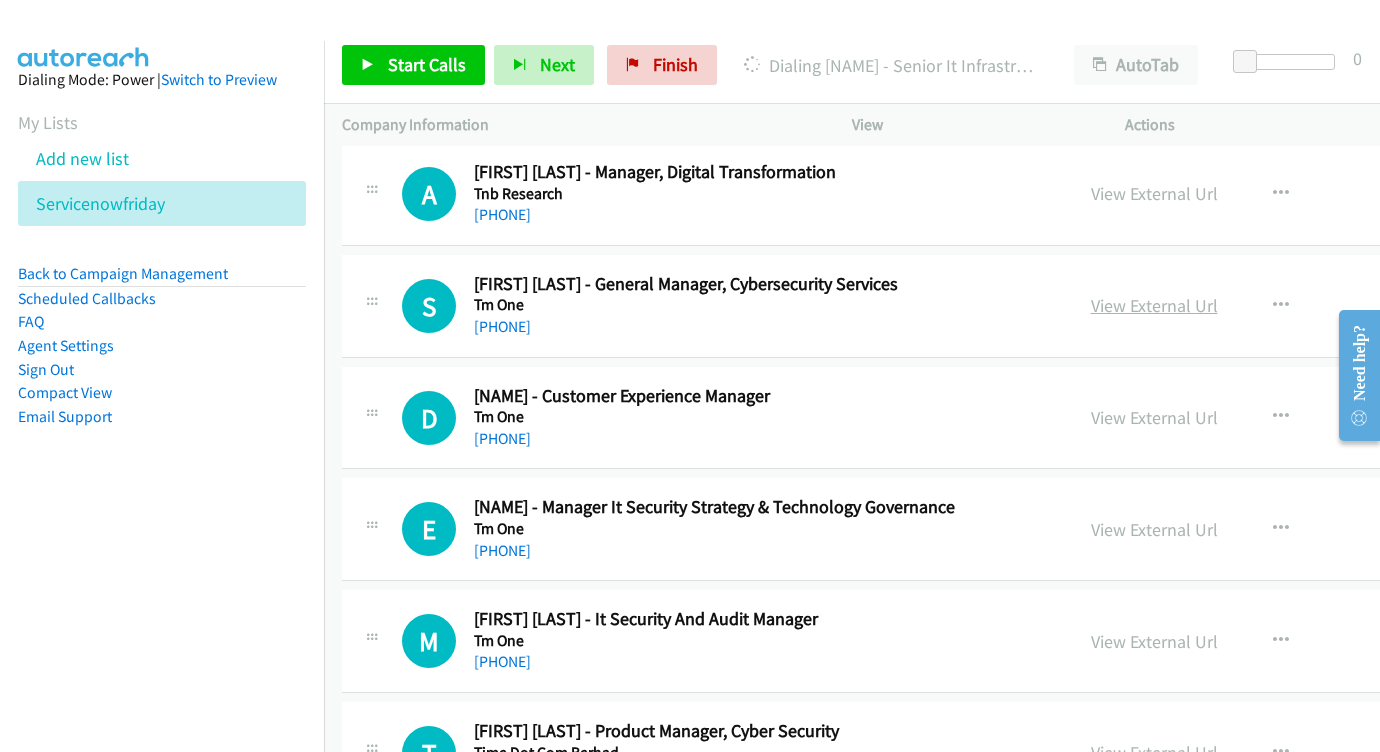 click on "View External Url" at bounding box center (1154, 305) 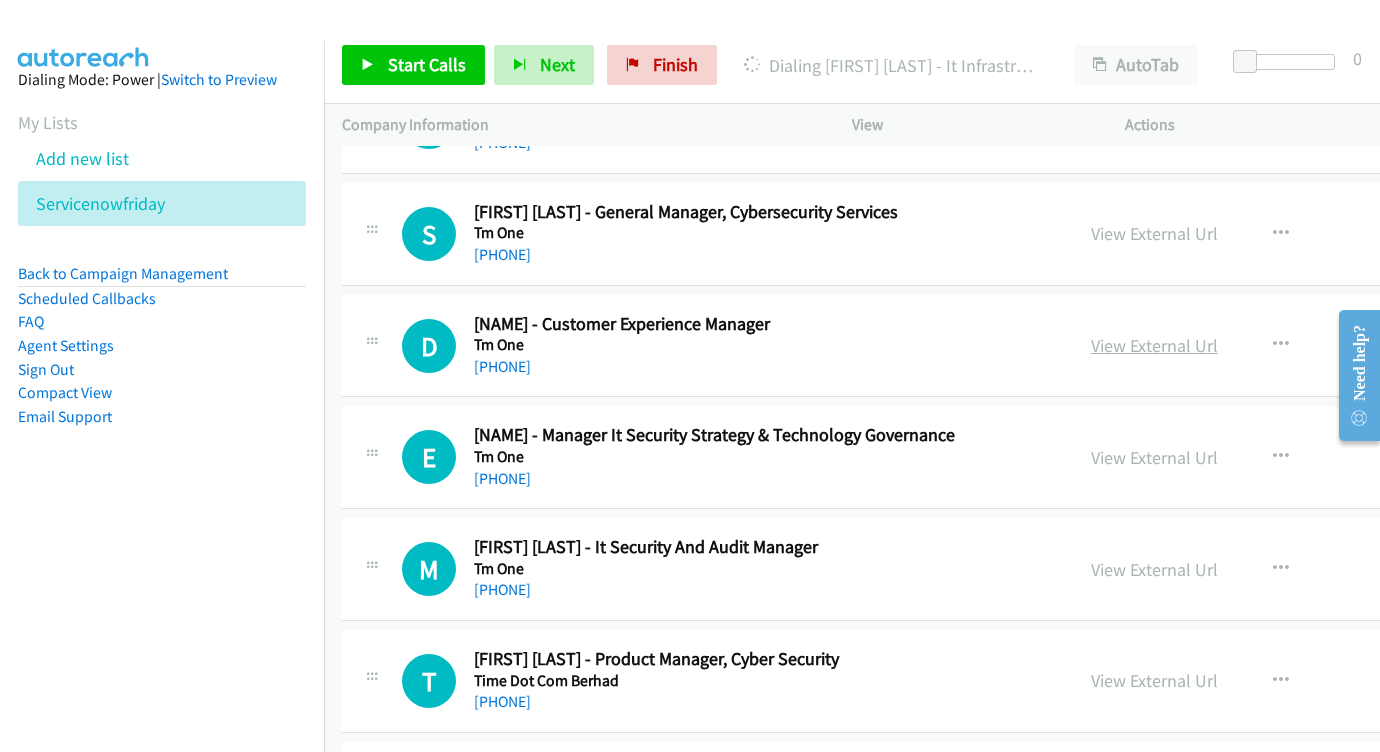 scroll, scrollTop: 4649, scrollLeft: 0, axis: vertical 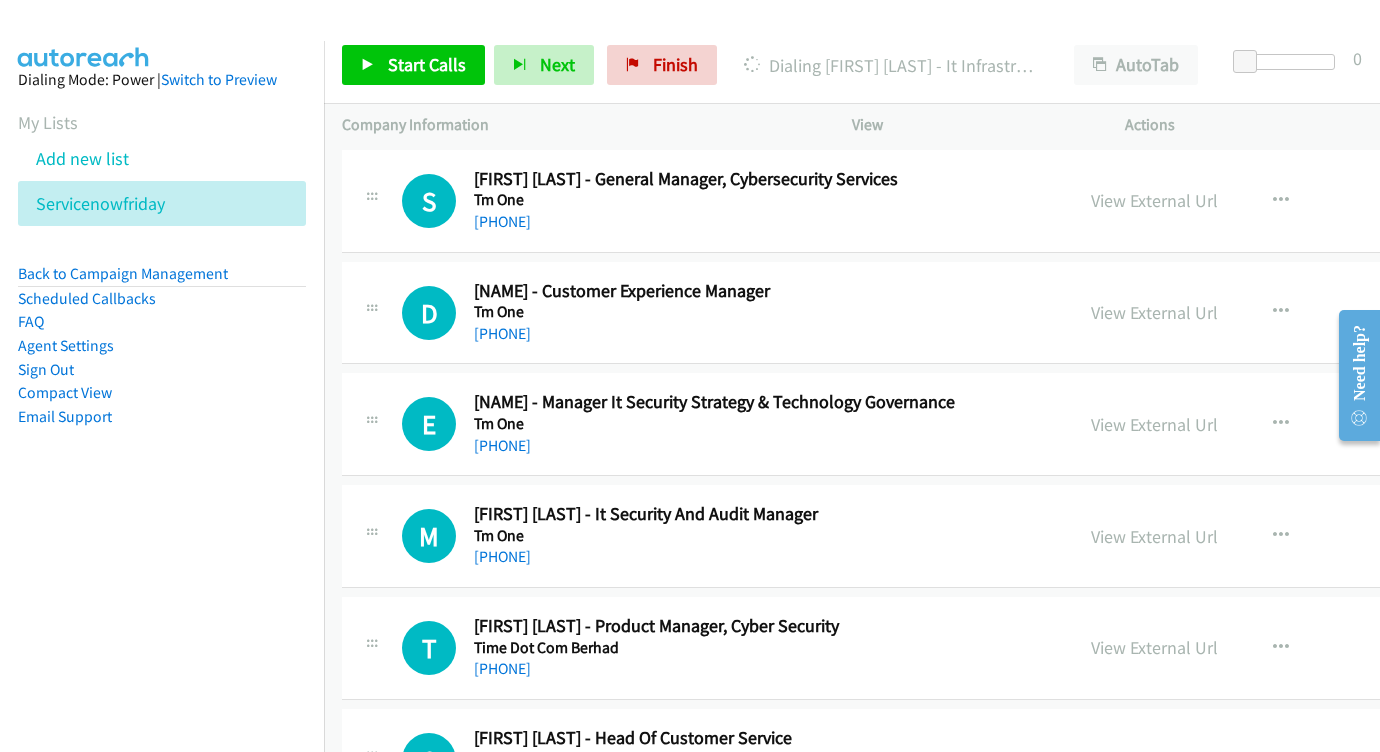 click on "View External Url" at bounding box center (1154, 312) 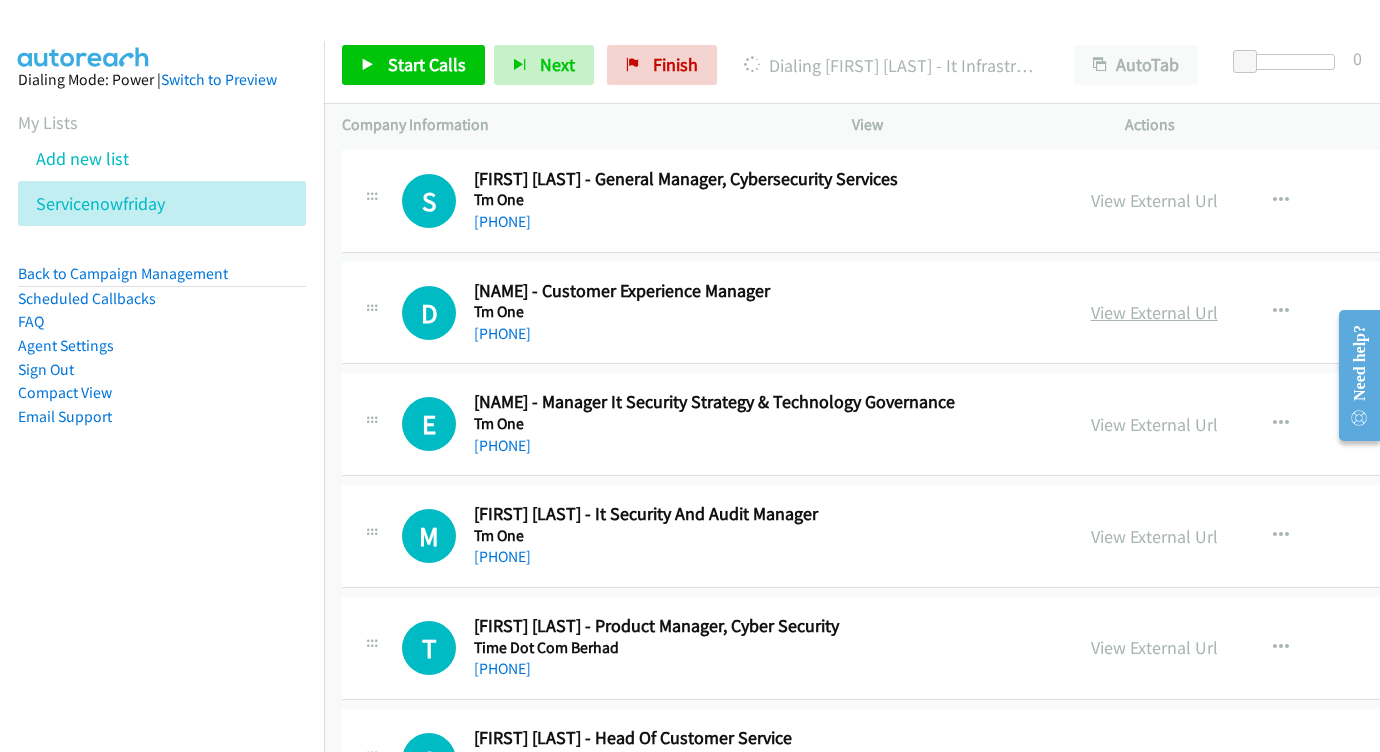 click on "View External Url" at bounding box center [1154, 312] 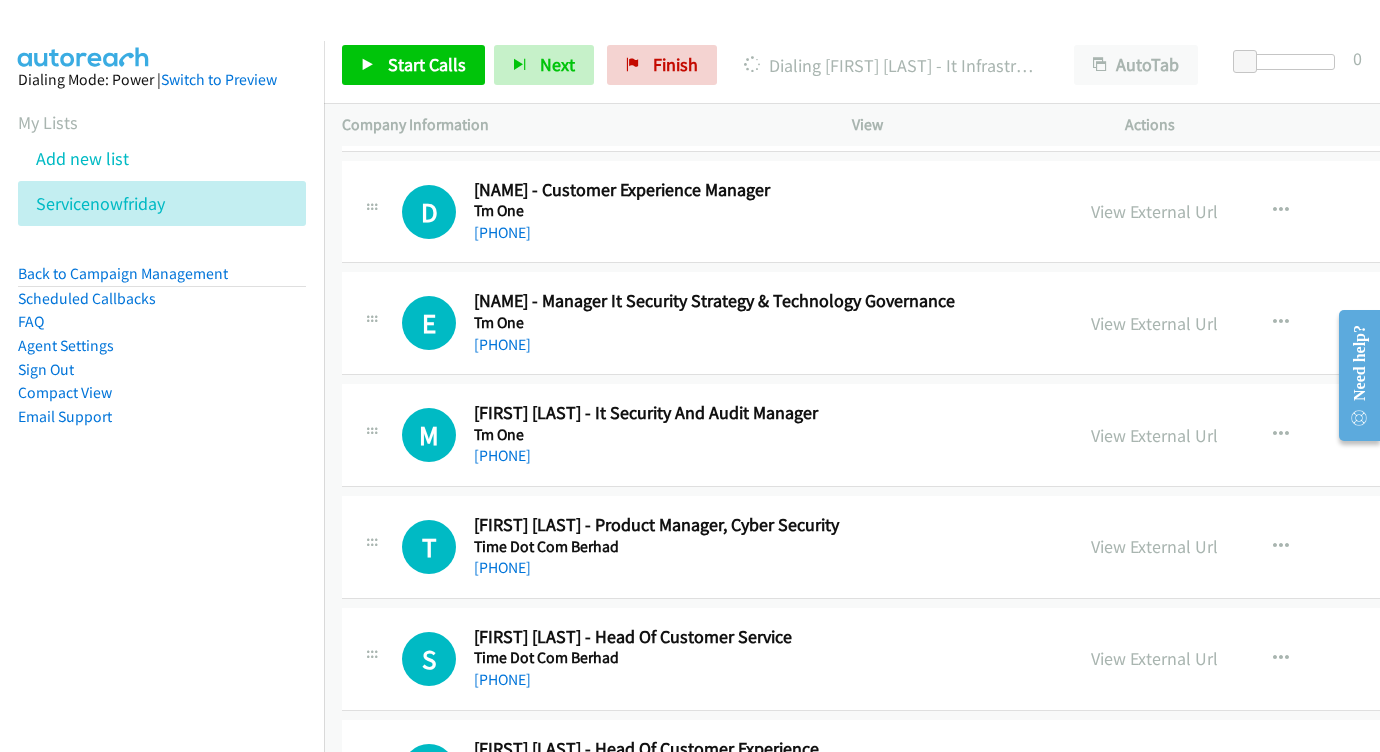 scroll, scrollTop: 4752, scrollLeft: 0, axis: vertical 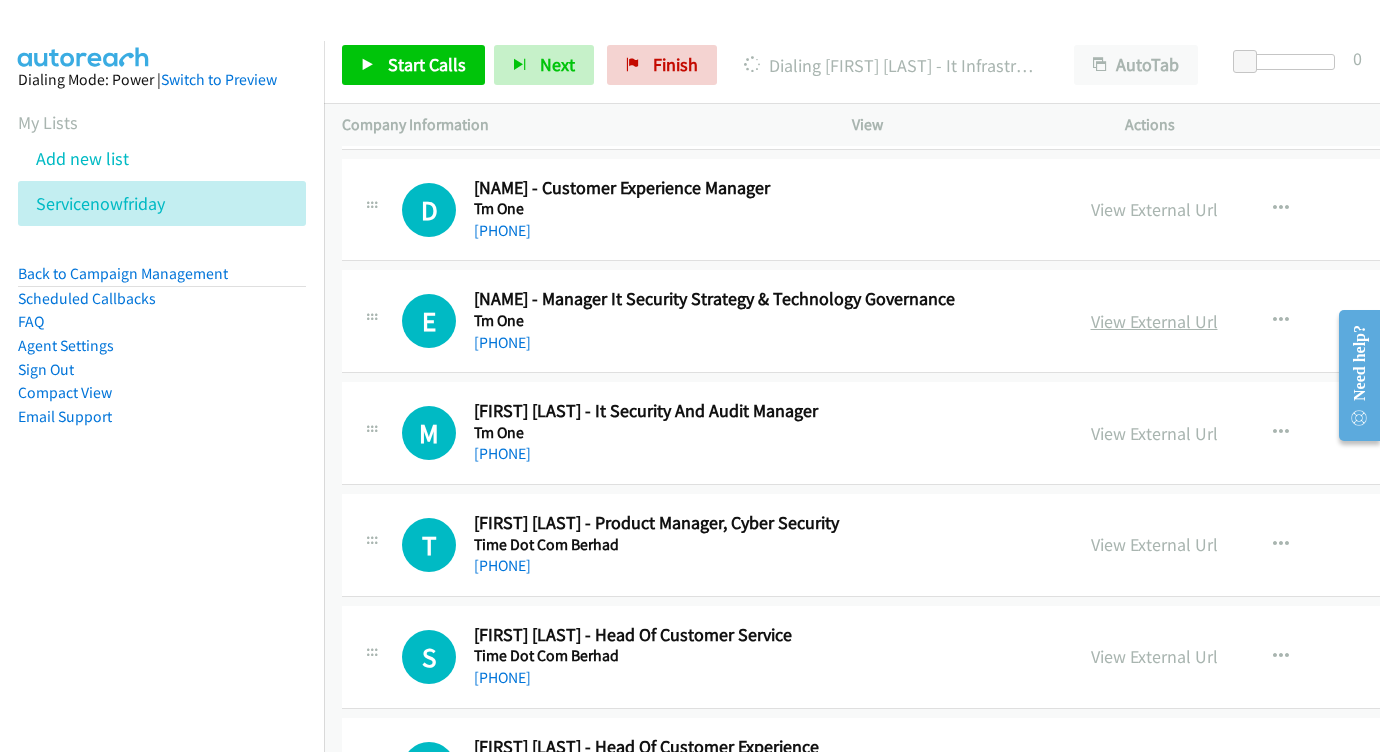 click on "View External Url
View External Url
Schedule/Manage Callback
Start Calls Here
Remove from list
Add to do not call list
Reset Call Status" at bounding box center (1264, 321) 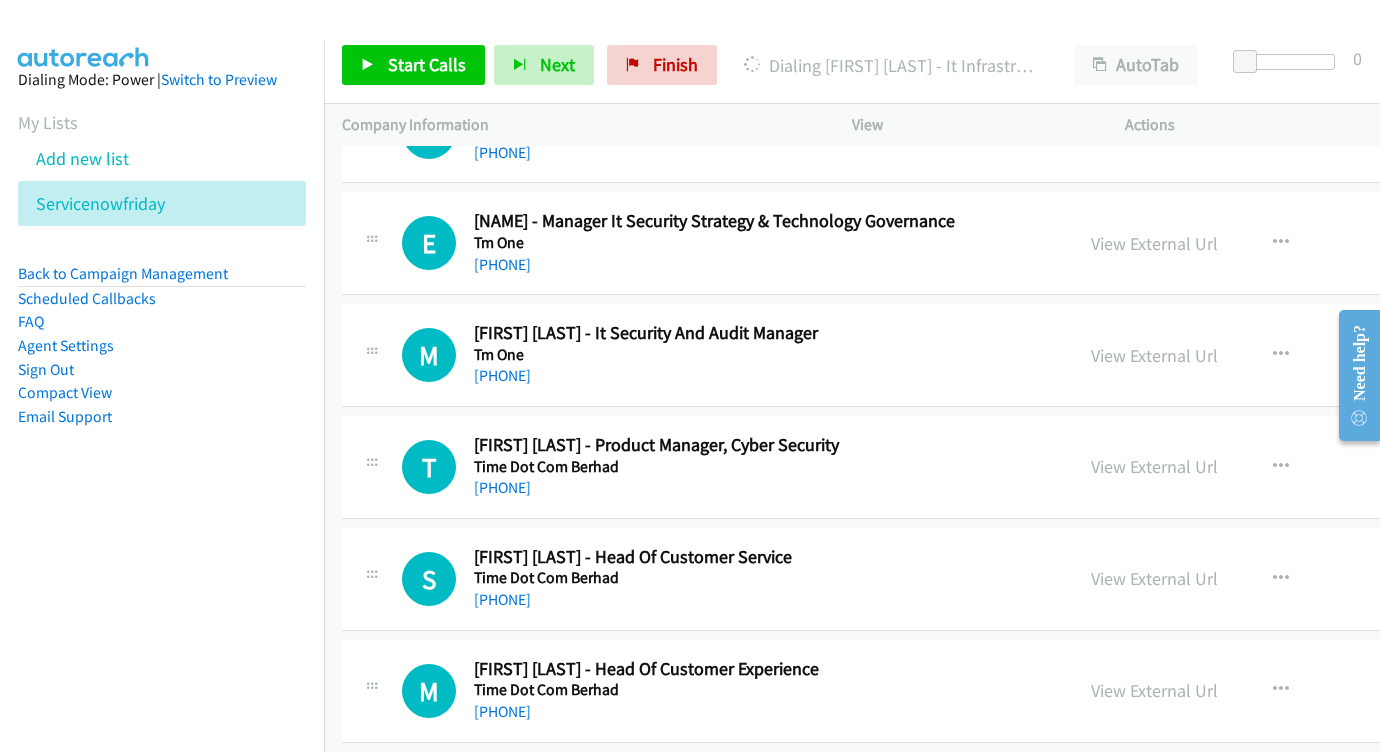 scroll, scrollTop: 4883, scrollLeft: 1, axis: both 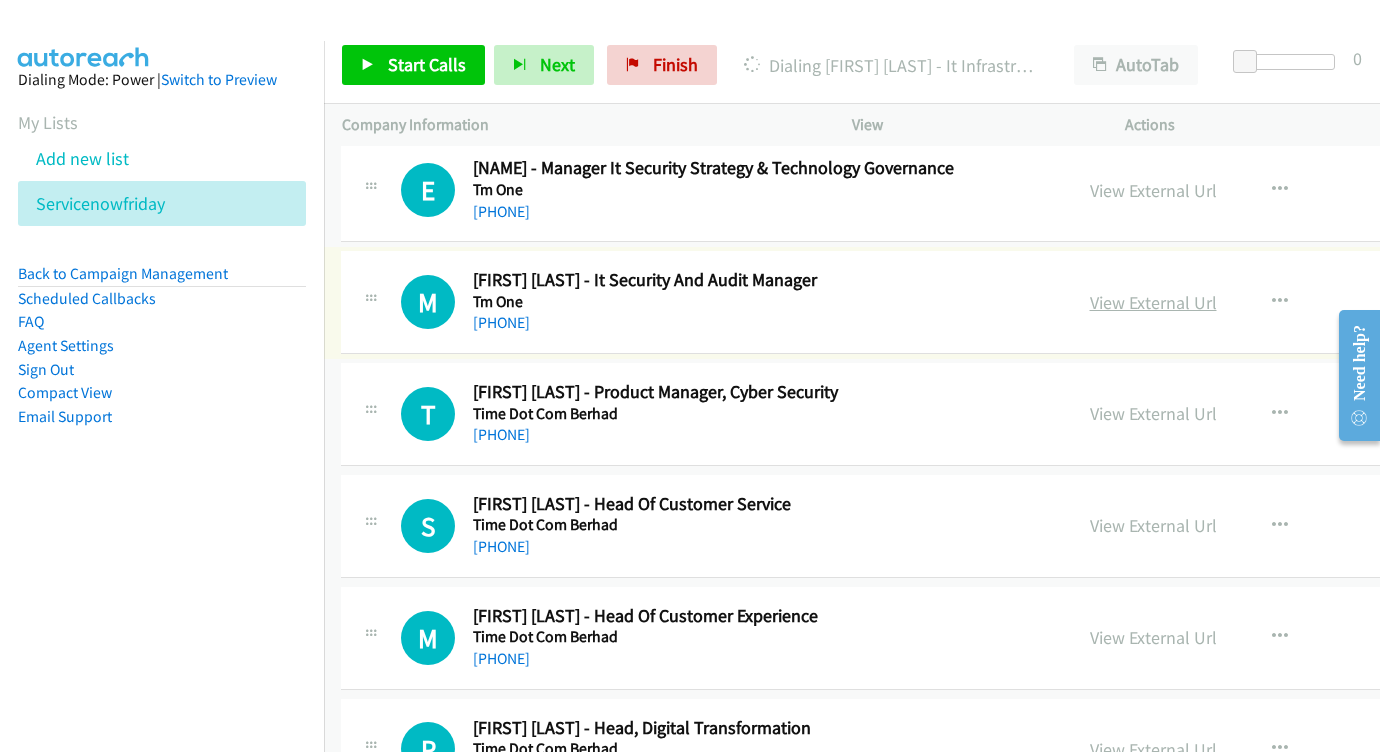 click on "View External Url" at bounding box center [1153, 302] 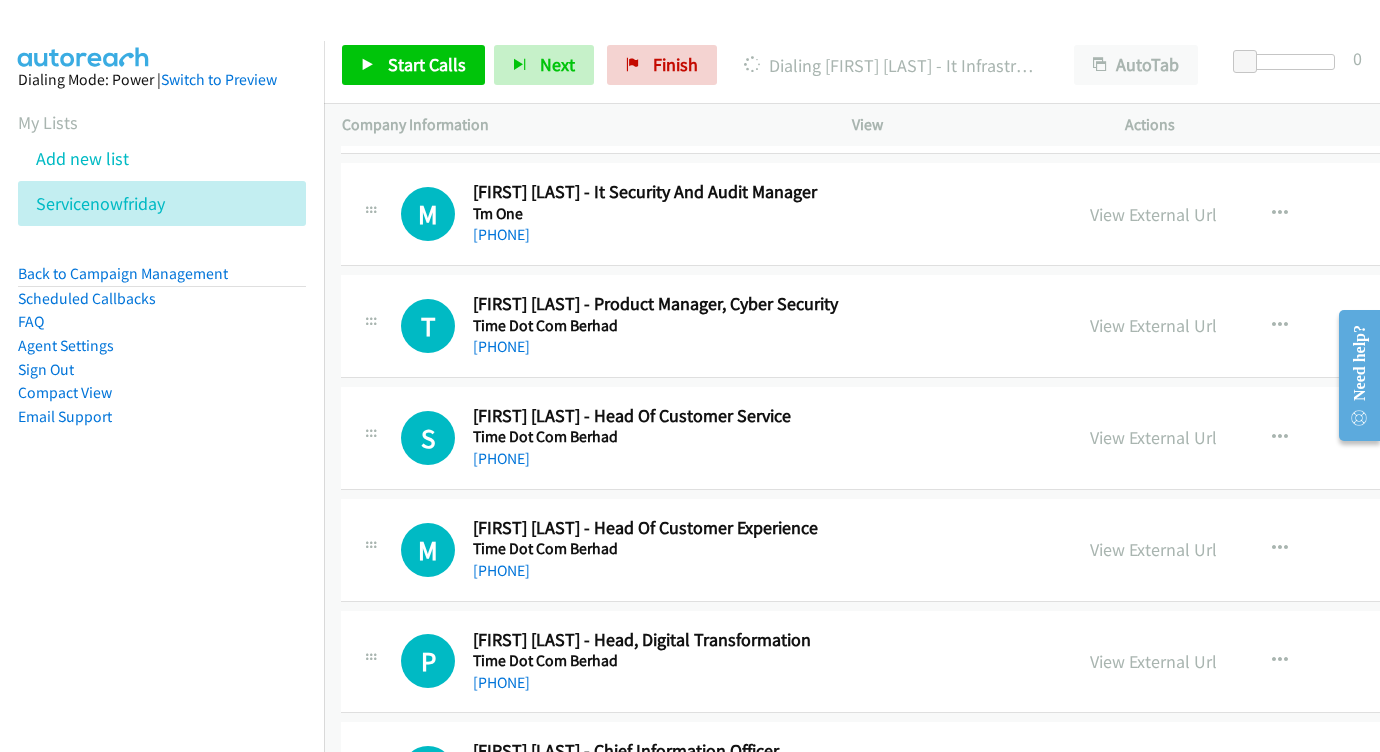scroll, scrollTop: 5037, scrollLeft: 0, axis: vertical 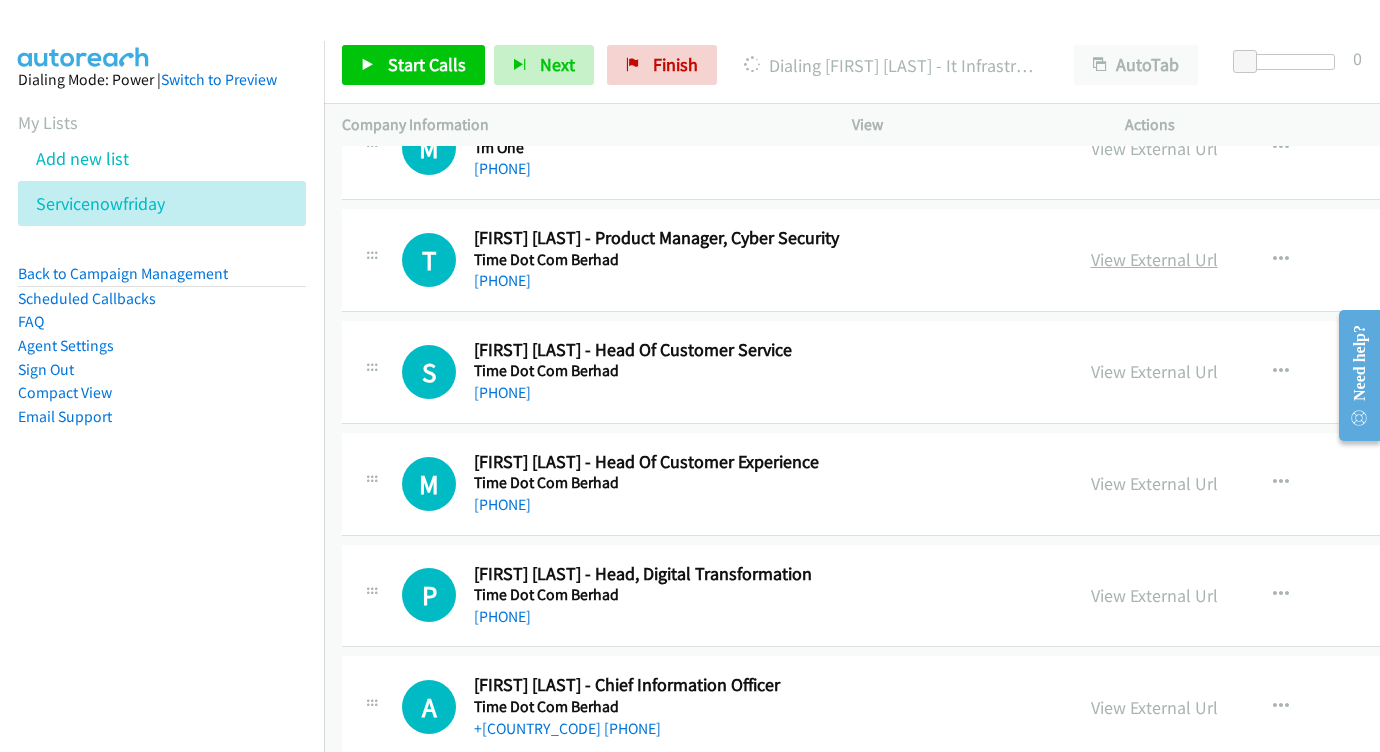 click on "View External Url" at bounding box center [1154, 259] 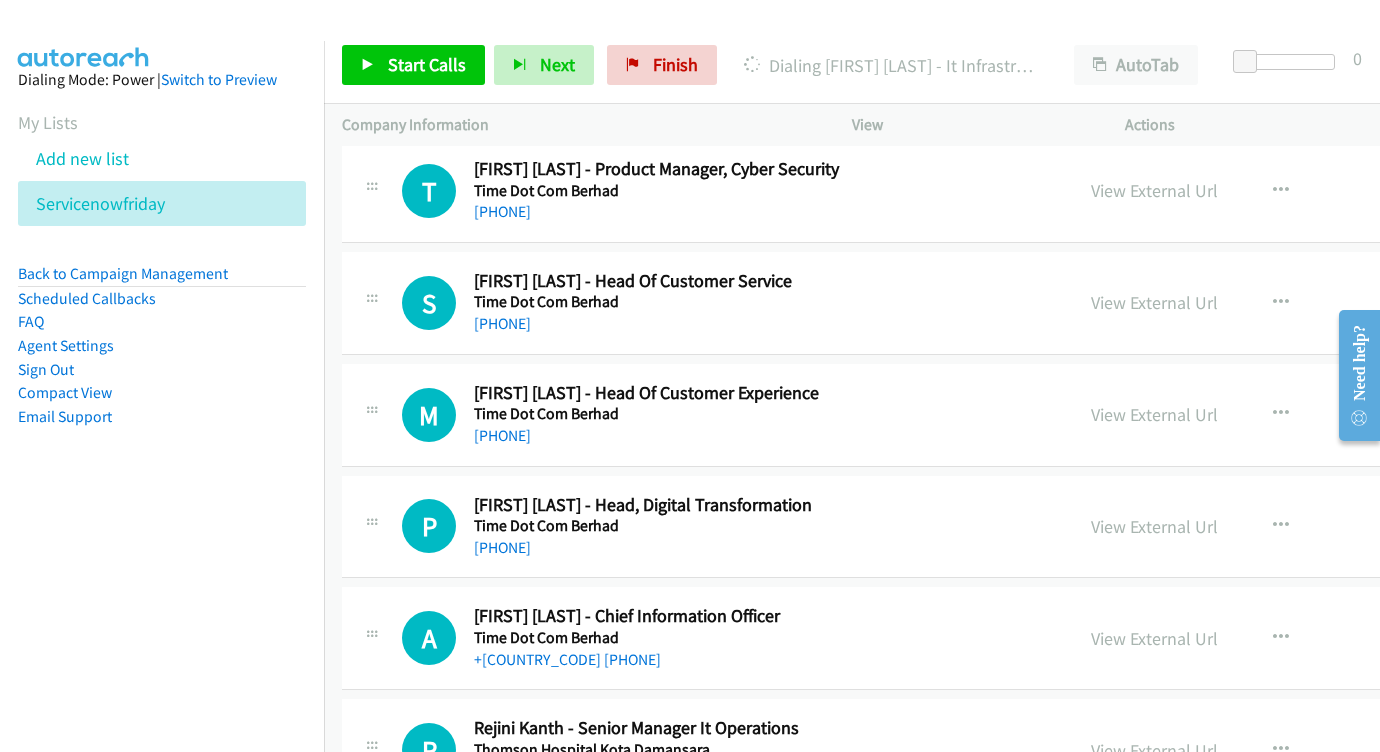 scroll, scrollTop: 5129, scrollLeft: 0, axis: vertical 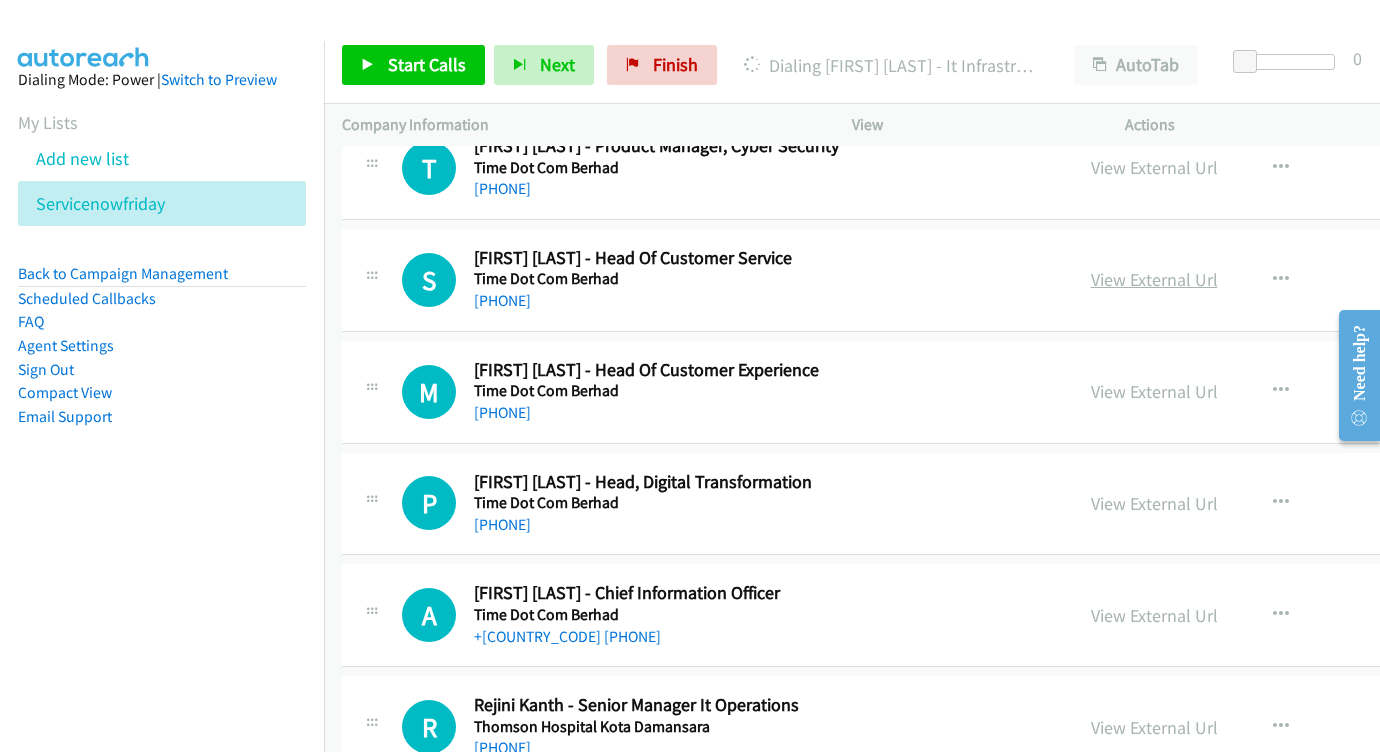 click on "View External Url" at bounding box center (1154, 279) 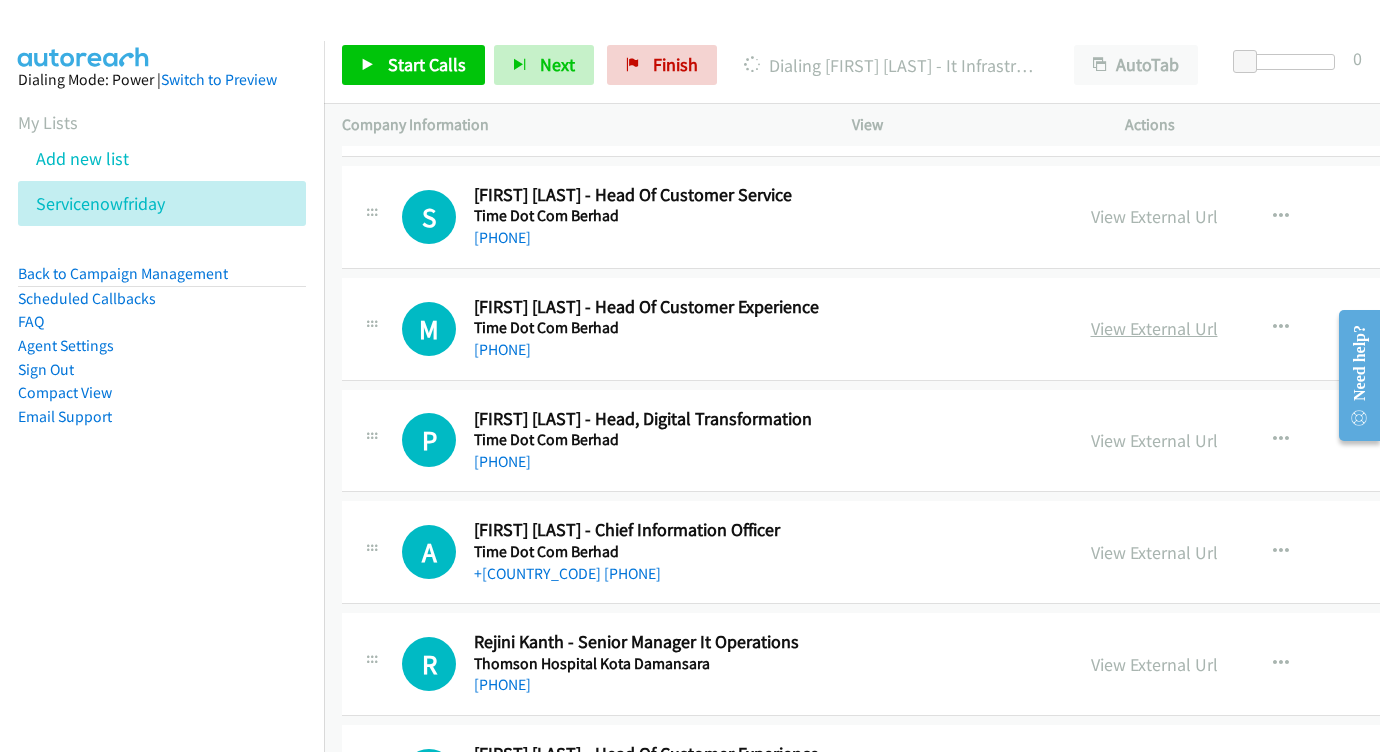 scroll, scrollTop: 5208, scrollLeft: 0, axis: vertical 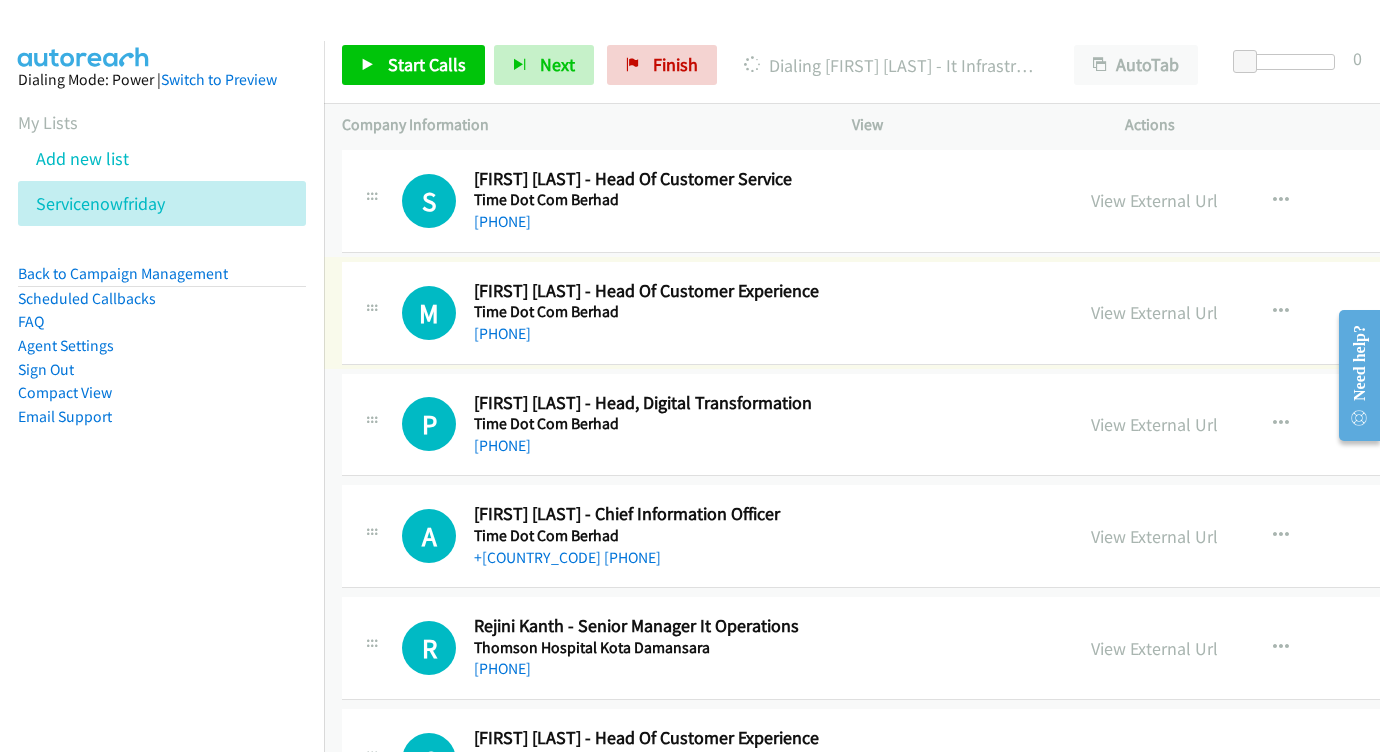 click on "View External Url
View External Url
Schedule/Manage Callback
Start Calls Here
Remove from list
Add to do not call list
Reset Call Status" at bounding box center [1264, 313] 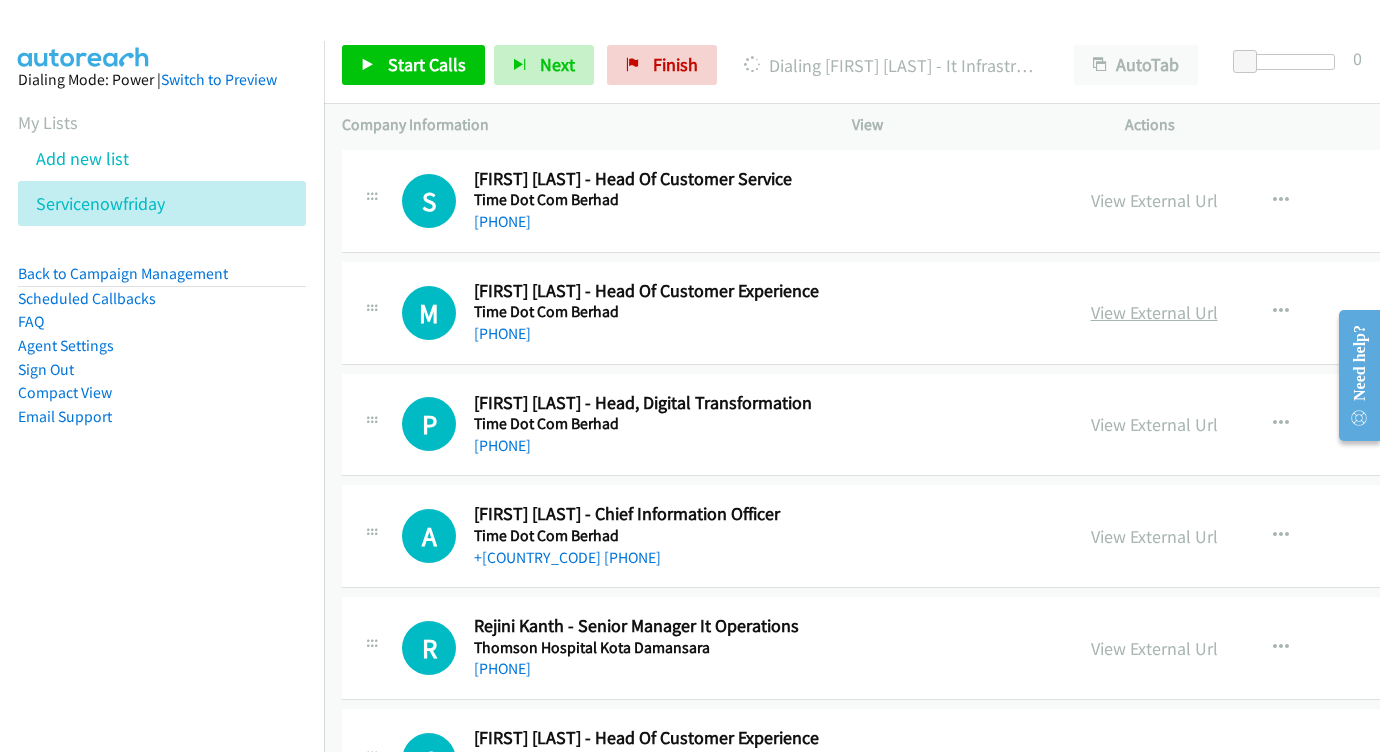 click on "View External Url" at bounding box center (1154, 312) 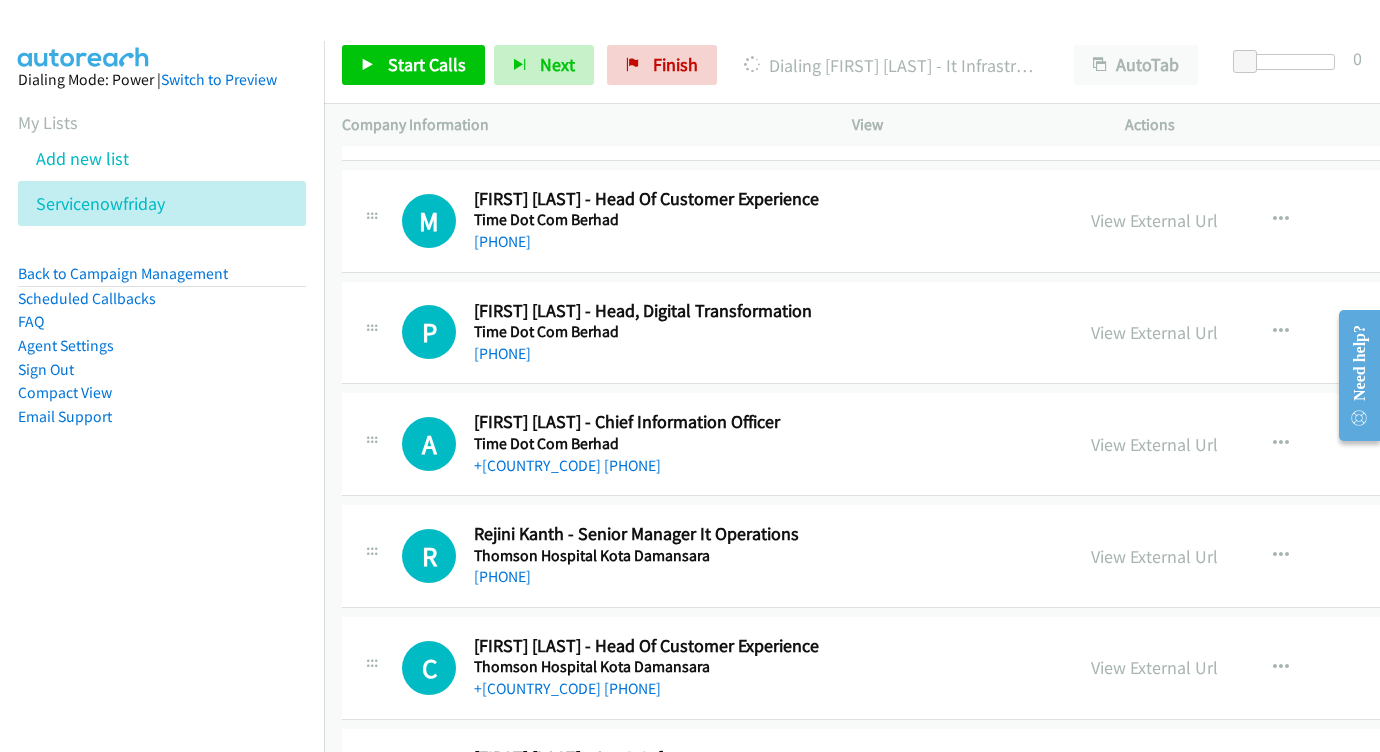 scroll, scrollTop: 5301, scrollLeft: 0, axis: vertical 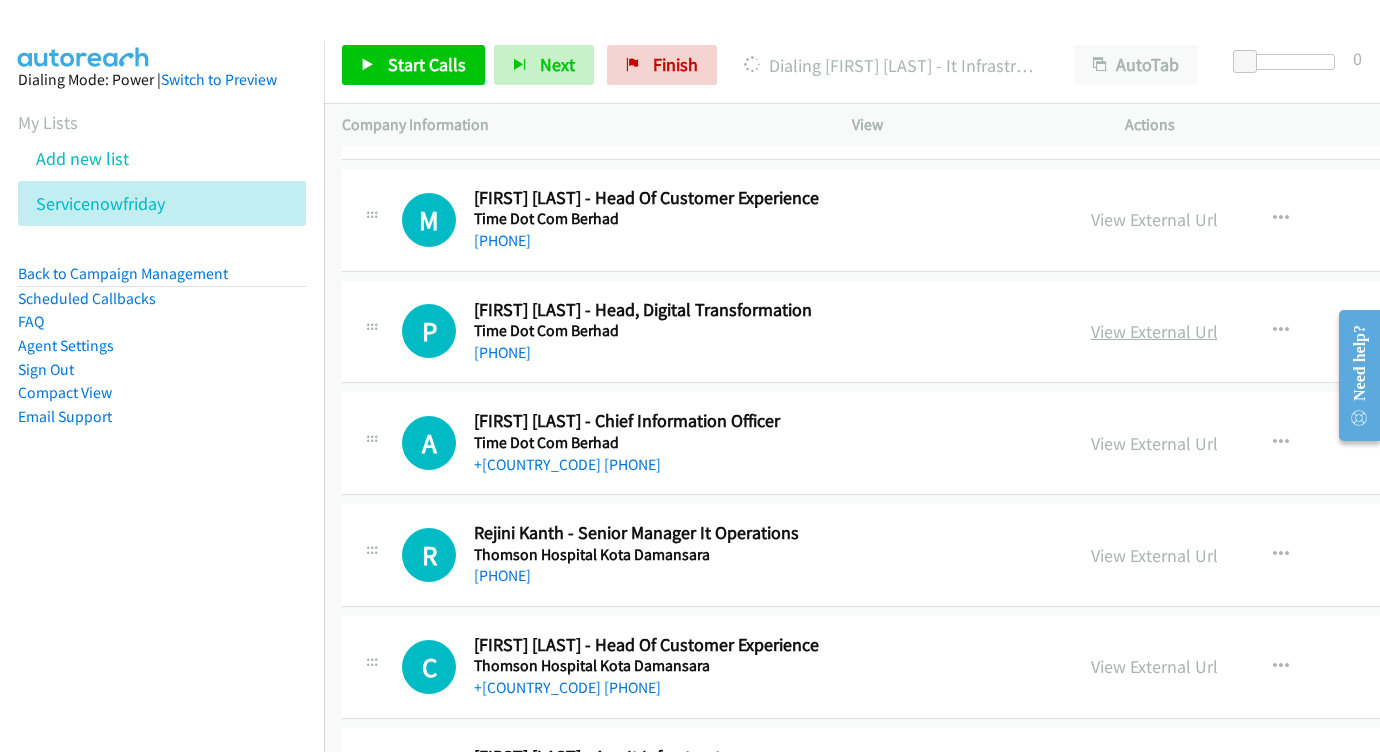 click on "View External Url" at bounding box center [1154, 331] 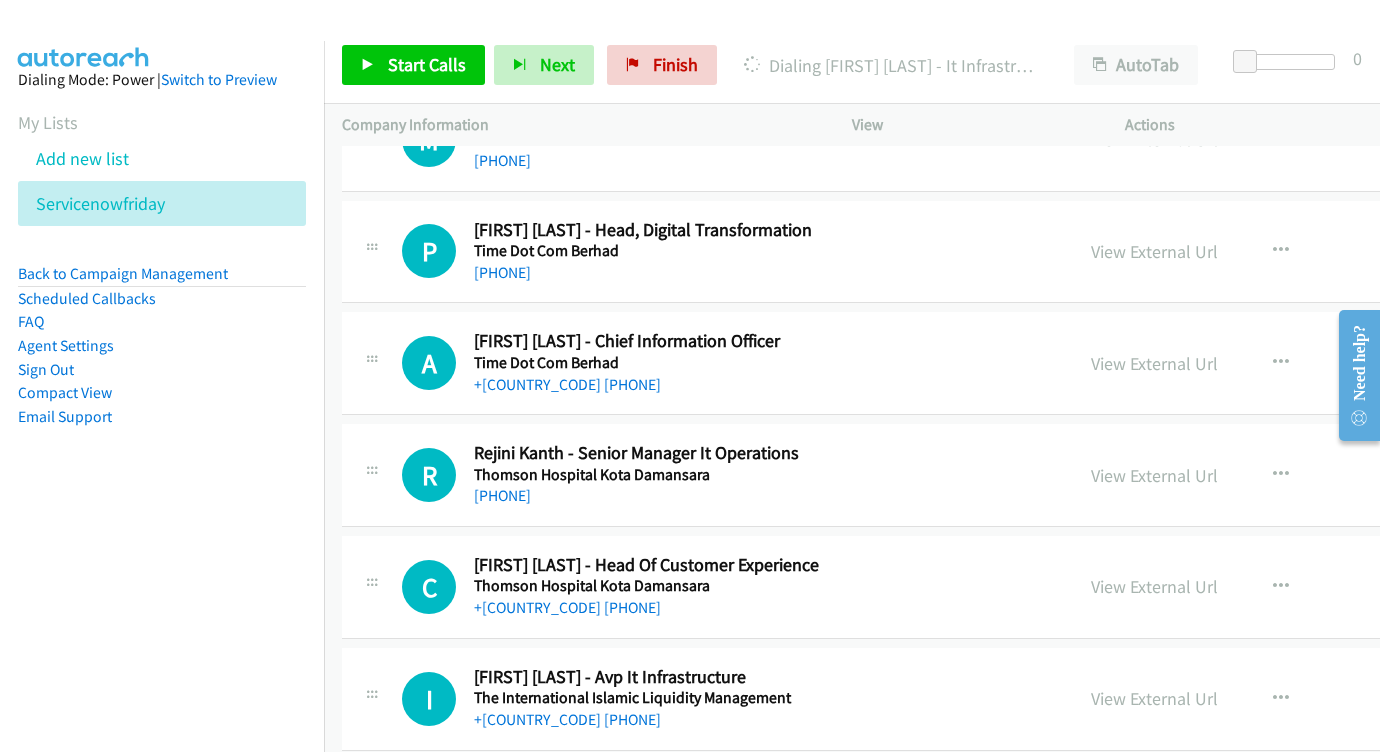 scroll, scrollTop: 5385, scrollLeft: 0, axis: vertical 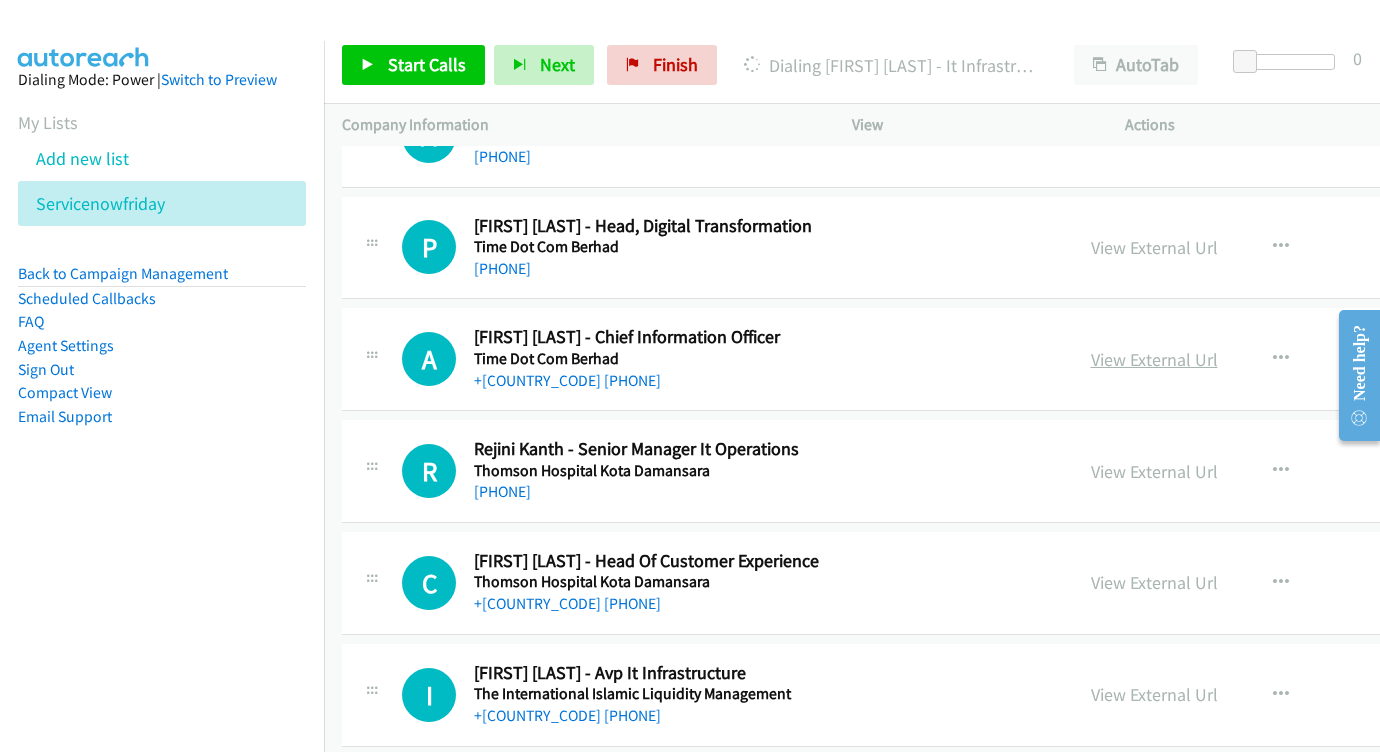 click on "View External Url" at bounding box center [1154, 359] 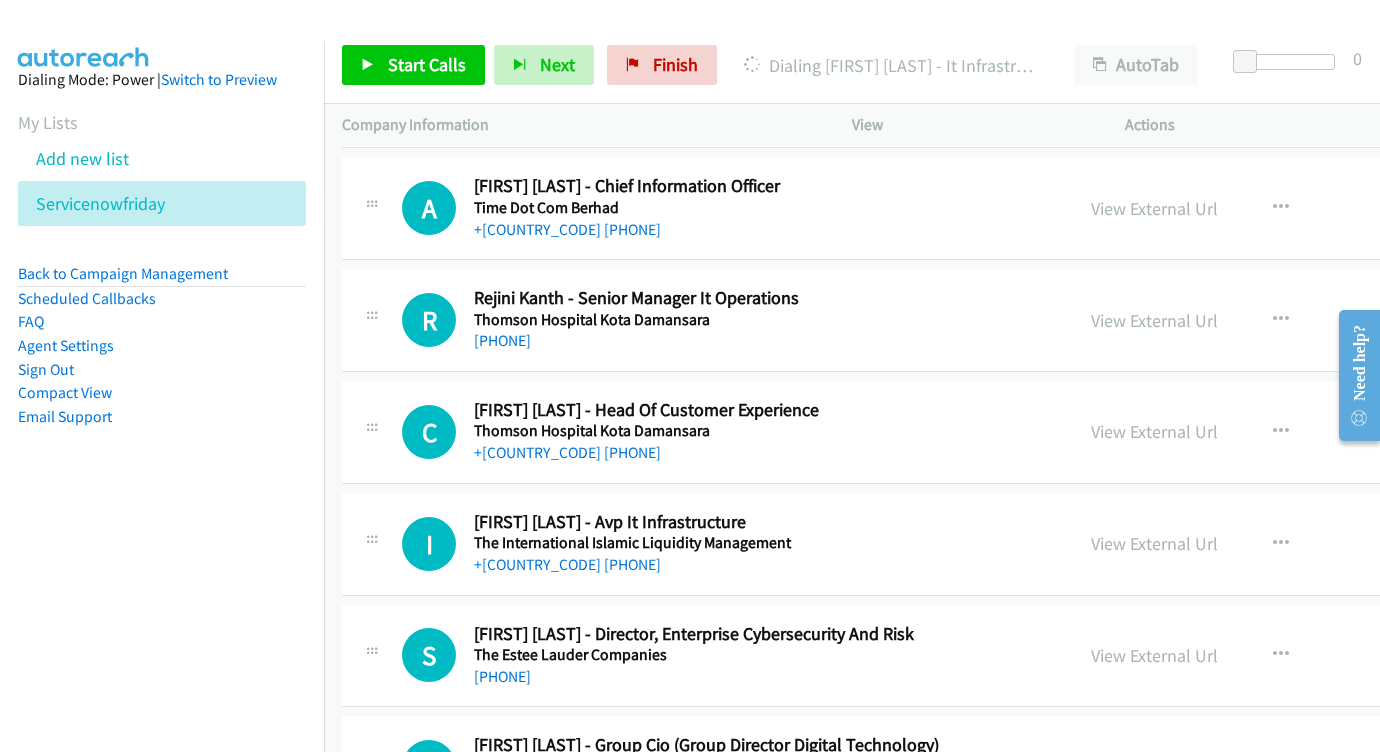 scroll, scrollTop: 5537, scrollLeft: 0, axis: vertical 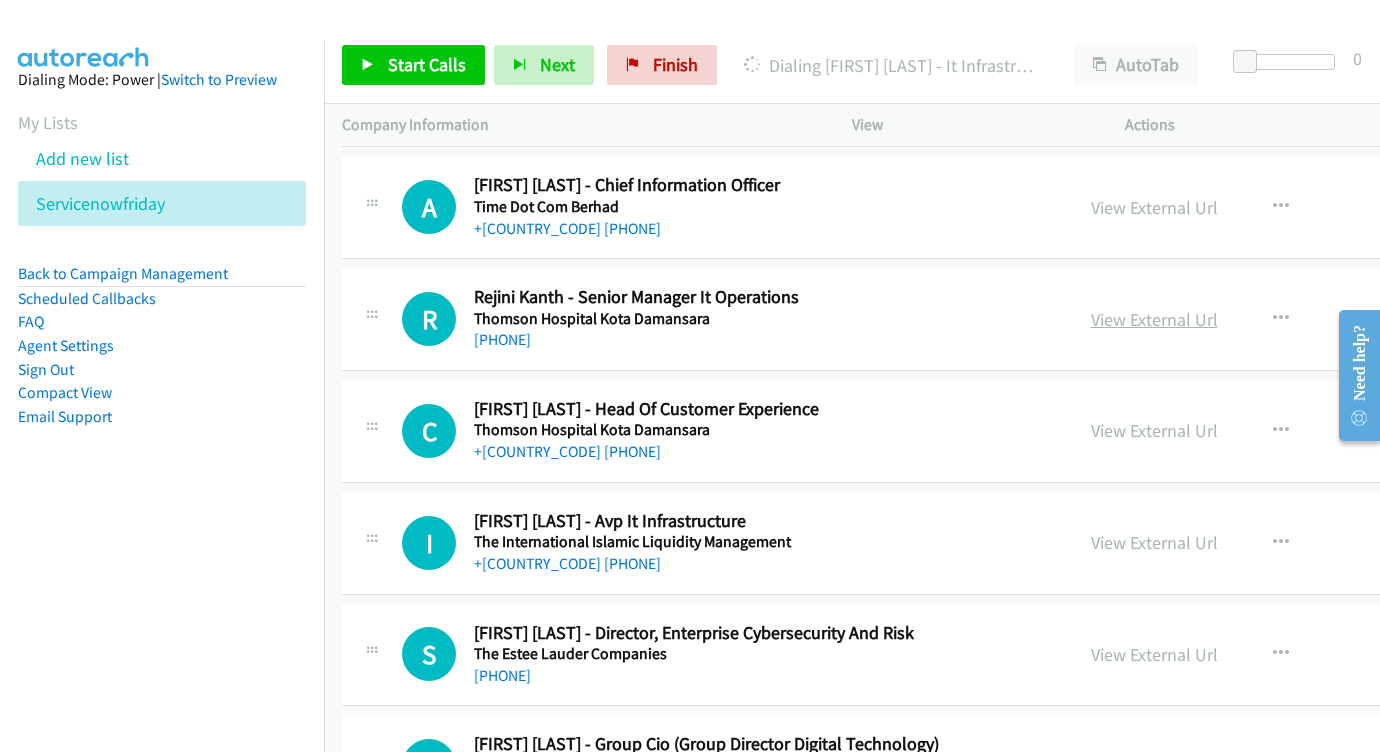 click on "View External Url" at bounding box center [1154, 319] 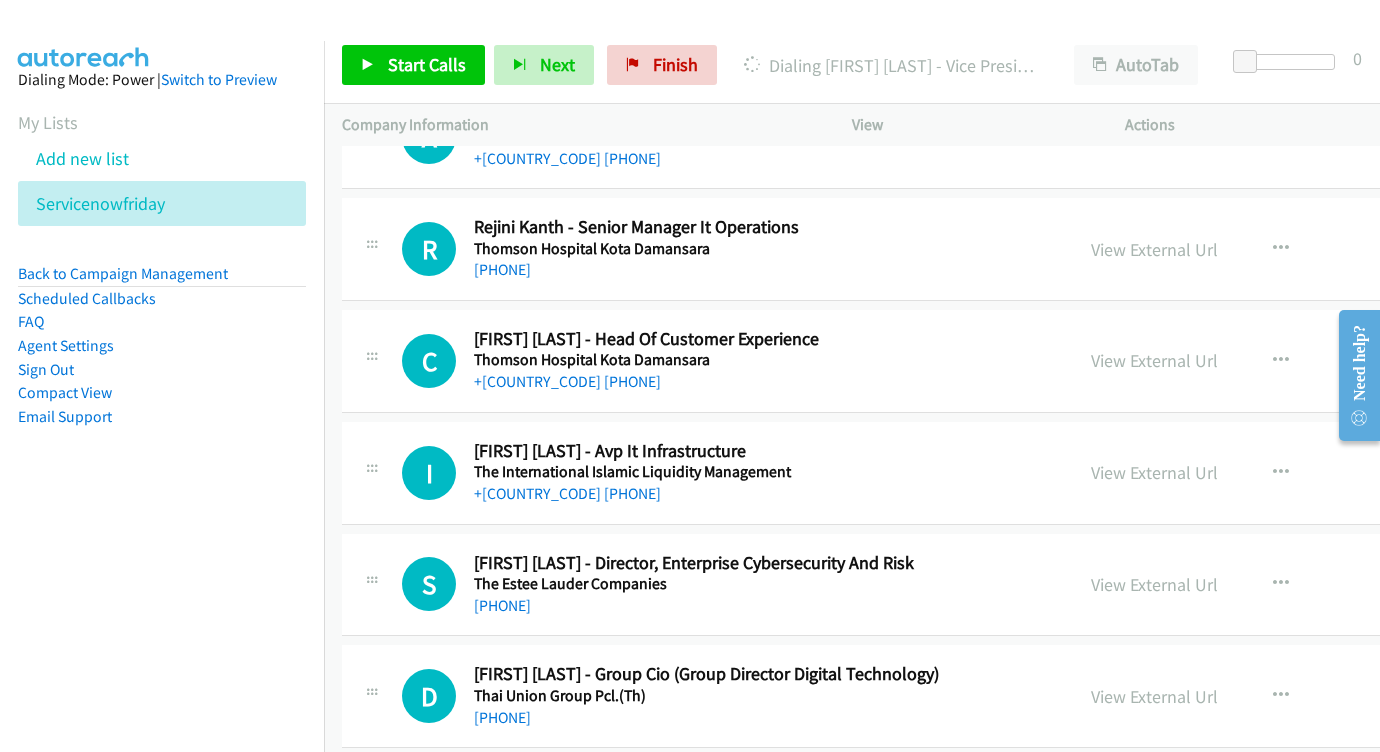 scroll, scrollTop: 5624, scrollLeft: 0, axis: vertical 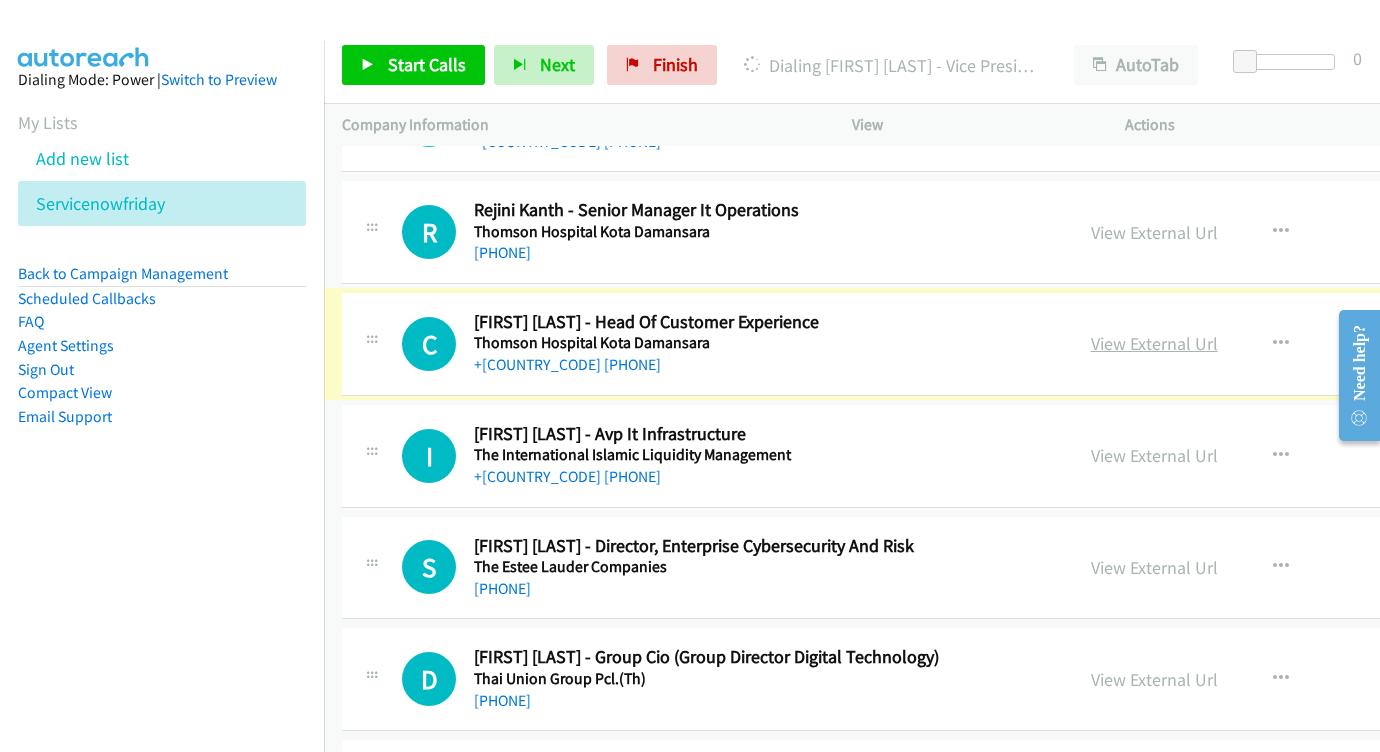 click on "View External Url" at bounding box center (1154, 343) 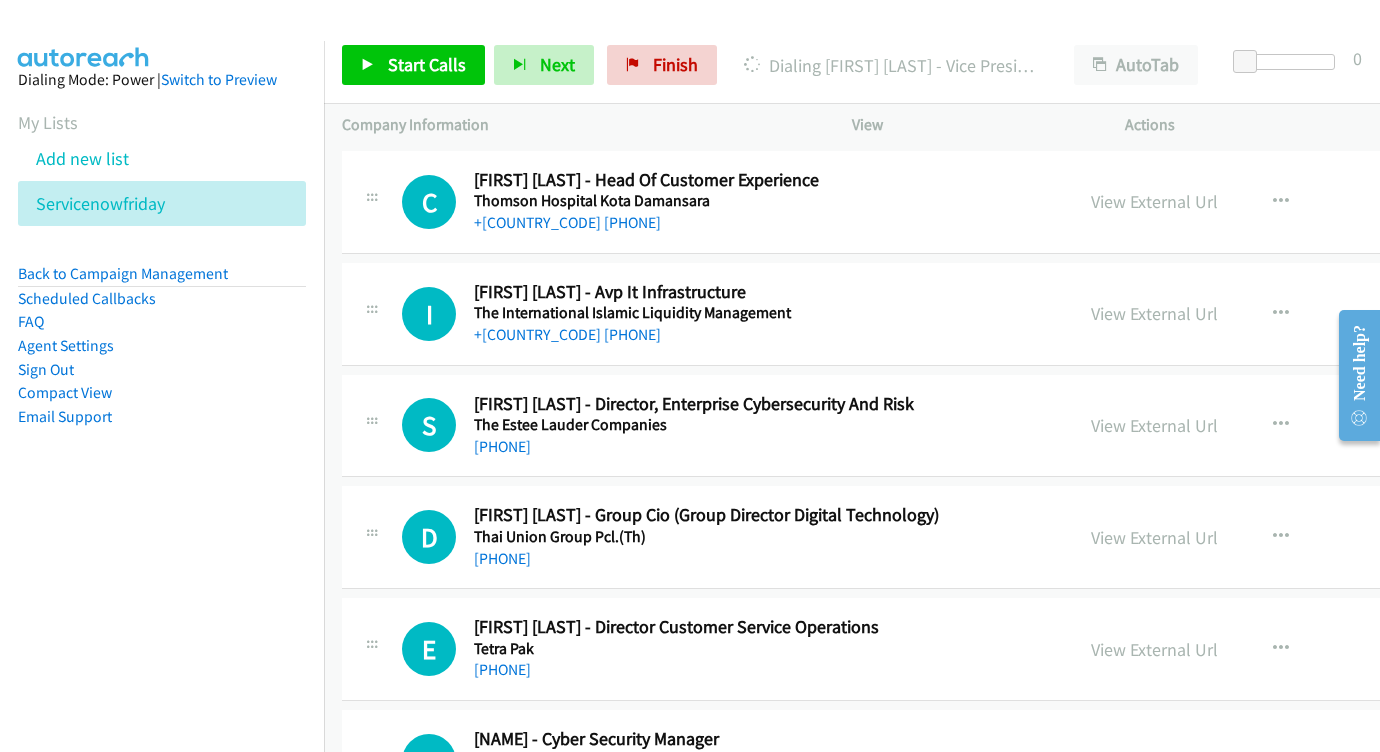 scroll, scrollTop: 5767, scrollLeft: 0, axis: vertical 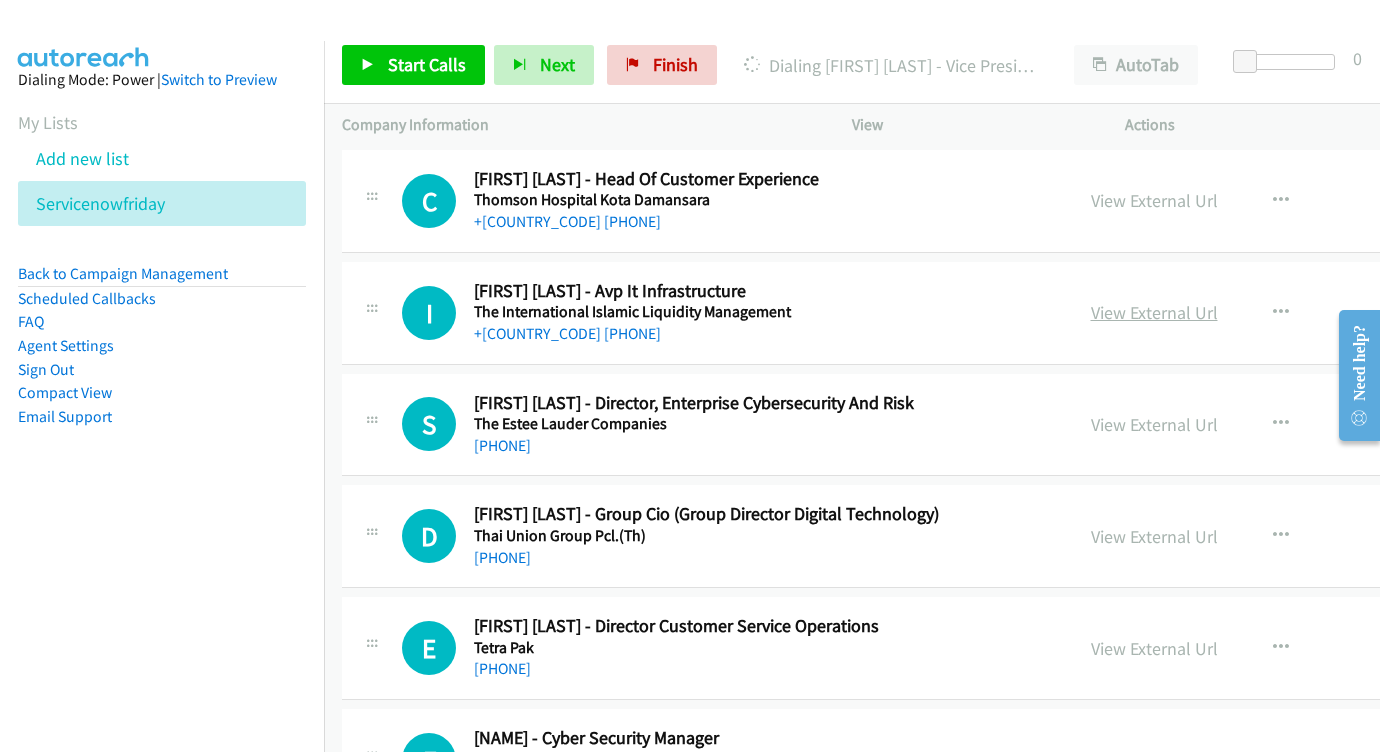 click on "View External Url" at bounding box center [1154, 312] 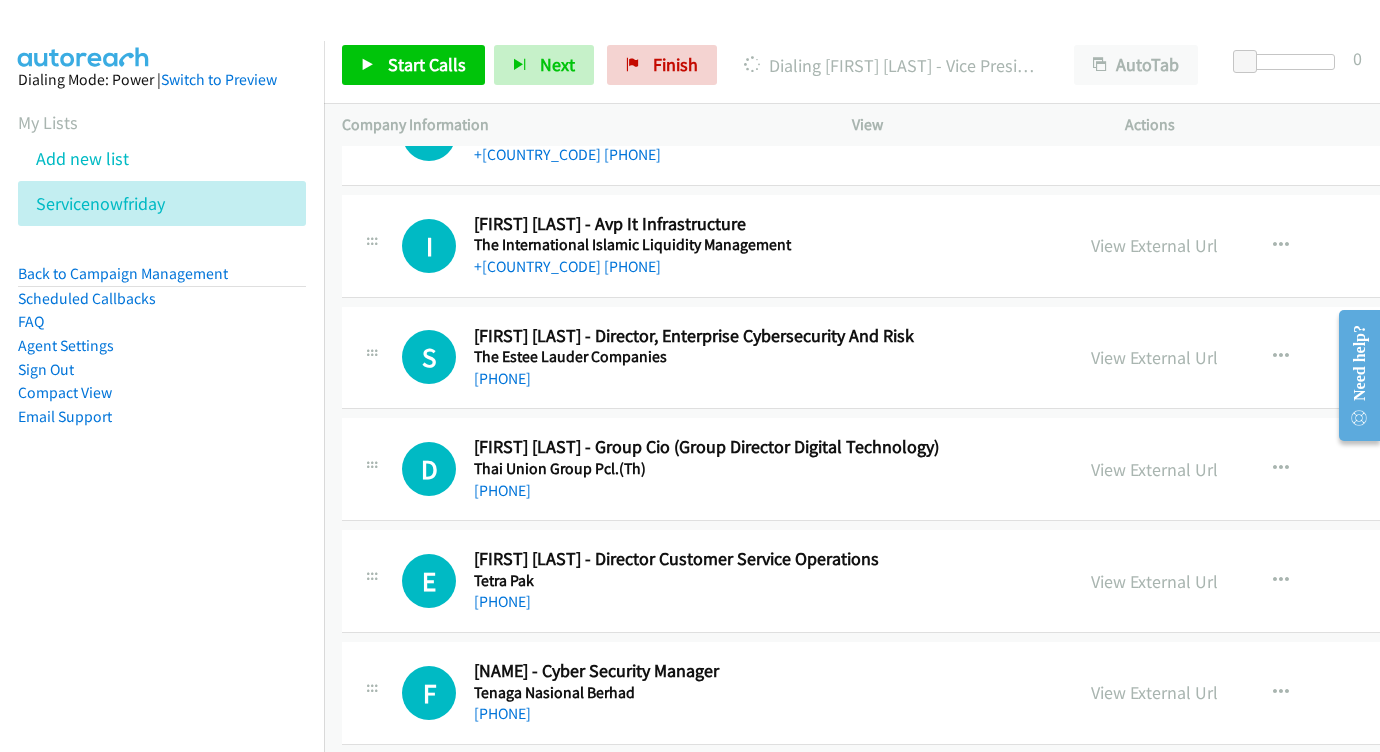 scroll, scrollTop: 5863, scrollLeft: 0, axis: vertical 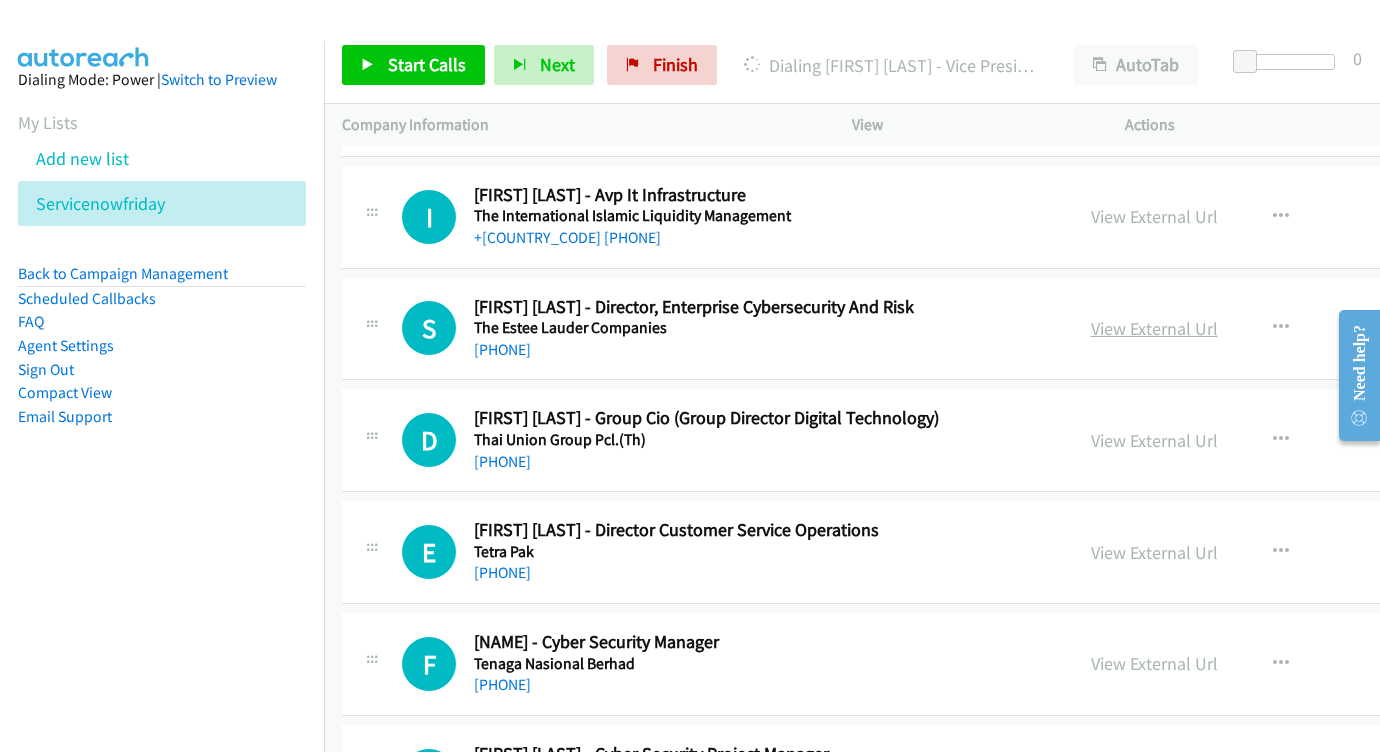 click on "View External Url" at bounding box center [1154, 328] 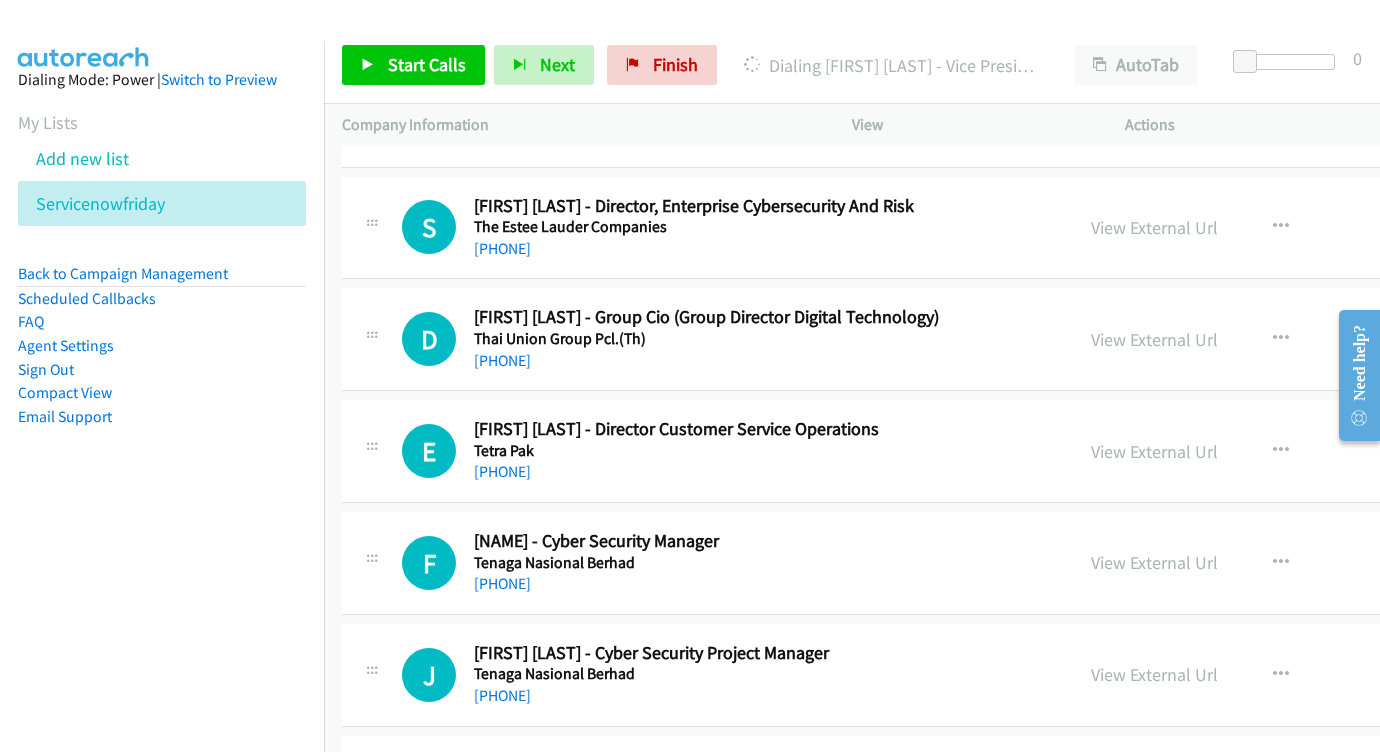 scroll, scrollTop: 5965, scrollLeft: 0, axis: vertical 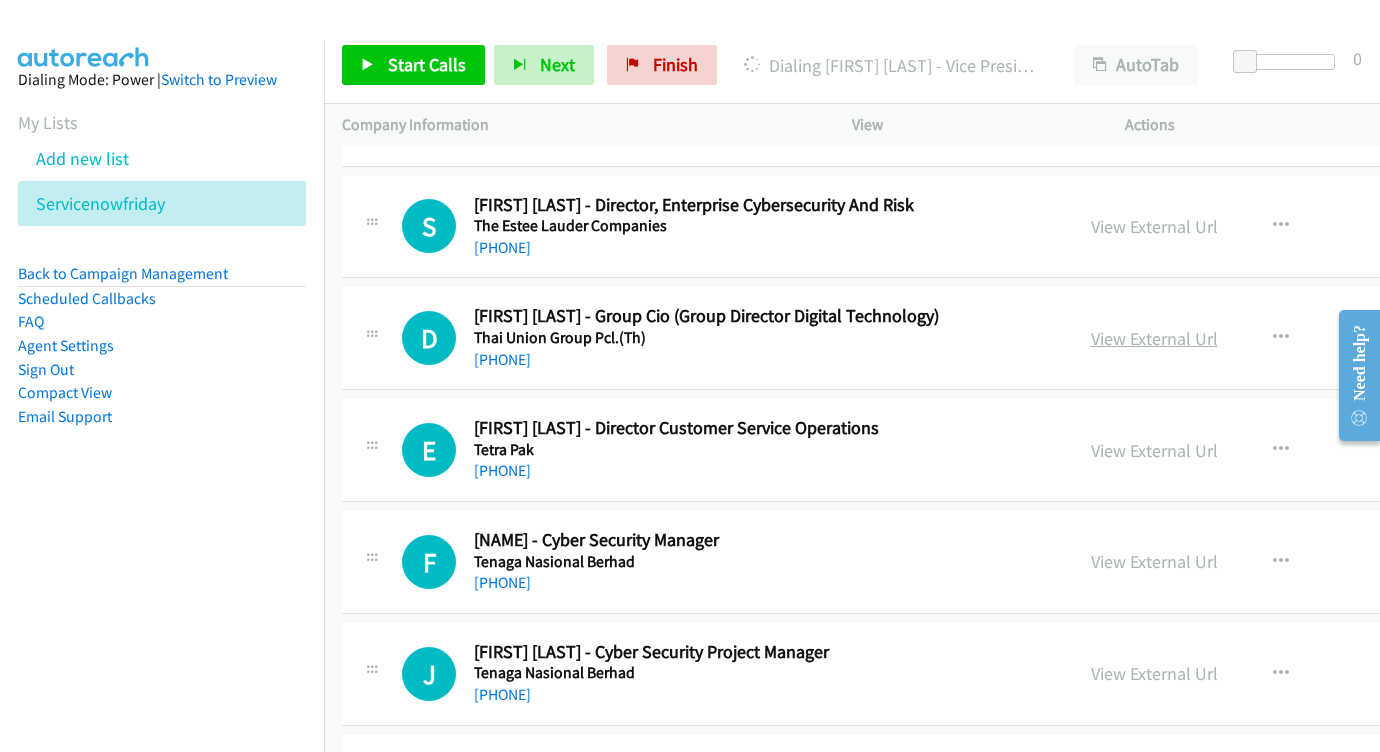 click on "View External Url" at bounding box center (1154, 338) 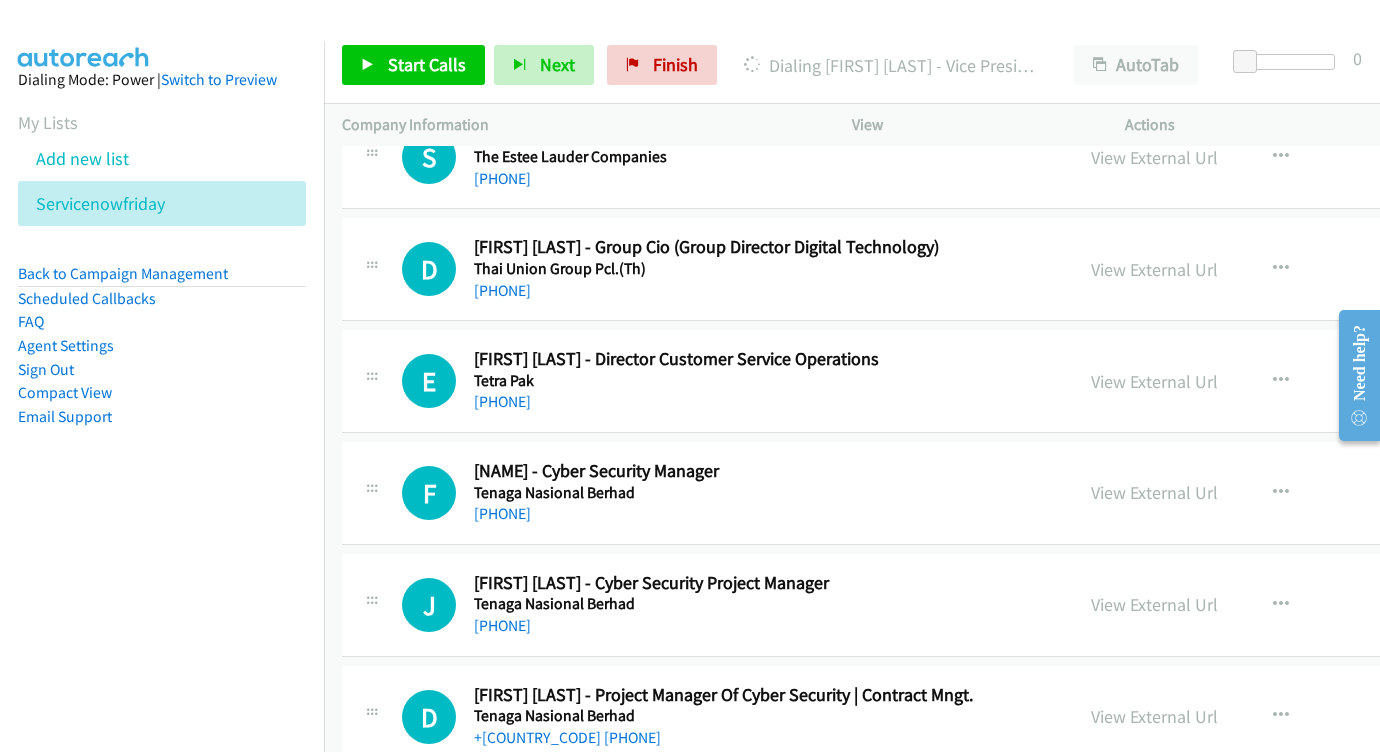 scroll, scrollTop: 6078, scrollLeft: 0, axis: vertical 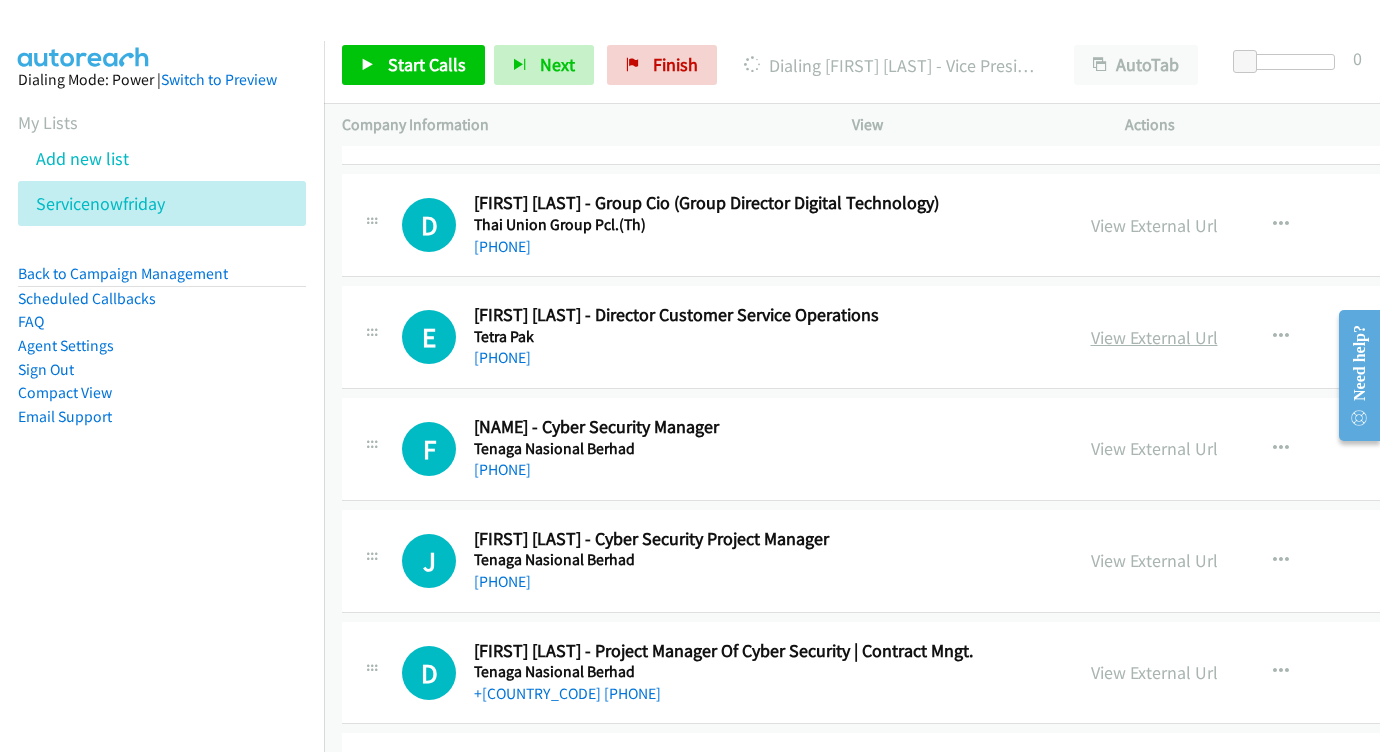 click on "View External Url" at bounding box center [1154, 337] 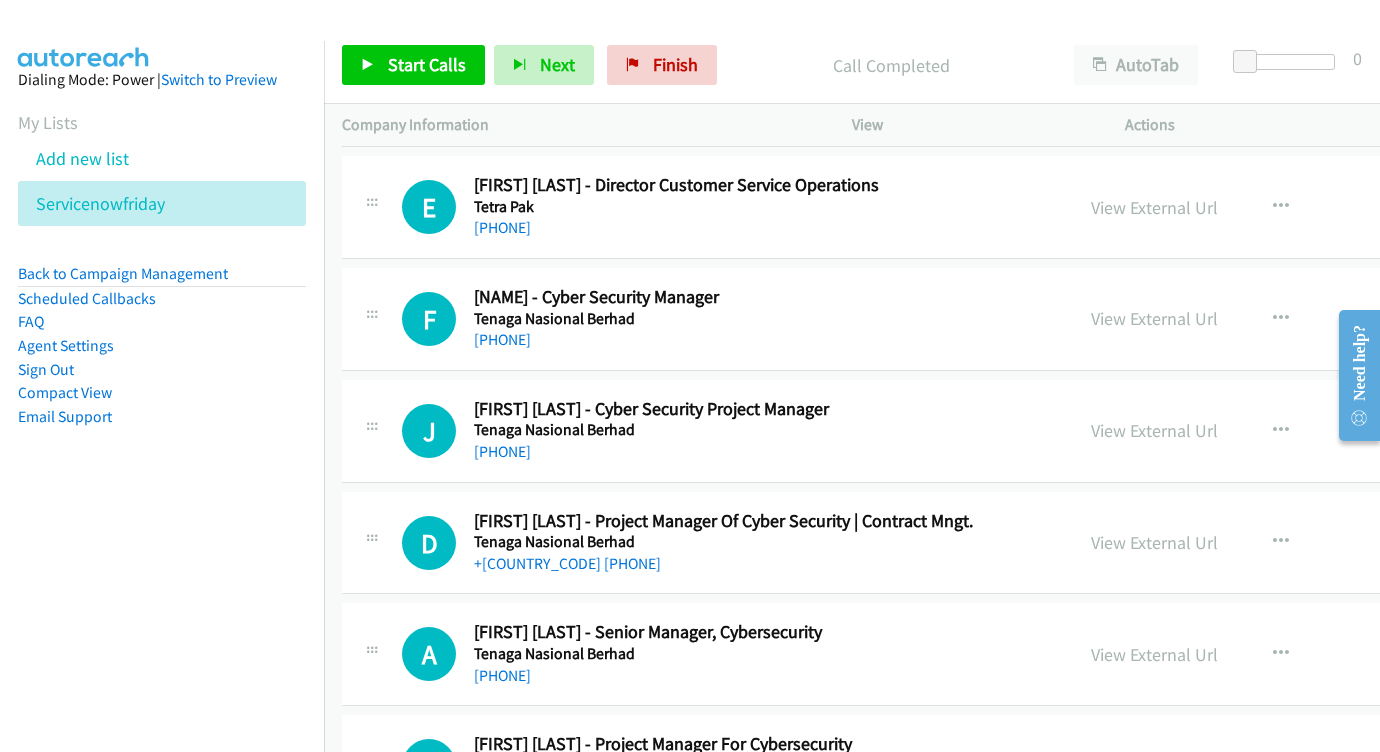 scroll, scrollTop: 6208, scrollLeft: 0, axis: vertical 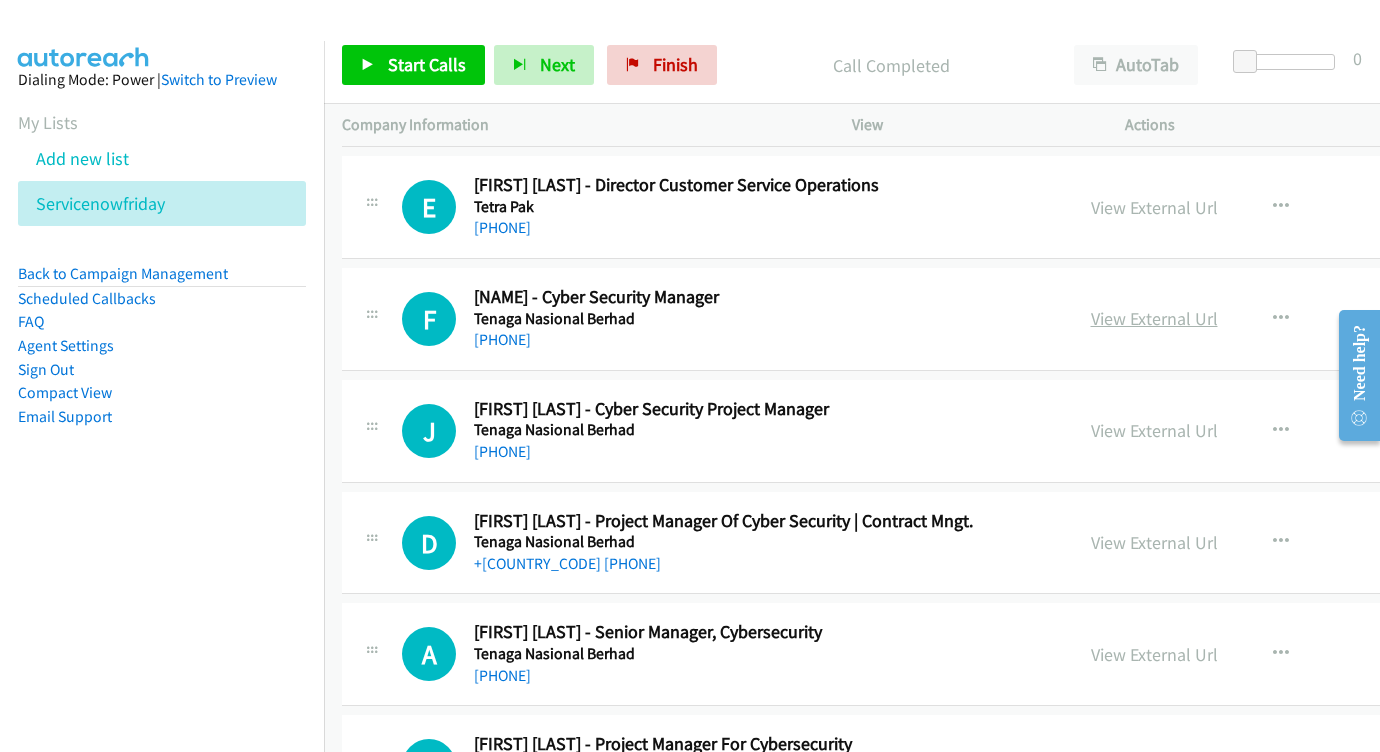 click on "View External Url" at bounding box center (1154, 318) 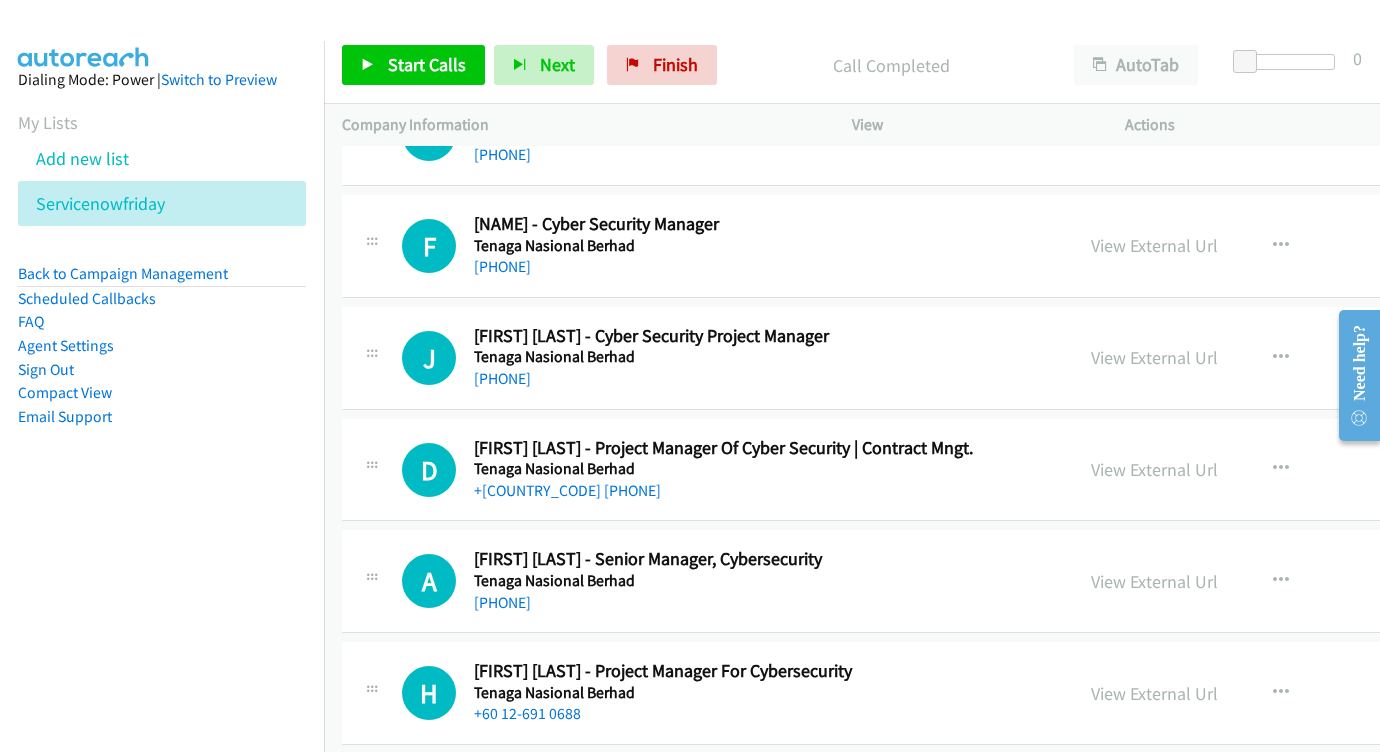 scroll, scrollTop: 6296, scrollLeft: 0, axis: vertical 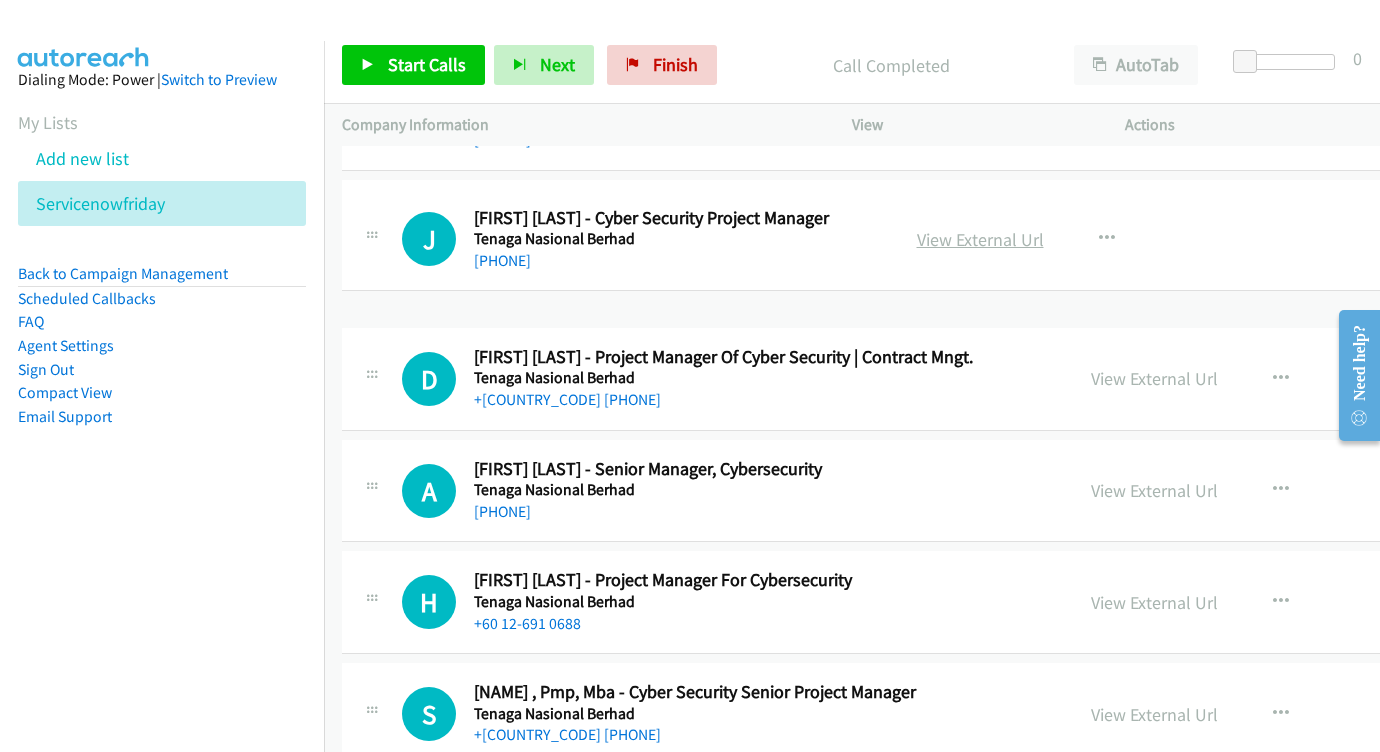 click on "View External Url" at bounding box center [980, 239] 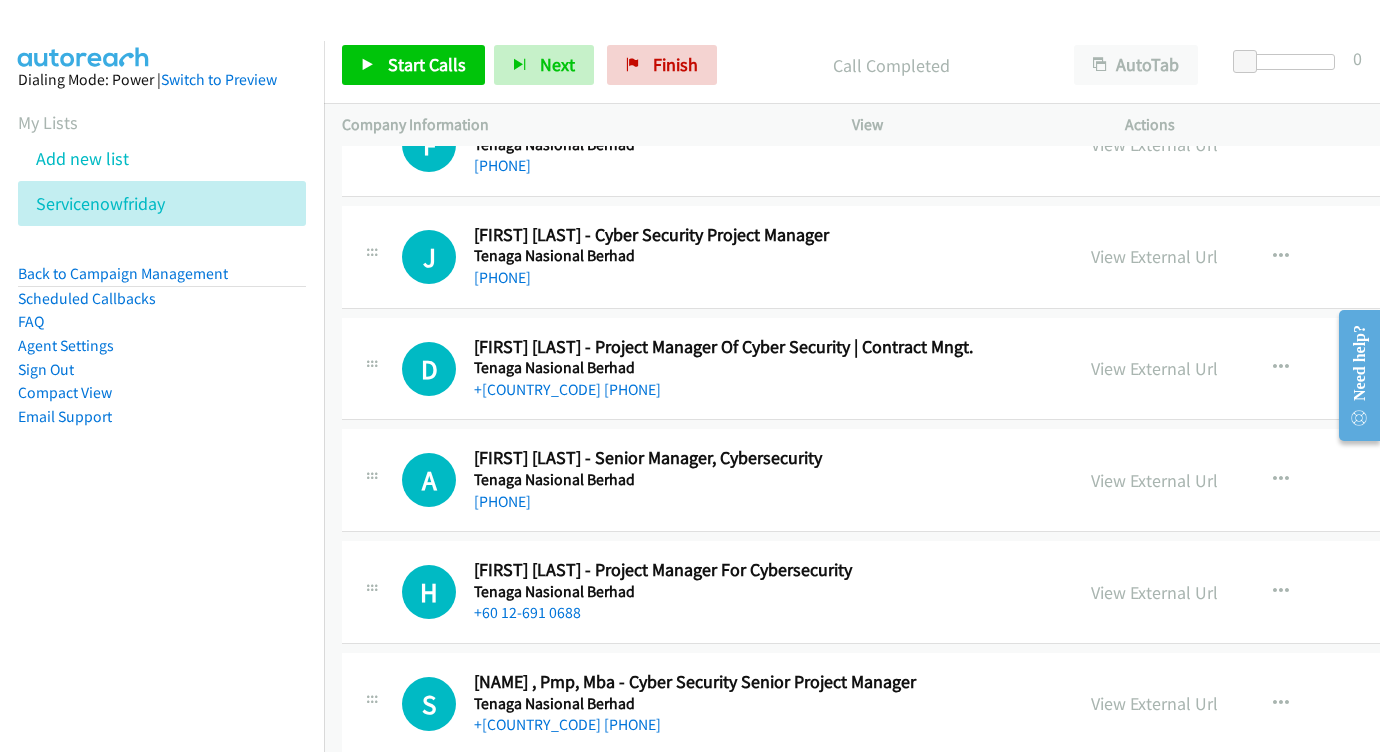 scroll, scrollTop: 6397, scrollLeft: 0, axis: vertical 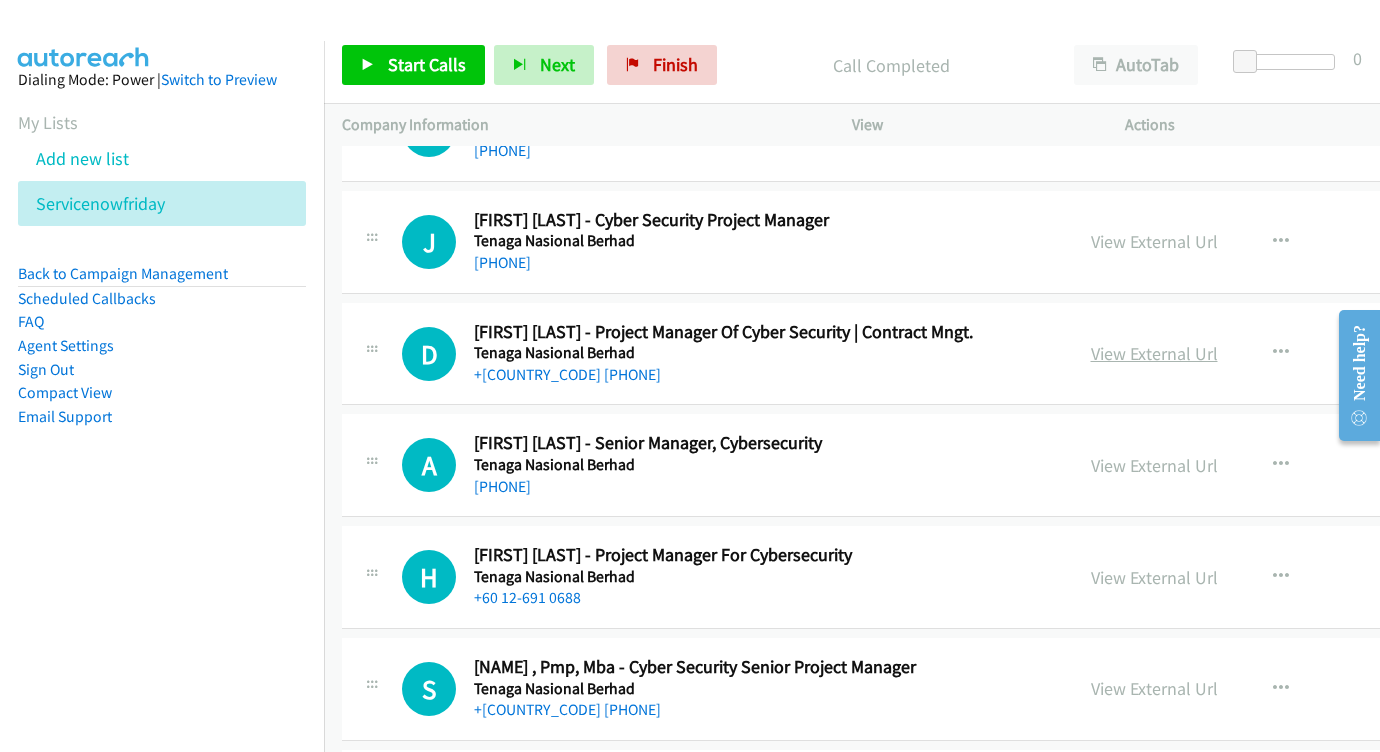 click on "View External Url" at bounding box center (1154, 353) 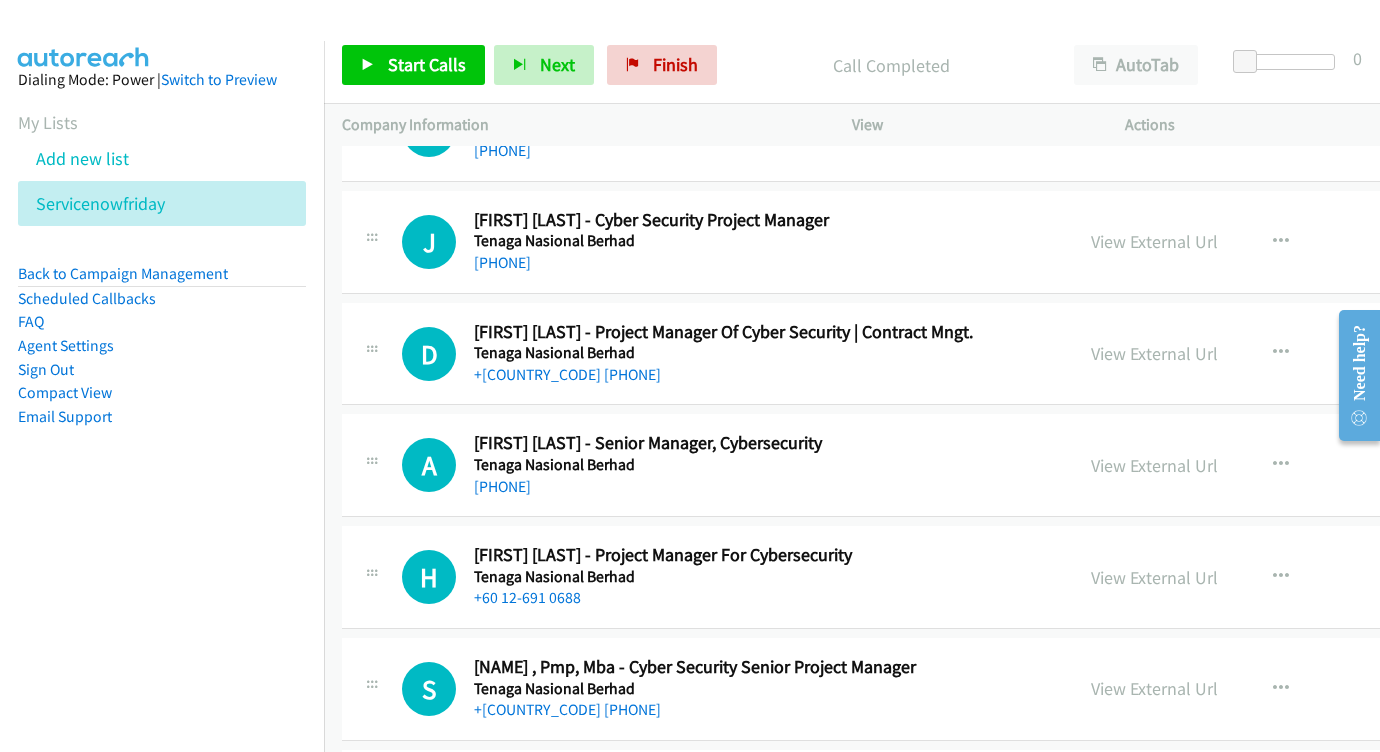 scroll, scrollTop: 6507, scrollLeft: 0, axis: vertical 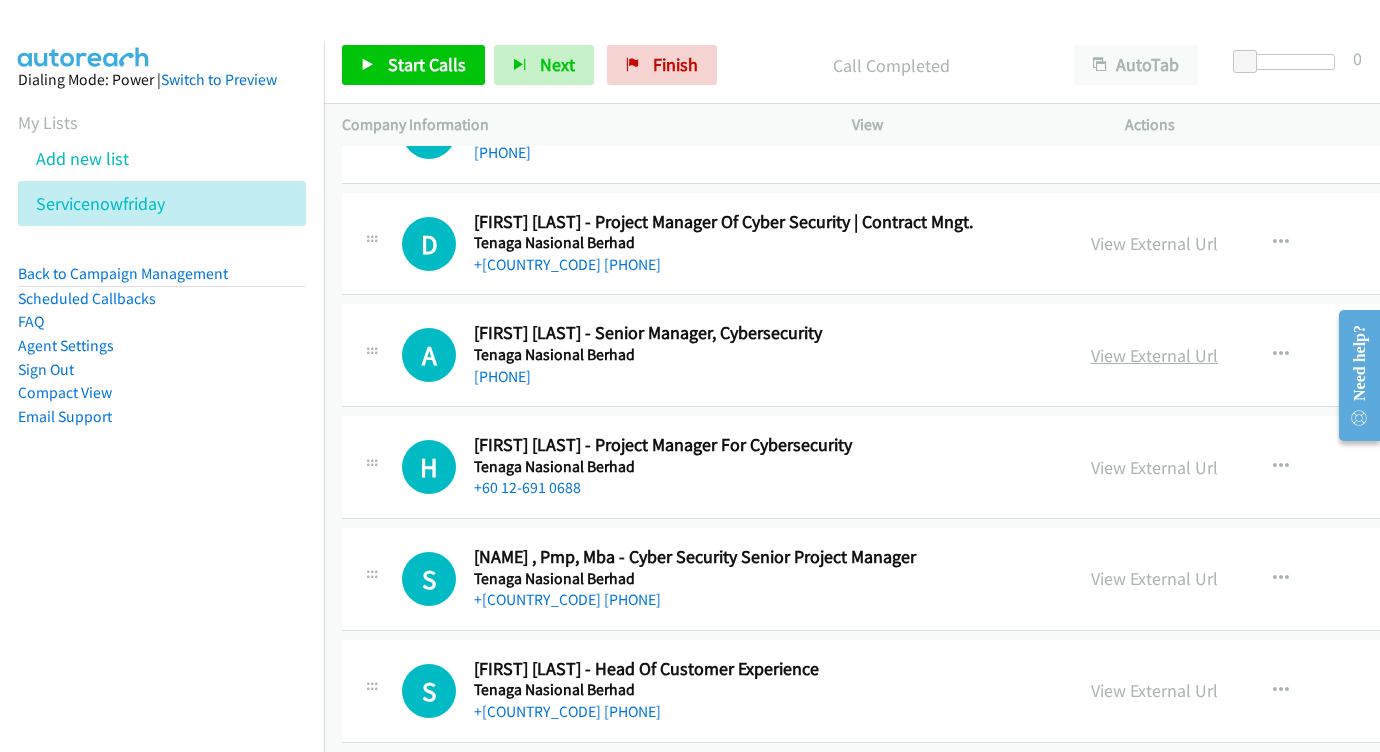 click on "View External Url" at bounding box center [1154, 355] 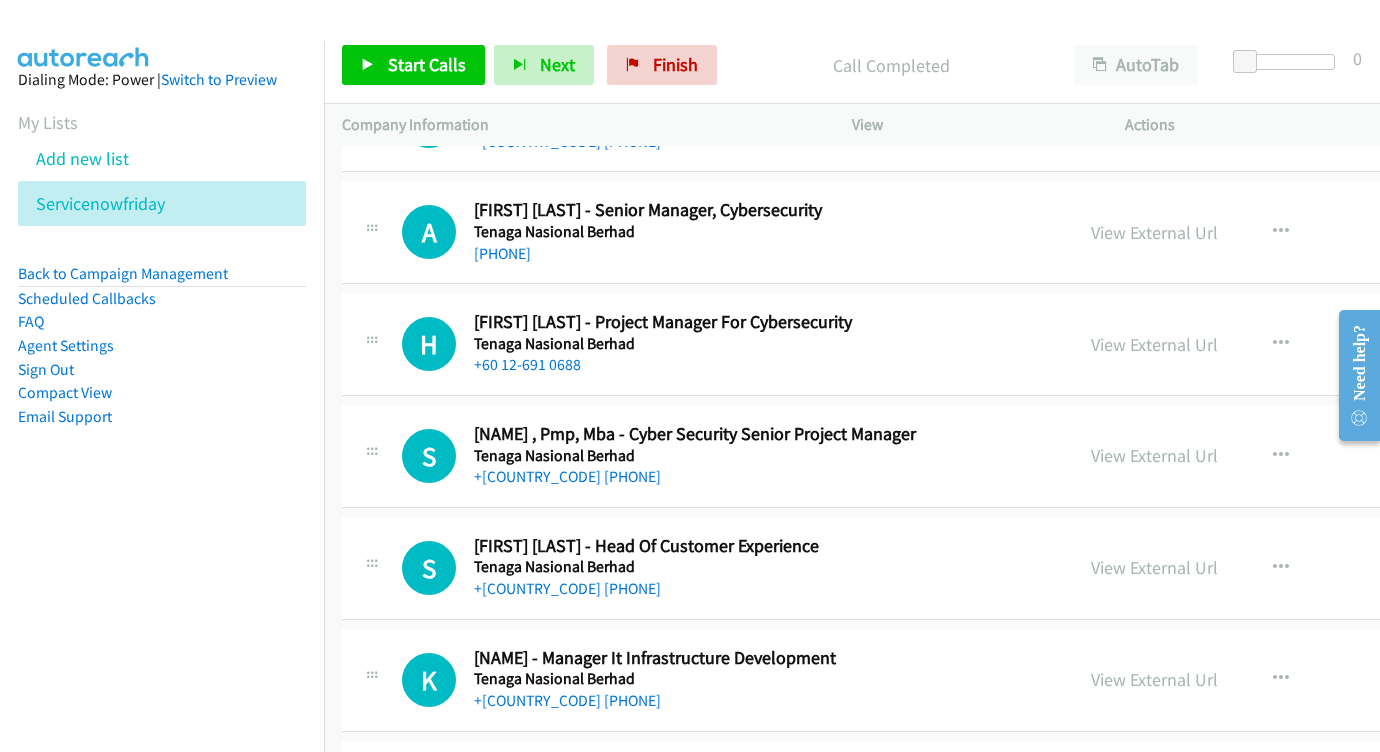 scroll, scrollTop: 6632, scrollLeft: 0, axis: vertical 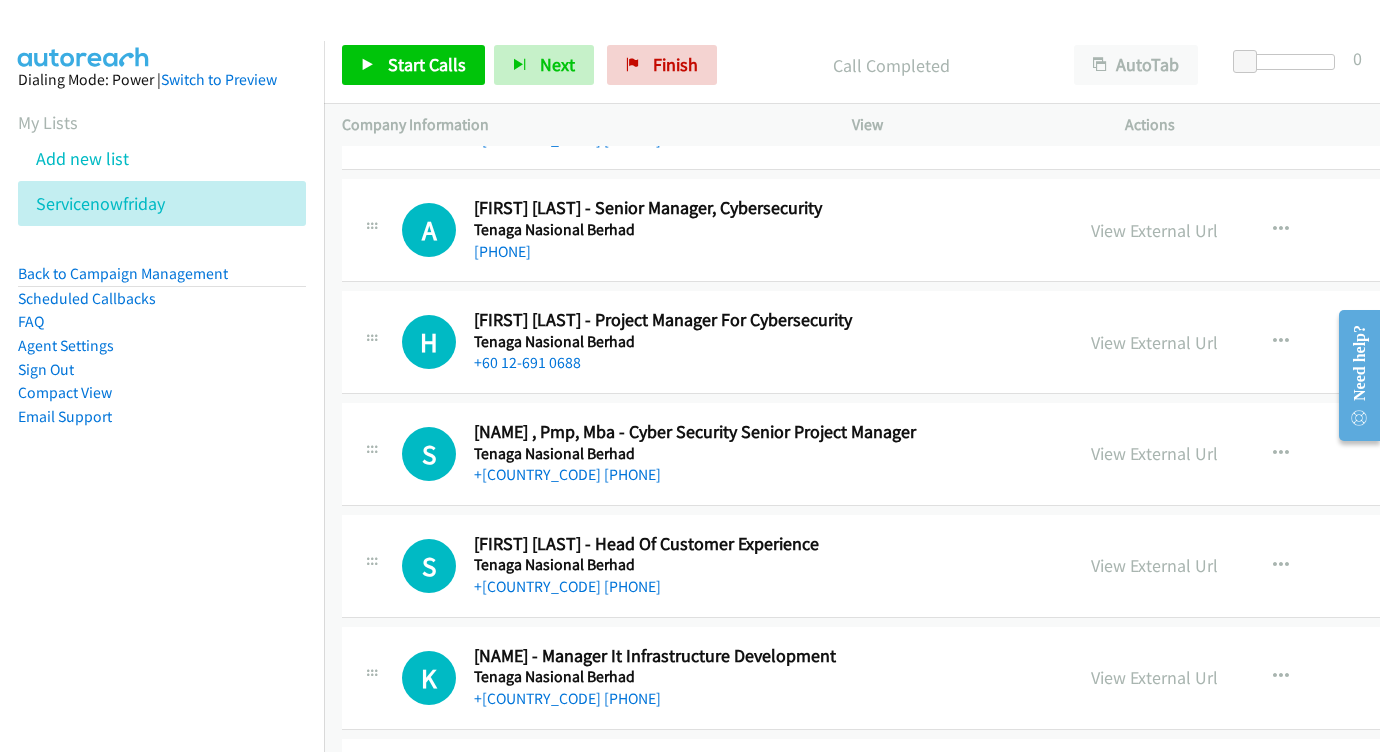click on "View External Url
View External Url
Schedule/Manage Callback
Start Calls Here
Remove from list
Add to do not call list
Reset Call Status" at bounding box center [1264, 342] 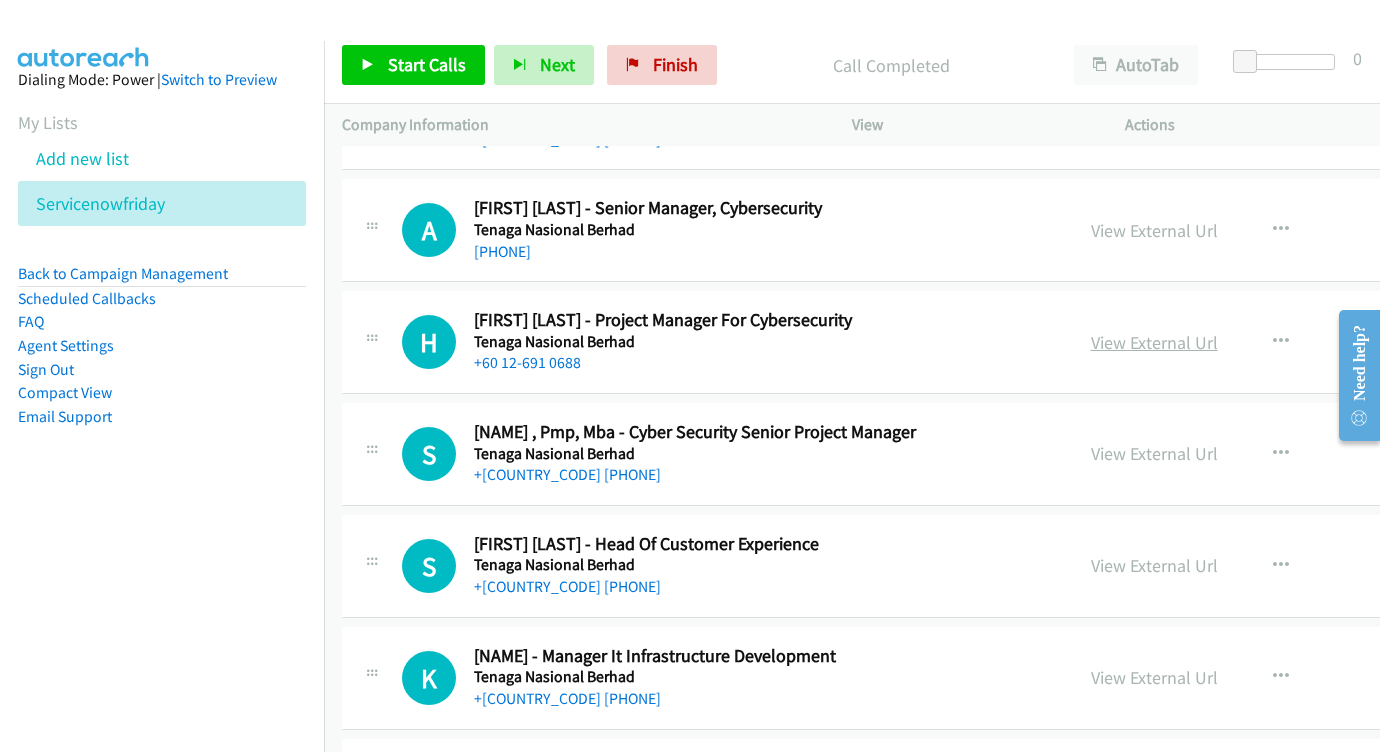click on "View External Url" at bounding box center (1154, 342) 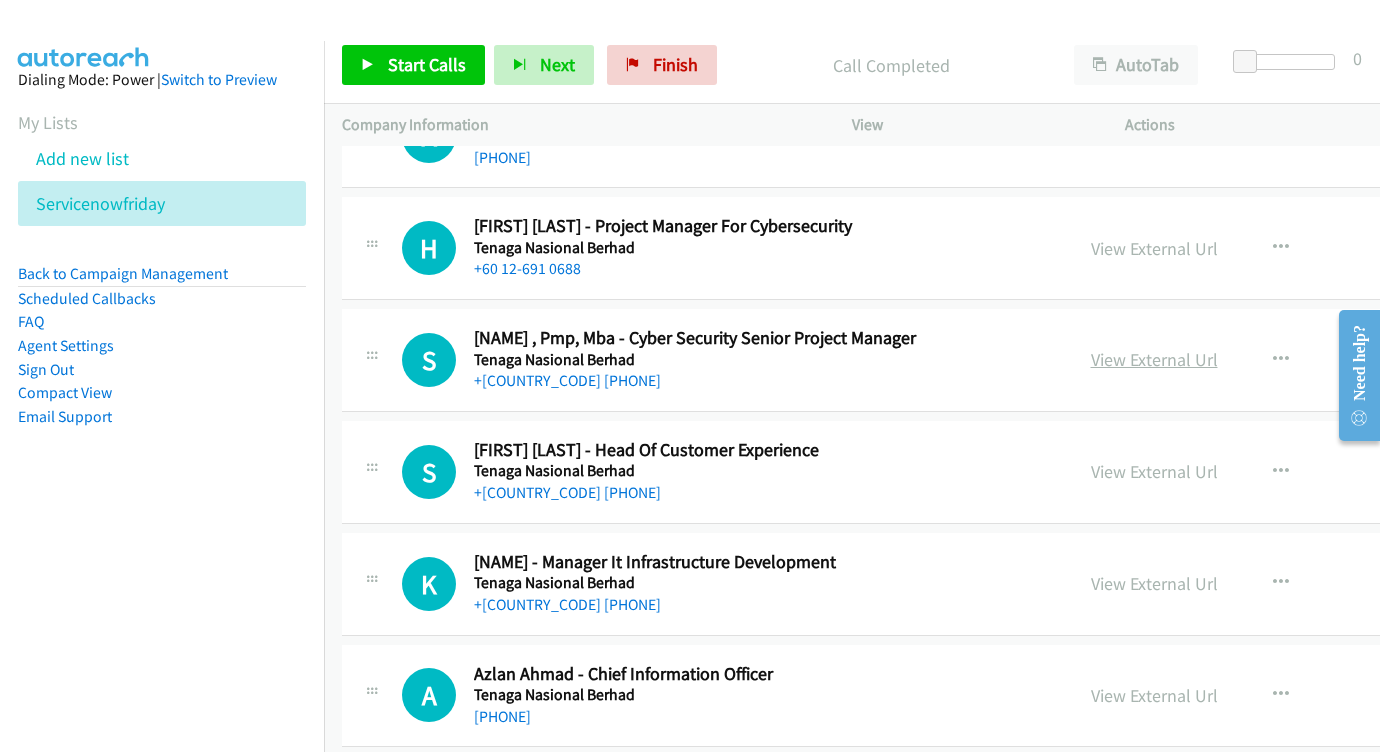 scroll, scrollTop: 6744, scrollLeft: 1, axis: both 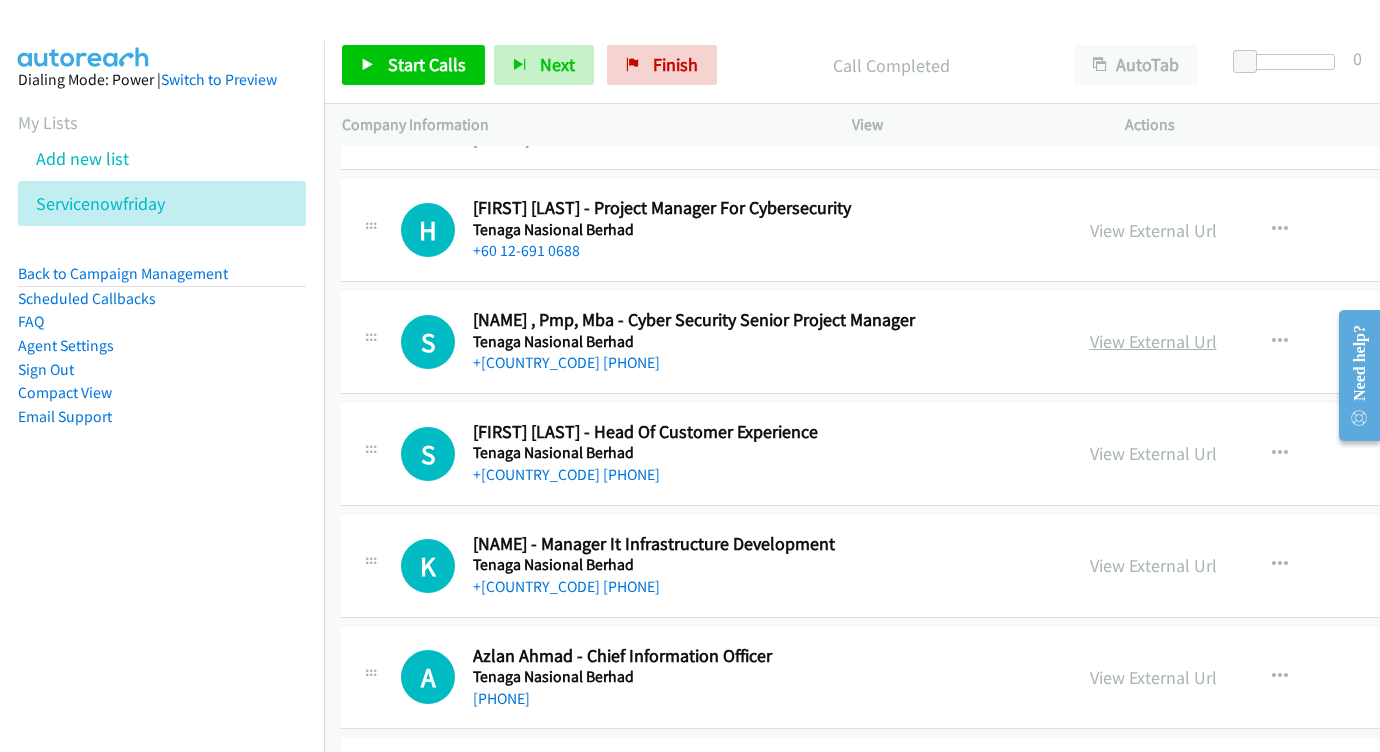 click on "View External Url" at bounding box center (1153, 341) 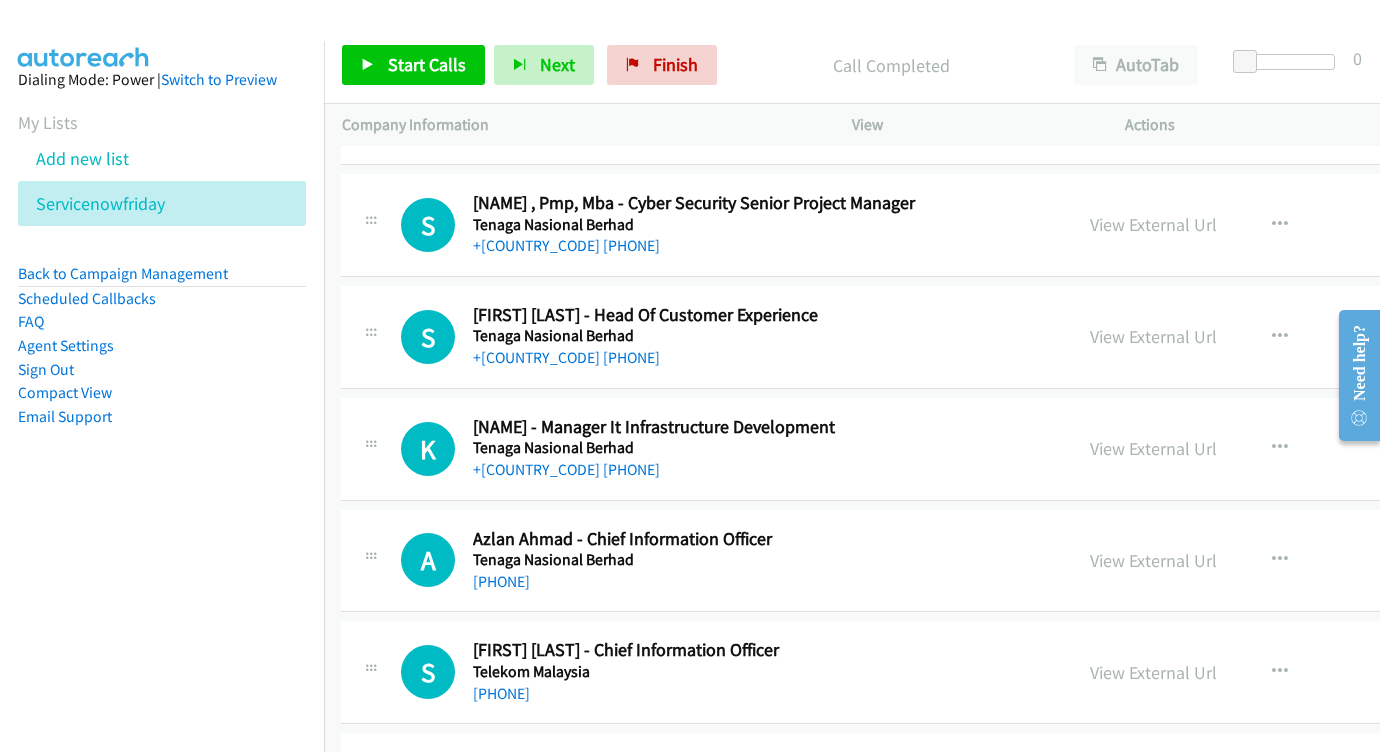 scroll, scrollTop: 6862, scrollLeft: 1, axis: both 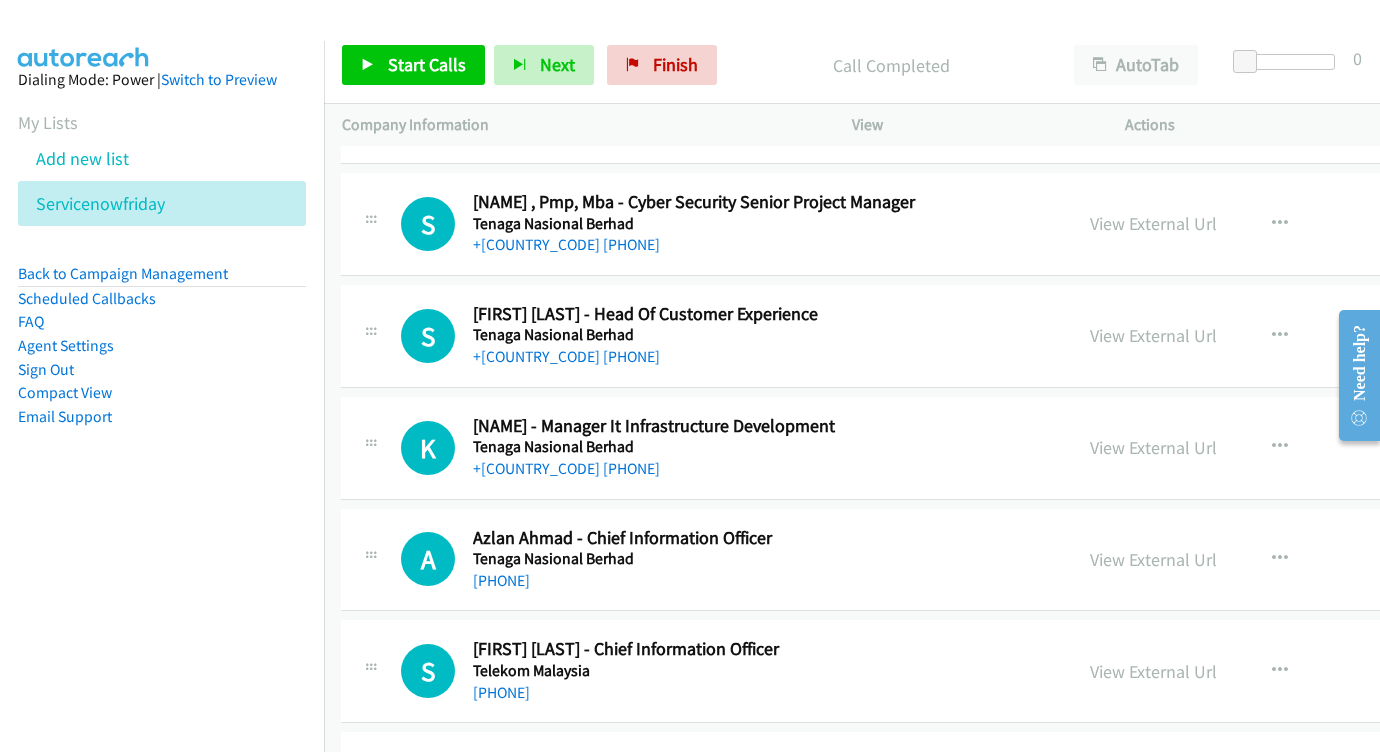 click on "View External Url
View External Url
Schedule/Manage Callback
Start Calls Here
Remove from list
Add to do not call list
Reset Call Status" at bounding box center [1263, 336] 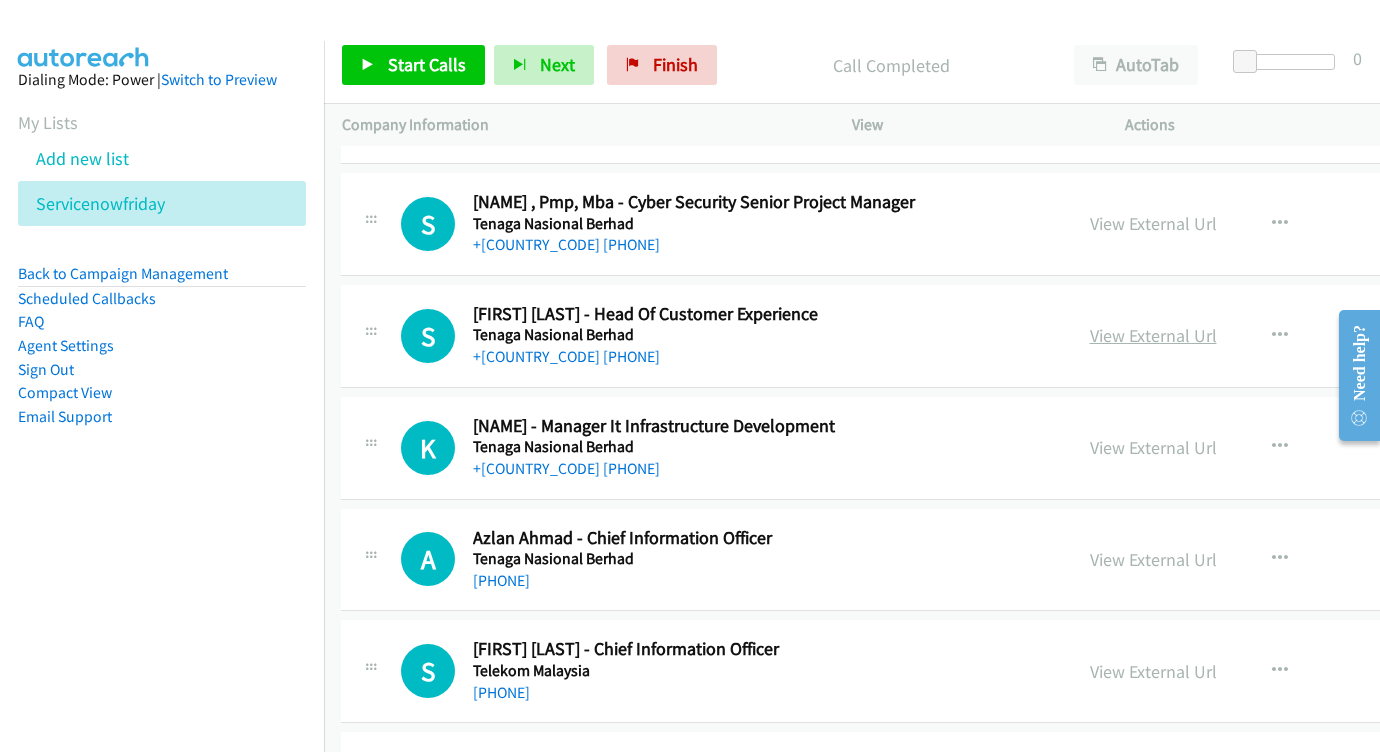 click on "View External Url" at bounding box center (1153, 335) 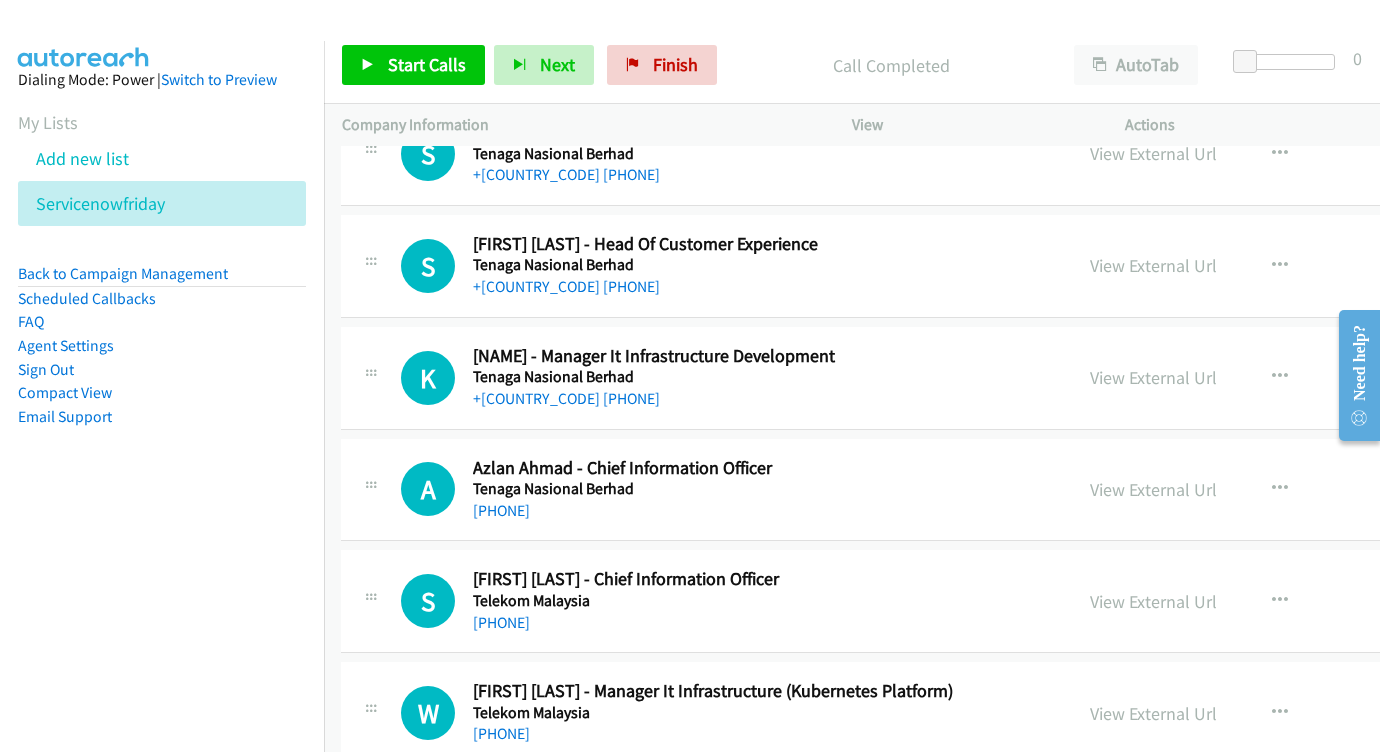 scroll, scrollTop: 6955, scrollLeft: 1, axis: both 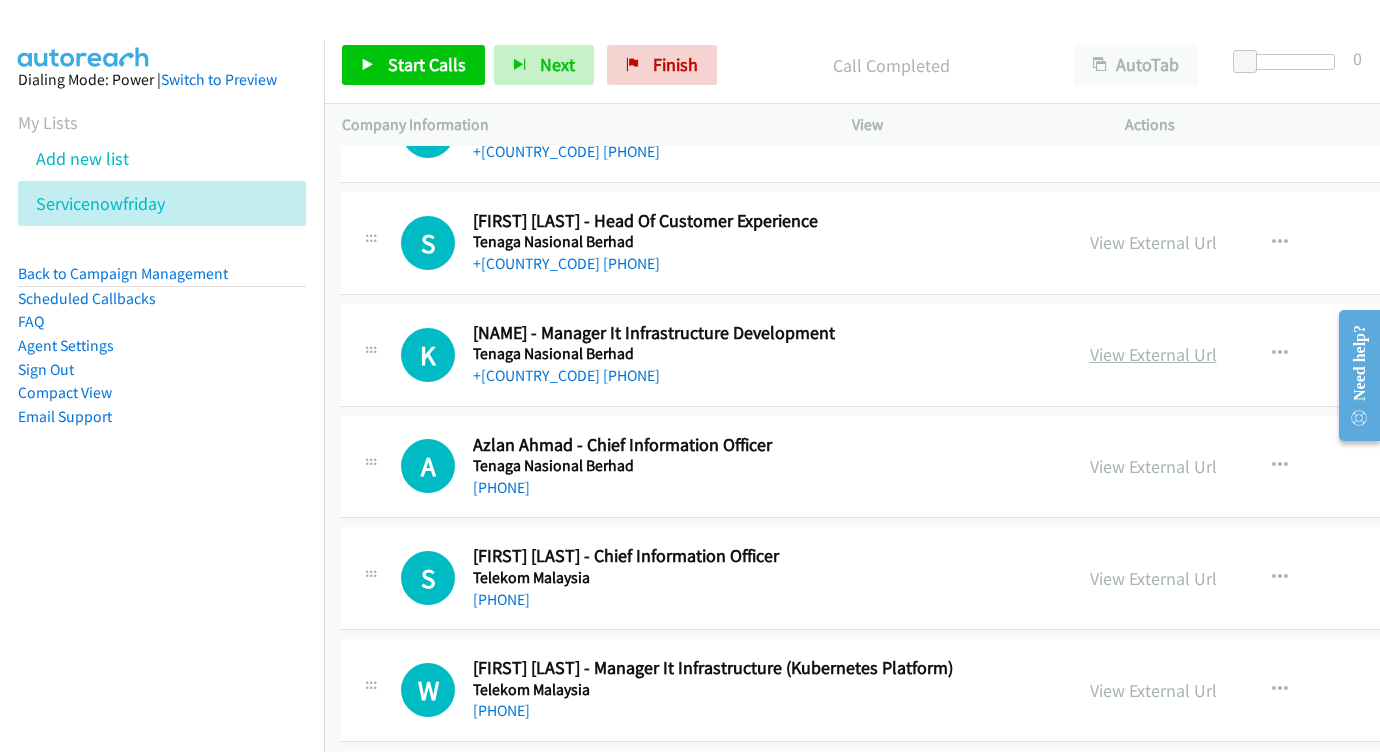 click on "View External Url" at bounding box center [1153, 354] 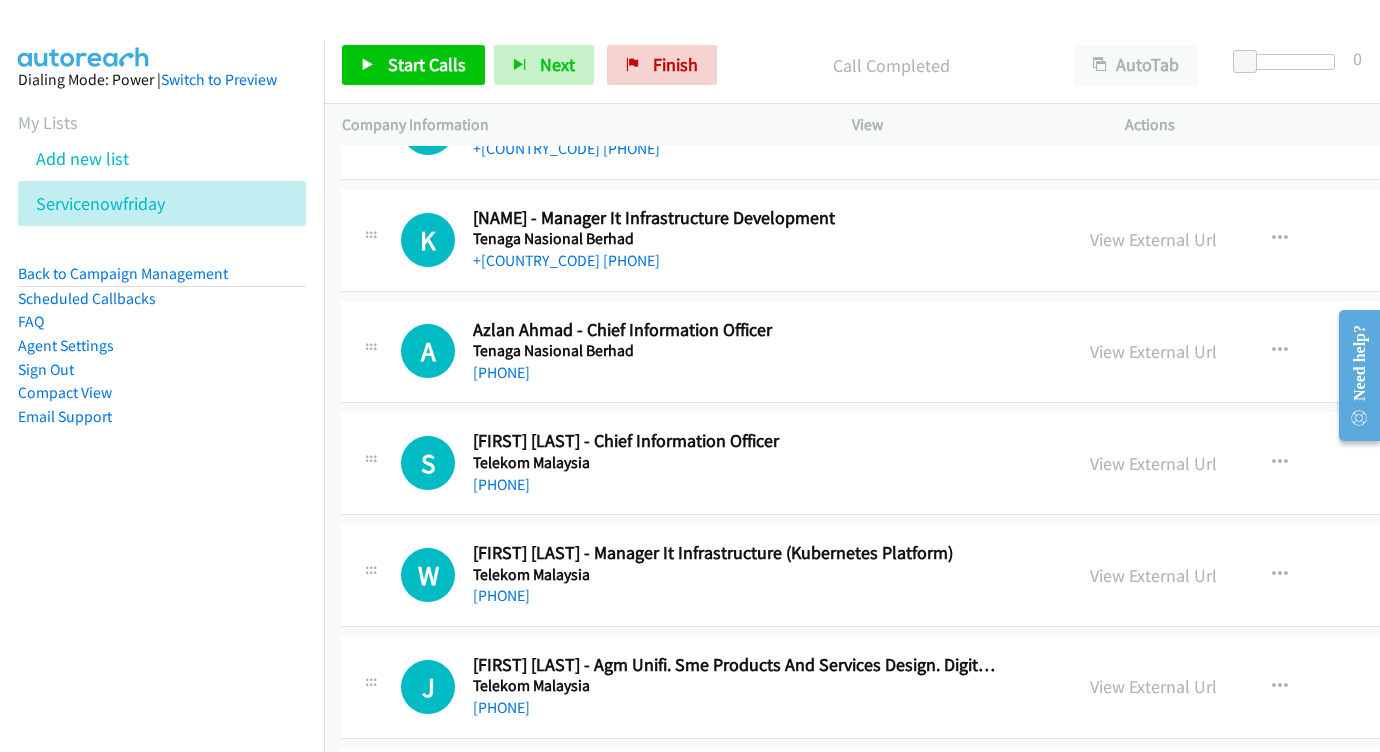 scroll, scrollTop: 7071, scrollLeft: 1, axis: both 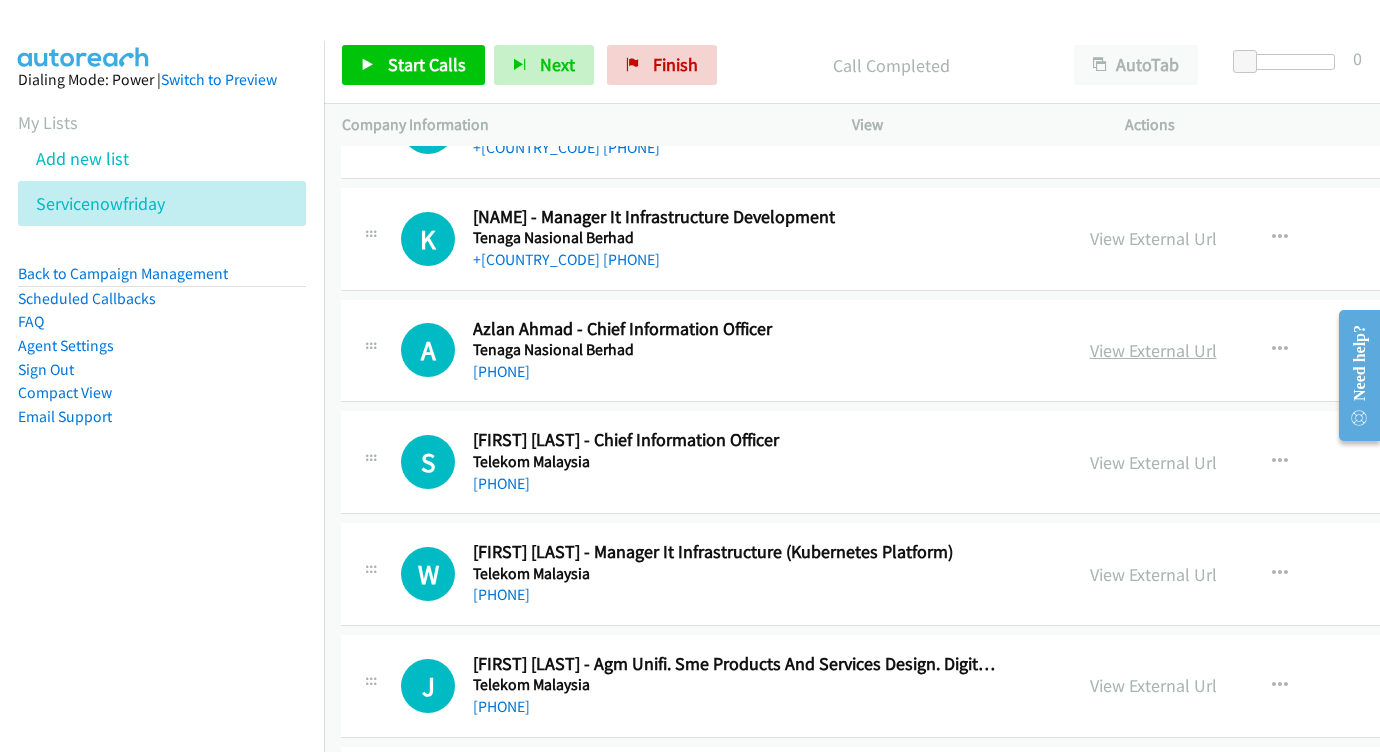 click on "View External Url" at bounding box center [1153, 350] 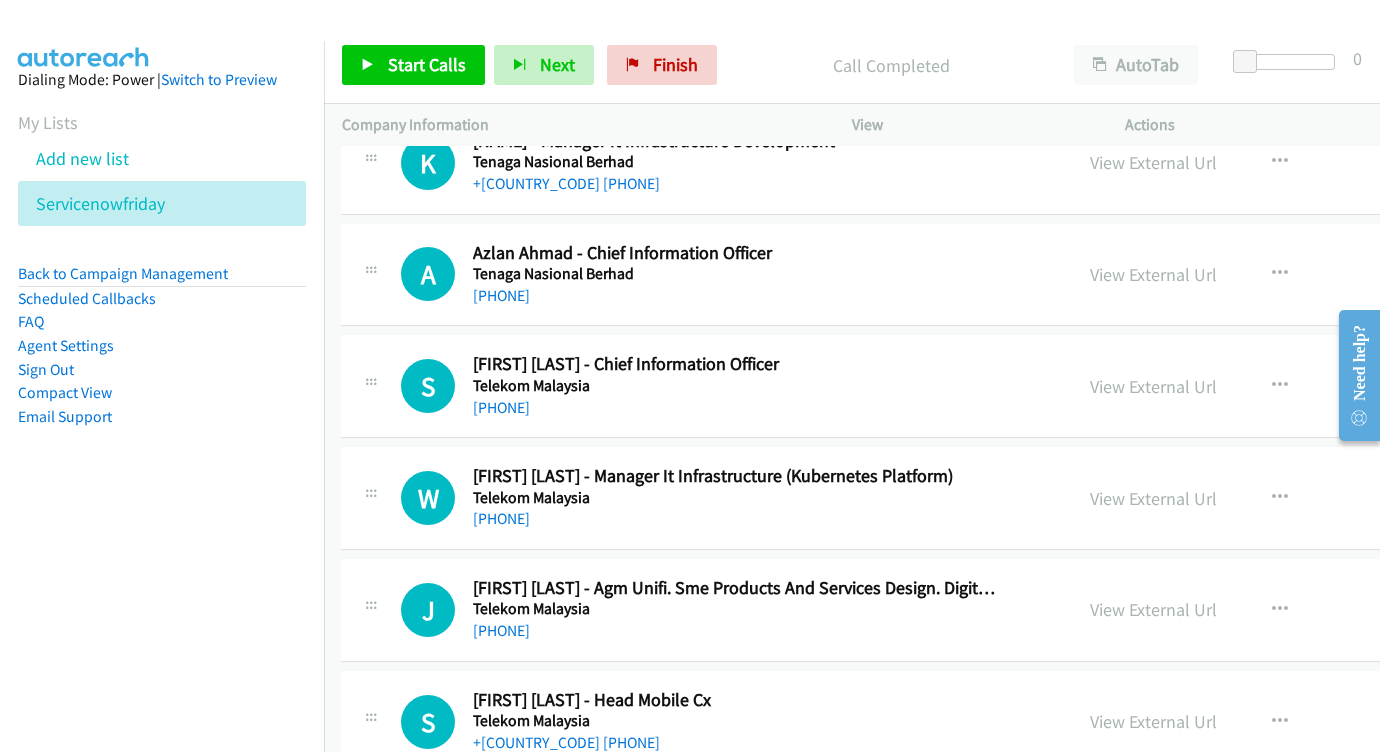 scroll, scrollTop: 7182, scrollLeft: 1, axis: both 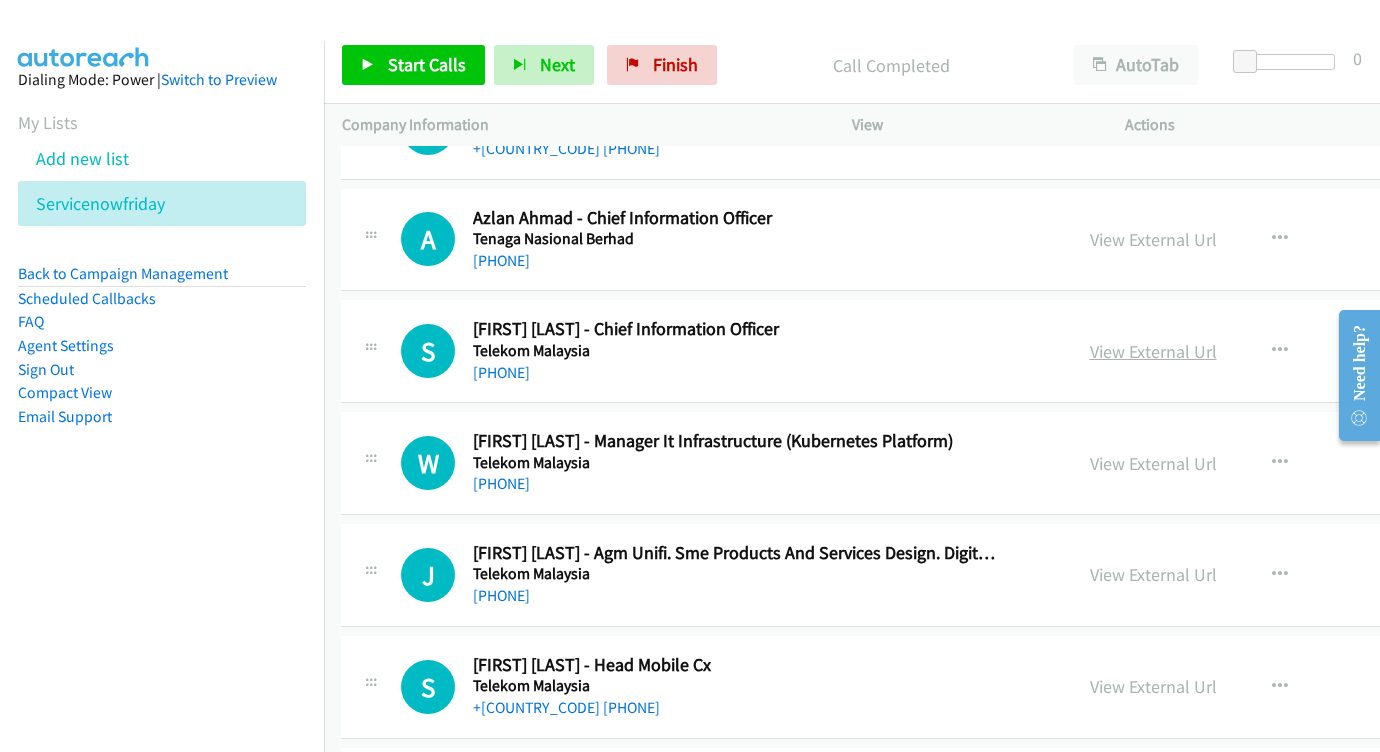 click on "View External Url" at bounding box center [1153, 351] 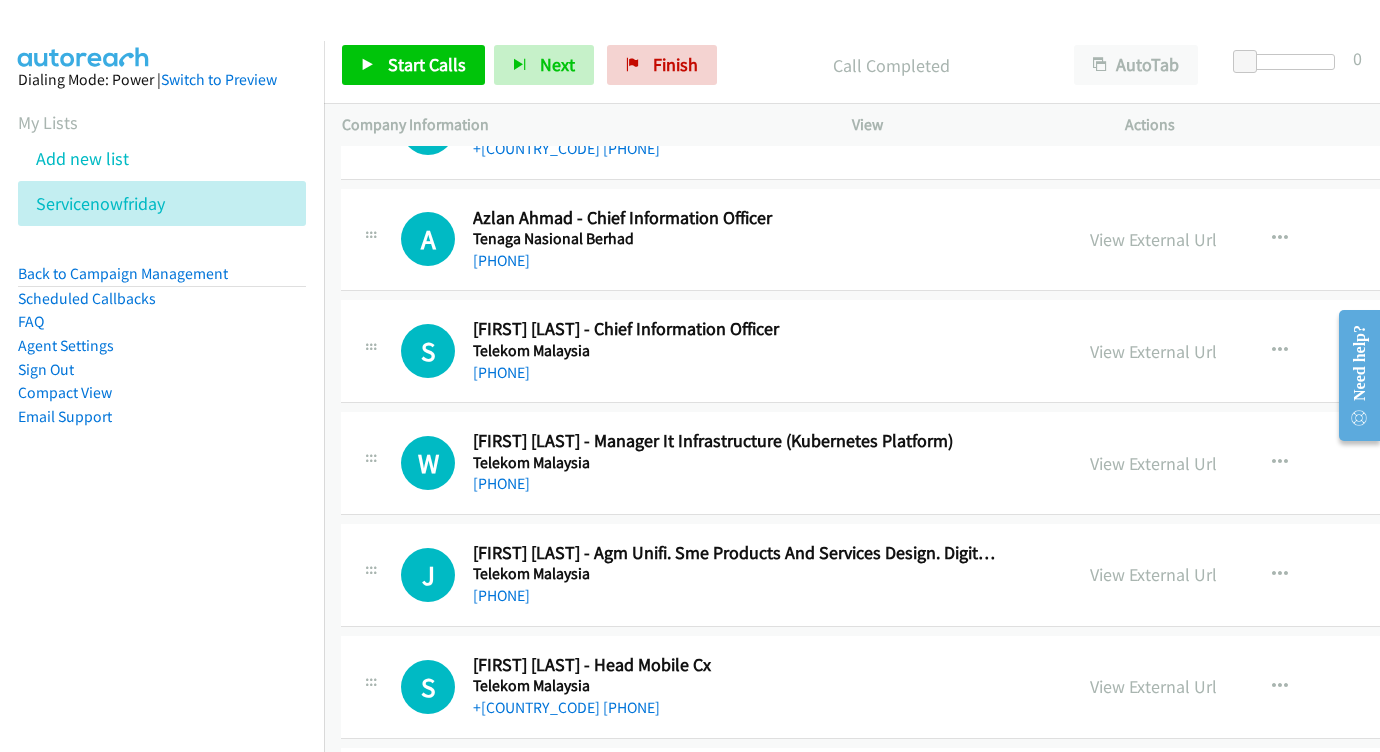 scroll, scrollTop: 7281, scrollLeft: 1, axis: both 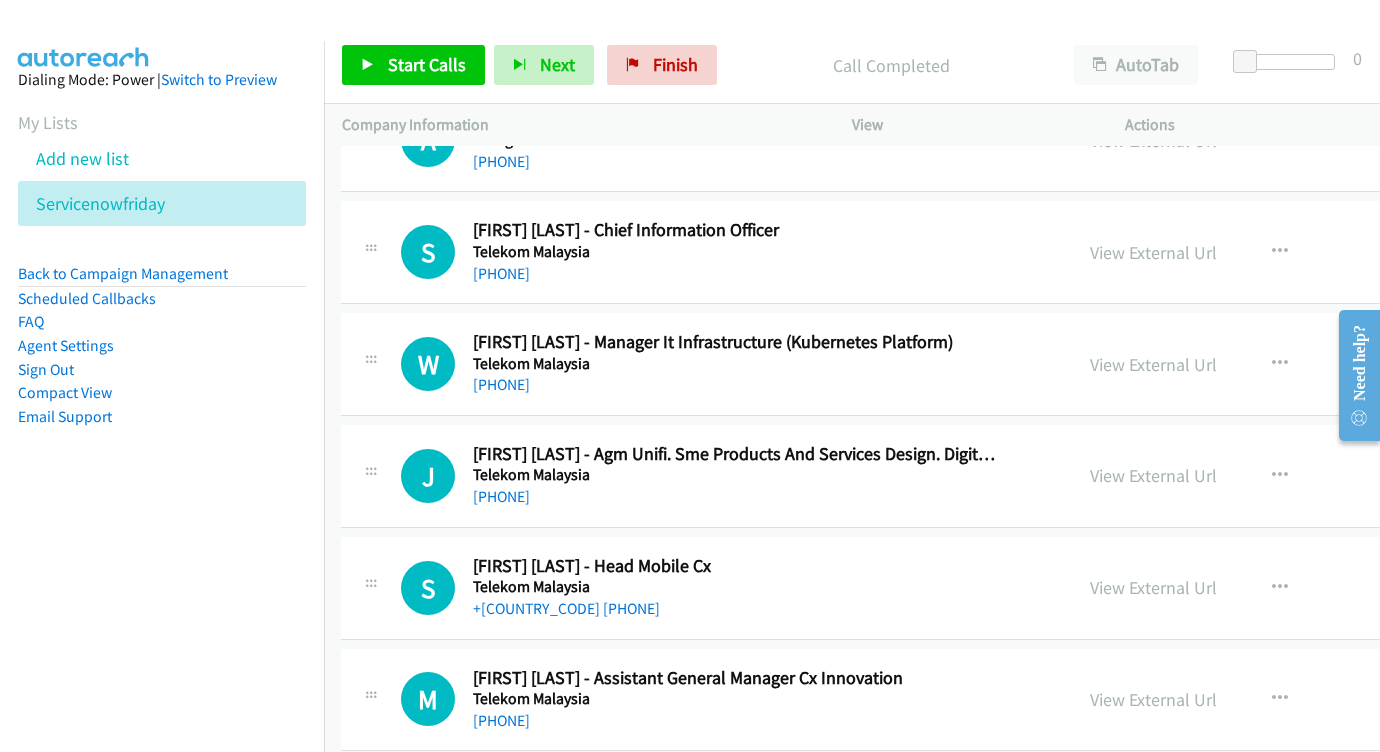 click on "View External Url" at bounding box center [1153, 364] 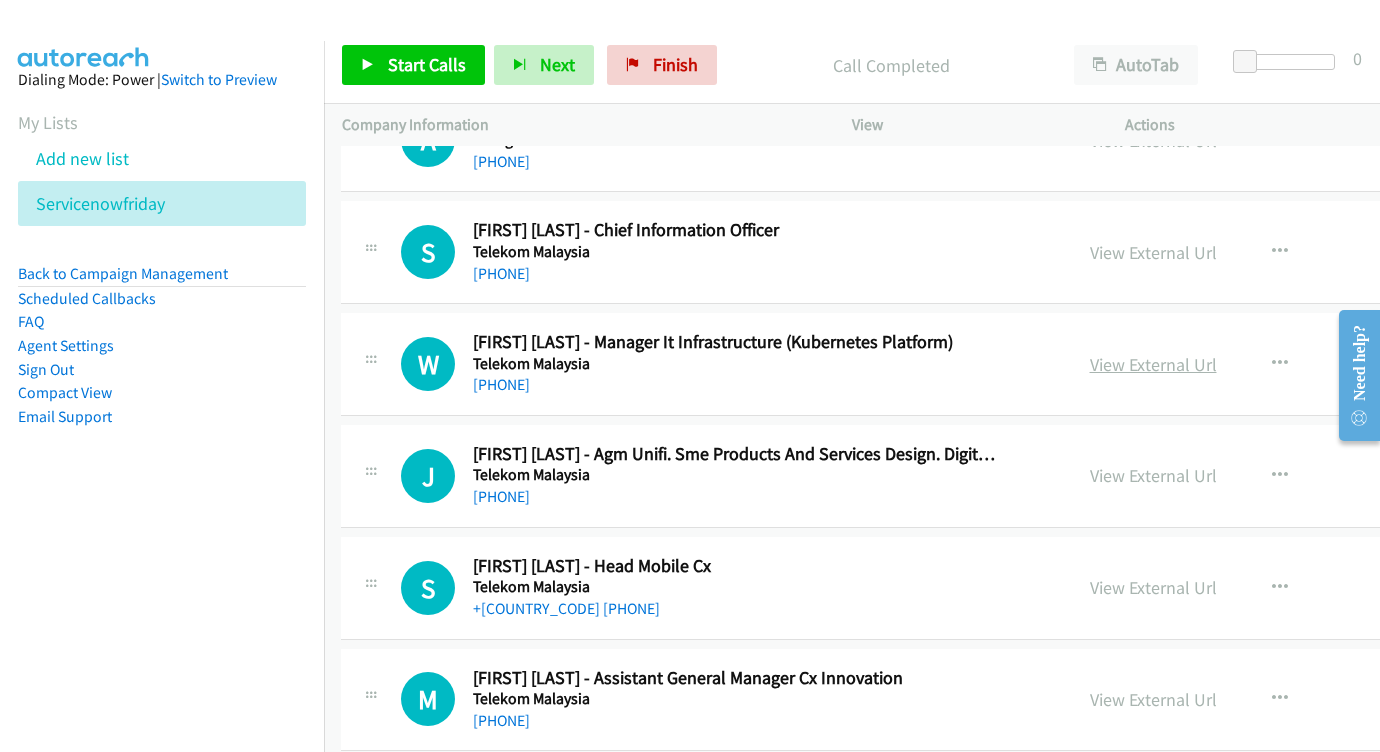 click on "View External Url" at bounding box center (1153, 364) 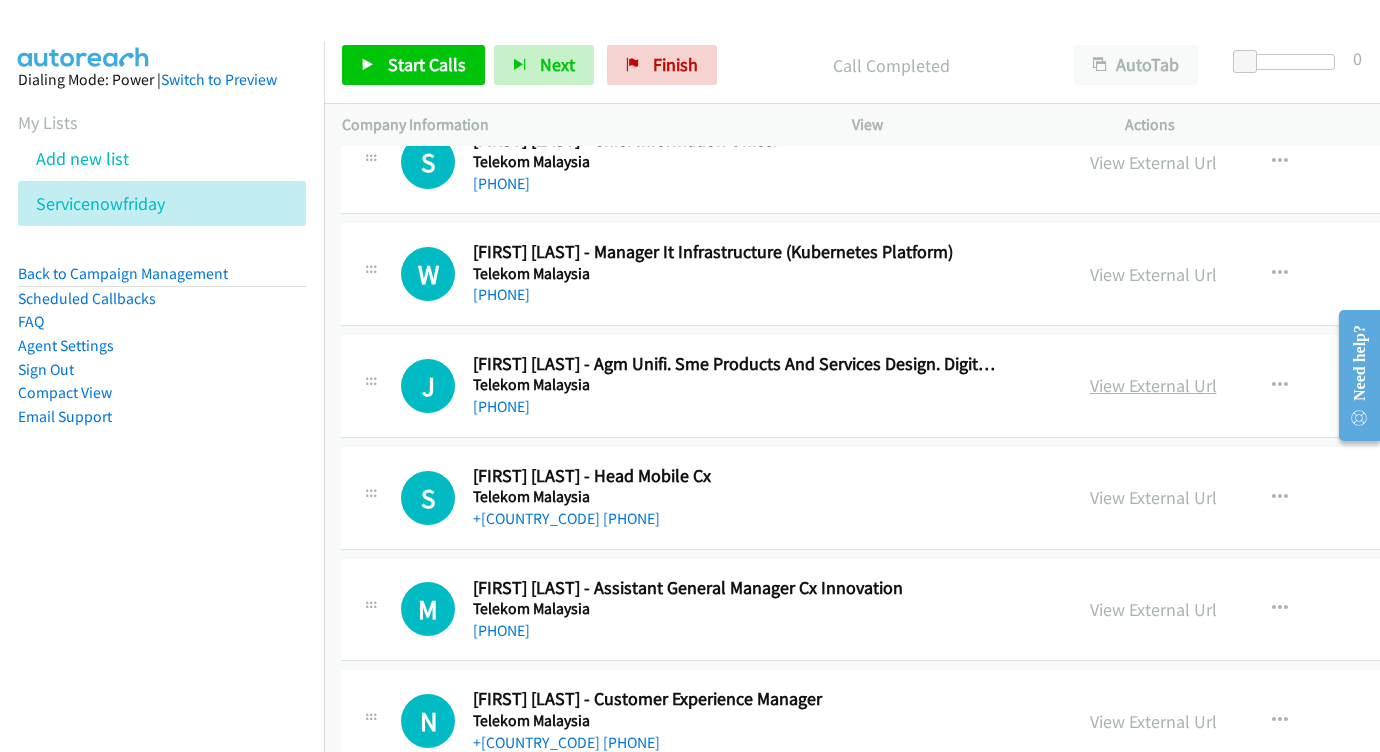 scroll, scrollTop: 7499, scrollLeft: 1, axis: both 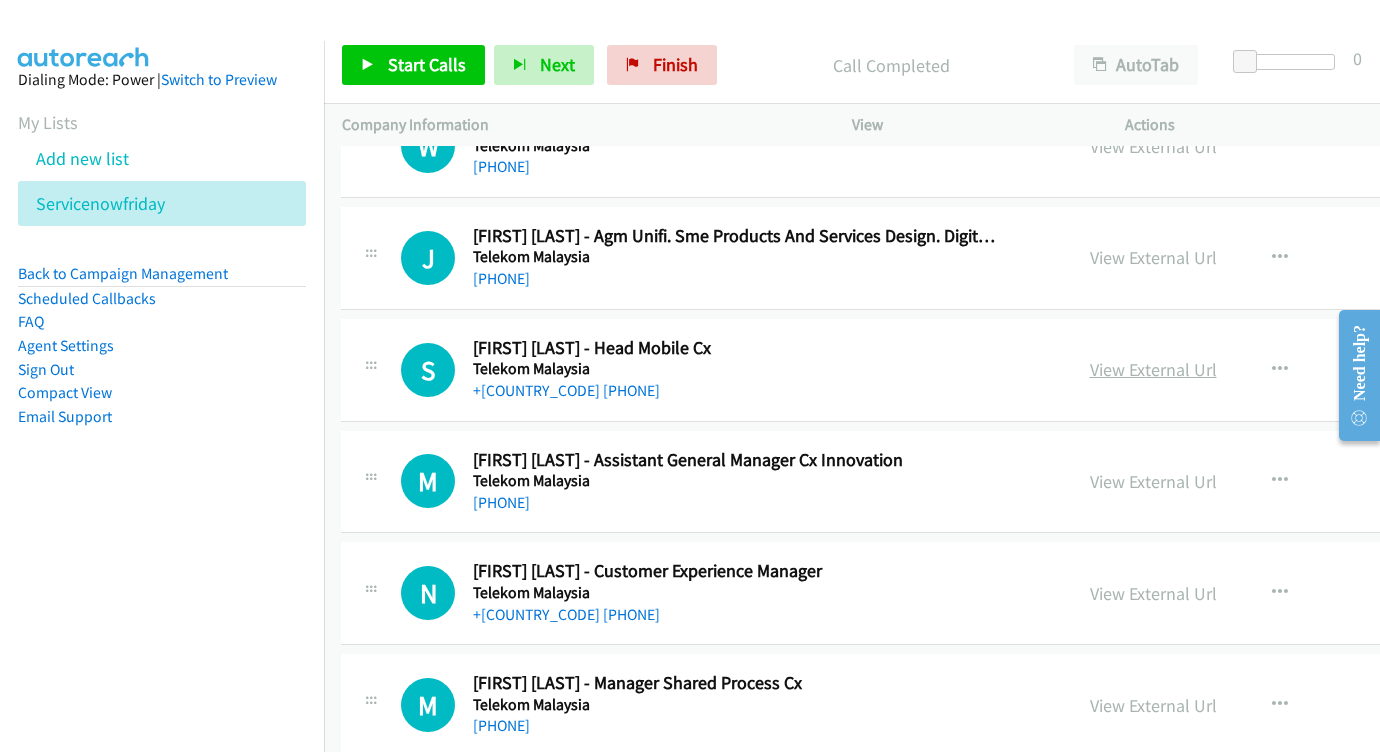 click on "View External Url" at bounding box center [1153, 369] 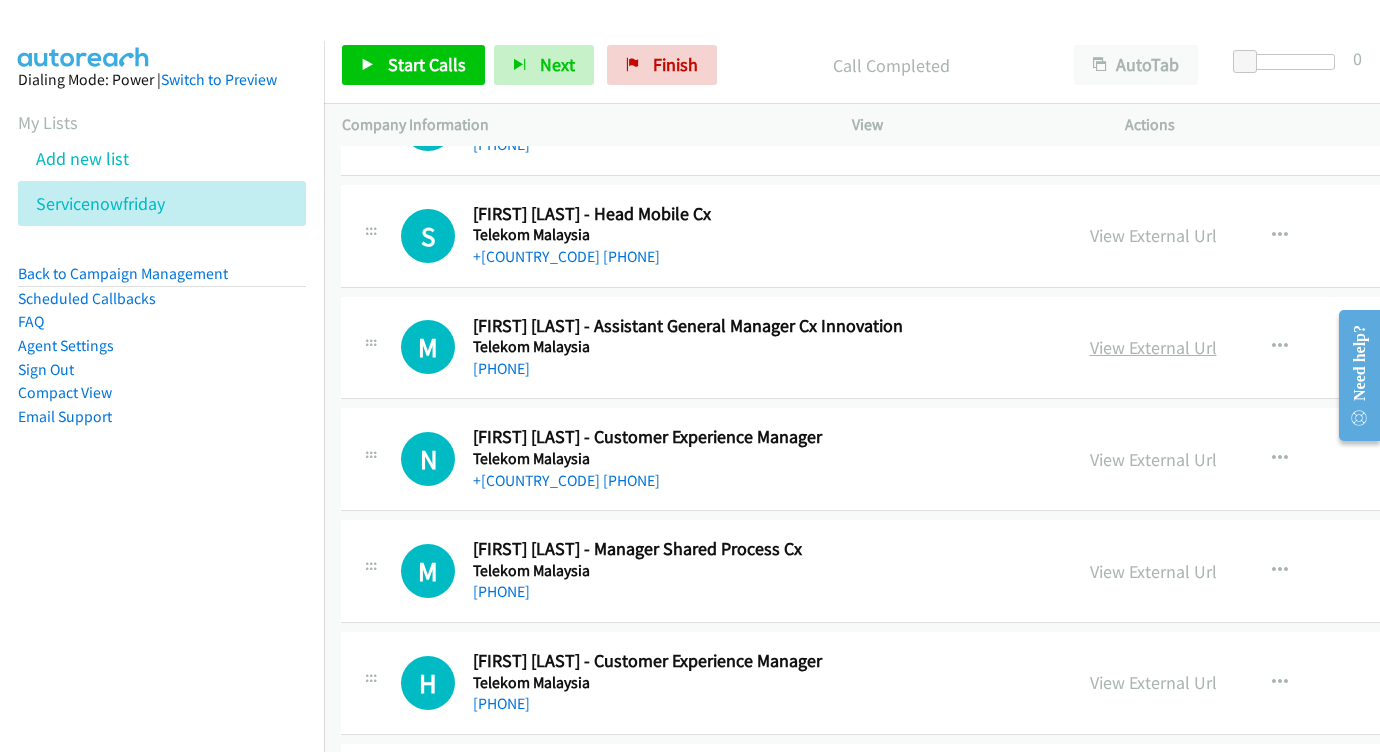 scroll, scrollTop: 7743, scrollLeft: 0, axis: vertical 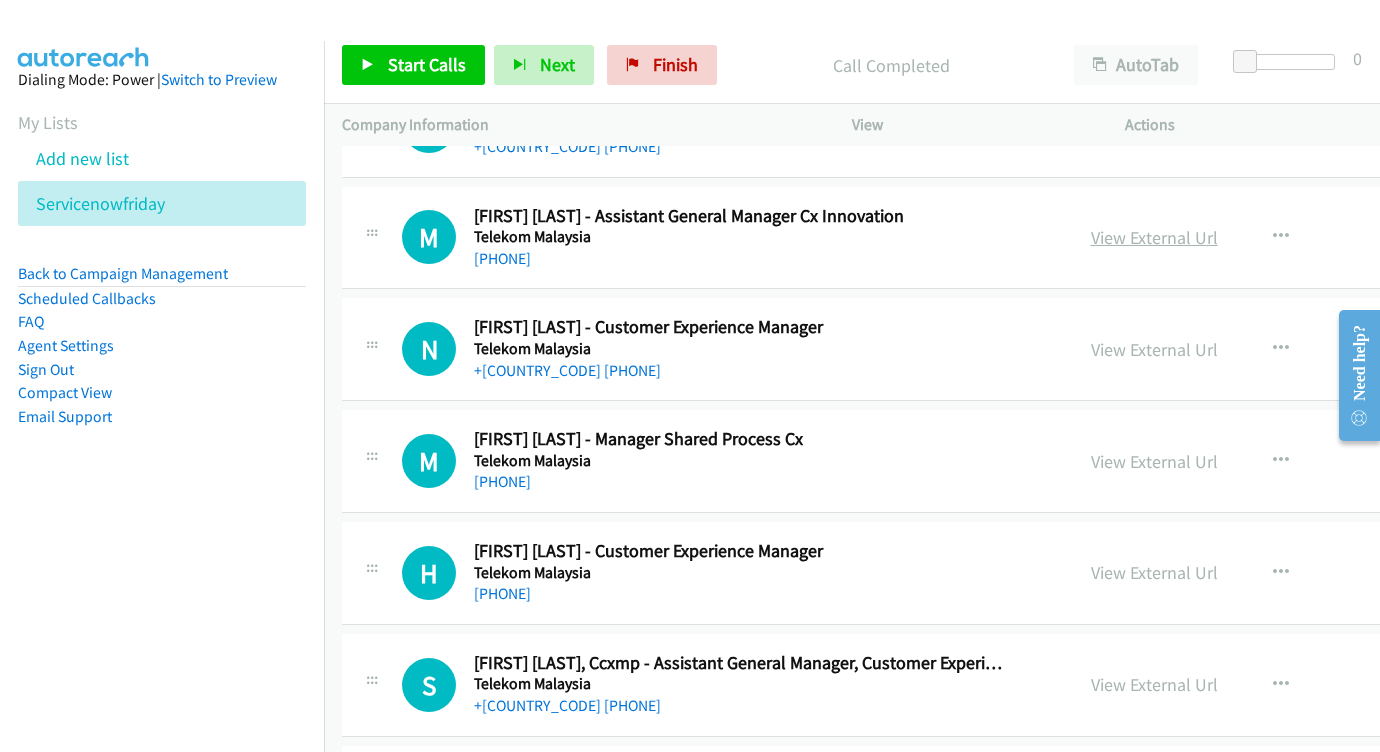 click on "View External Url" at bounding box center [1154, 349] 